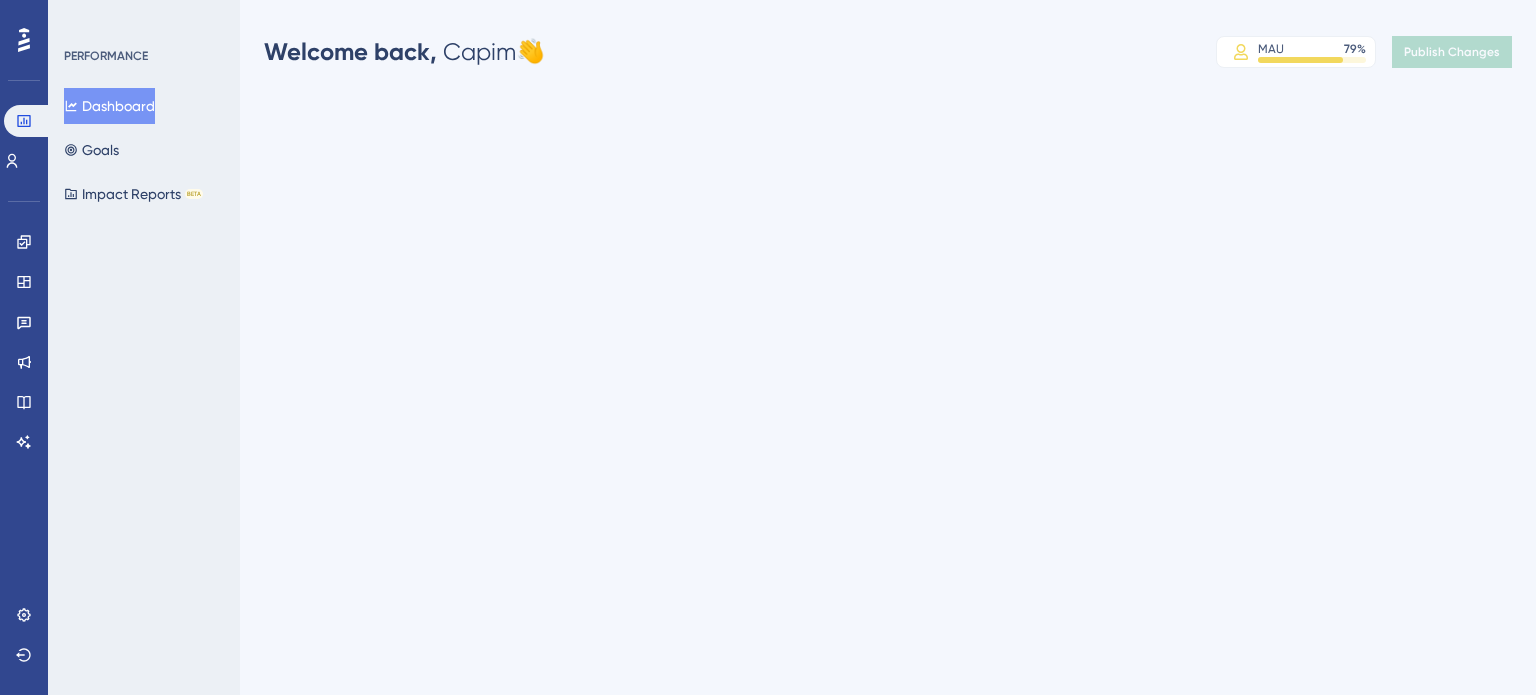 scroll, scrollTop: 0, scrollLeft: 0, axis: both 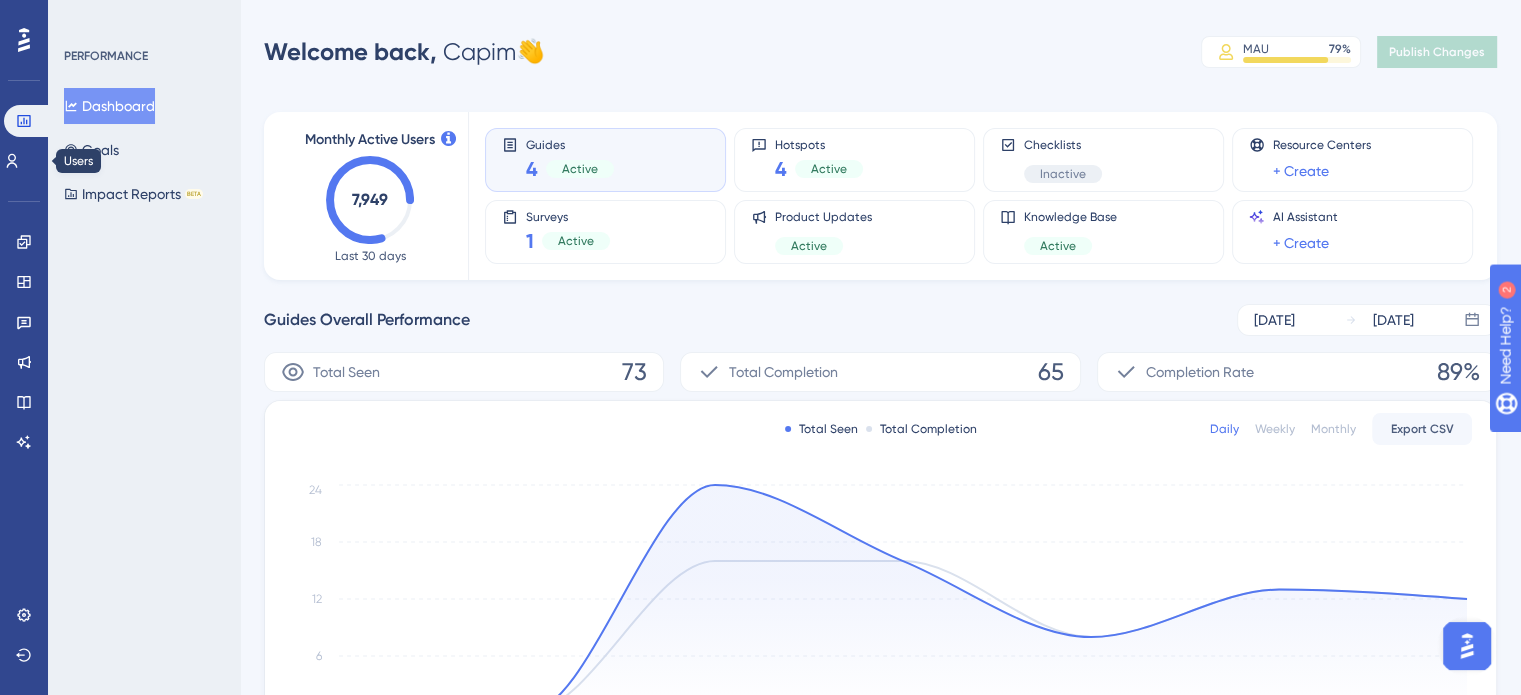 click on "Performance Users" at bounding box center [24, 141] 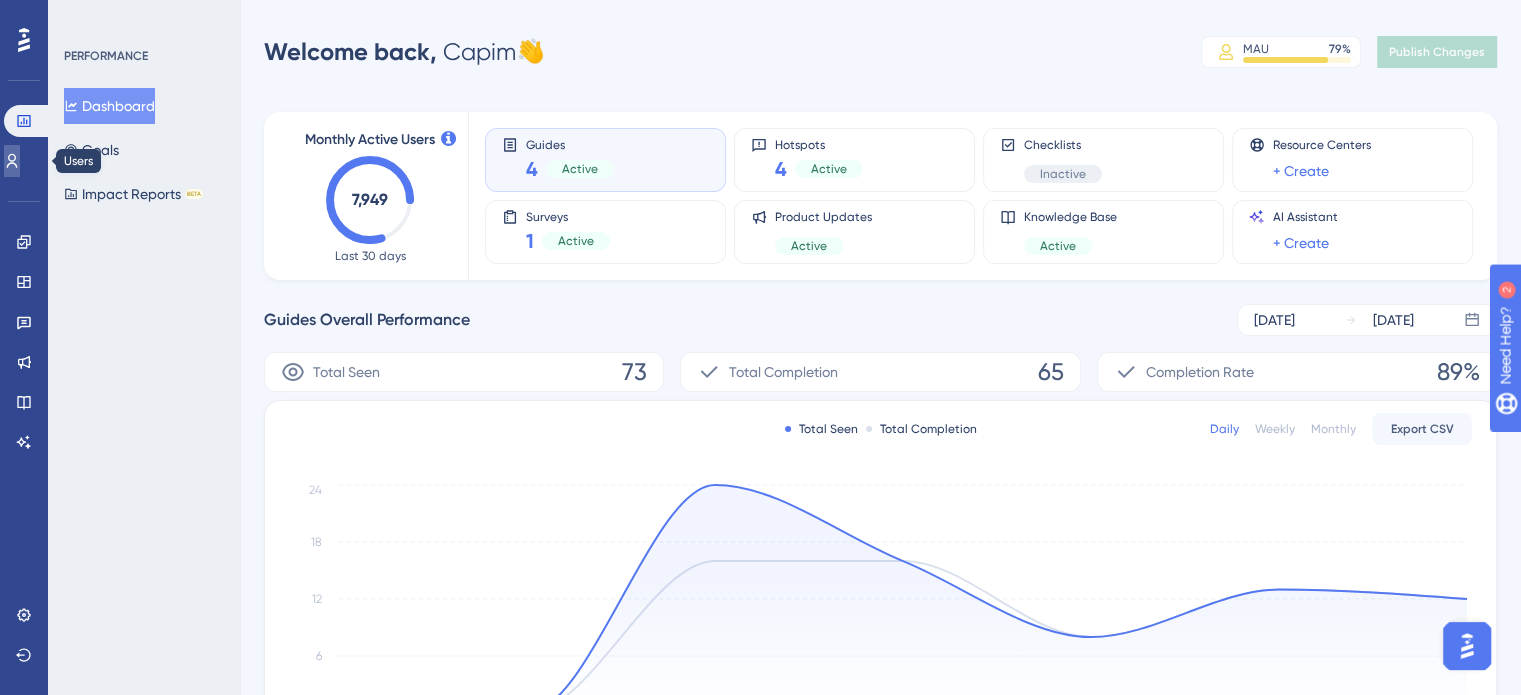 click at bounding box center (12, 161) 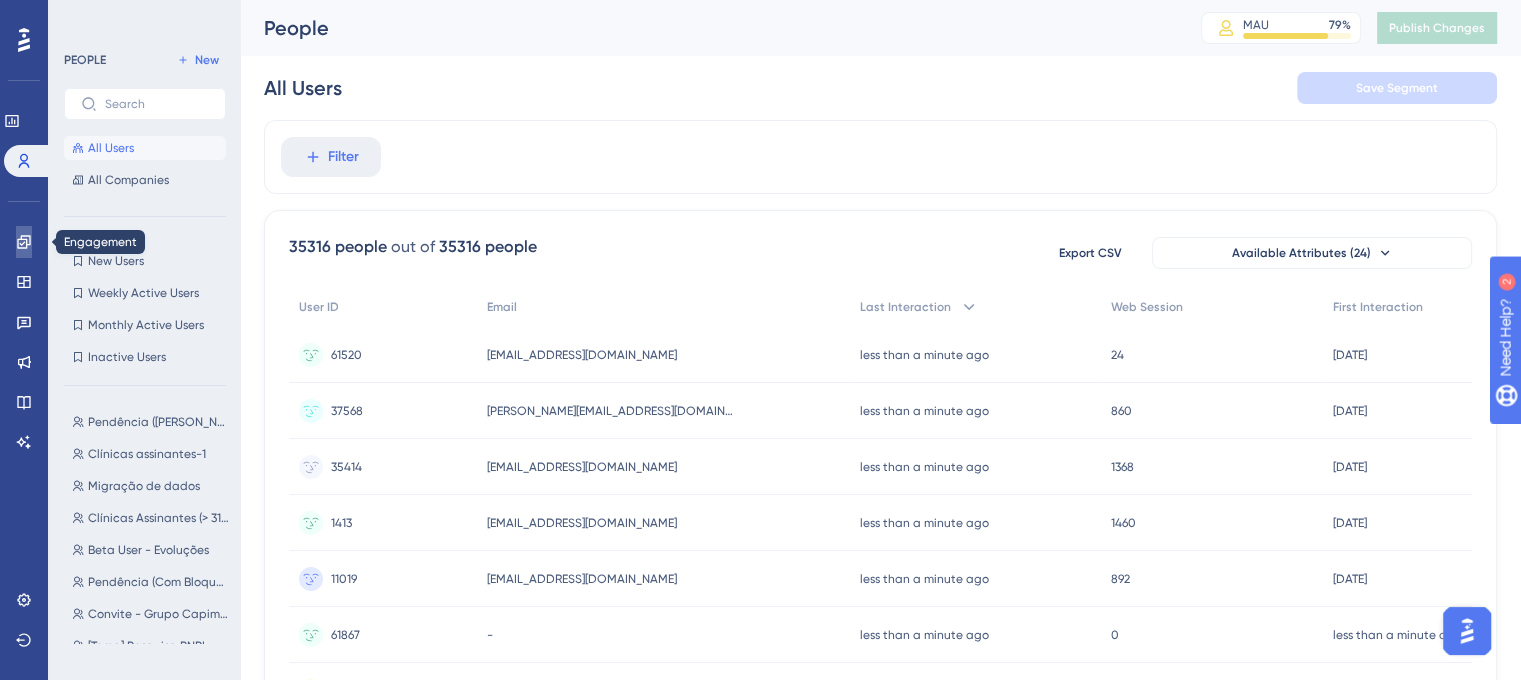 click 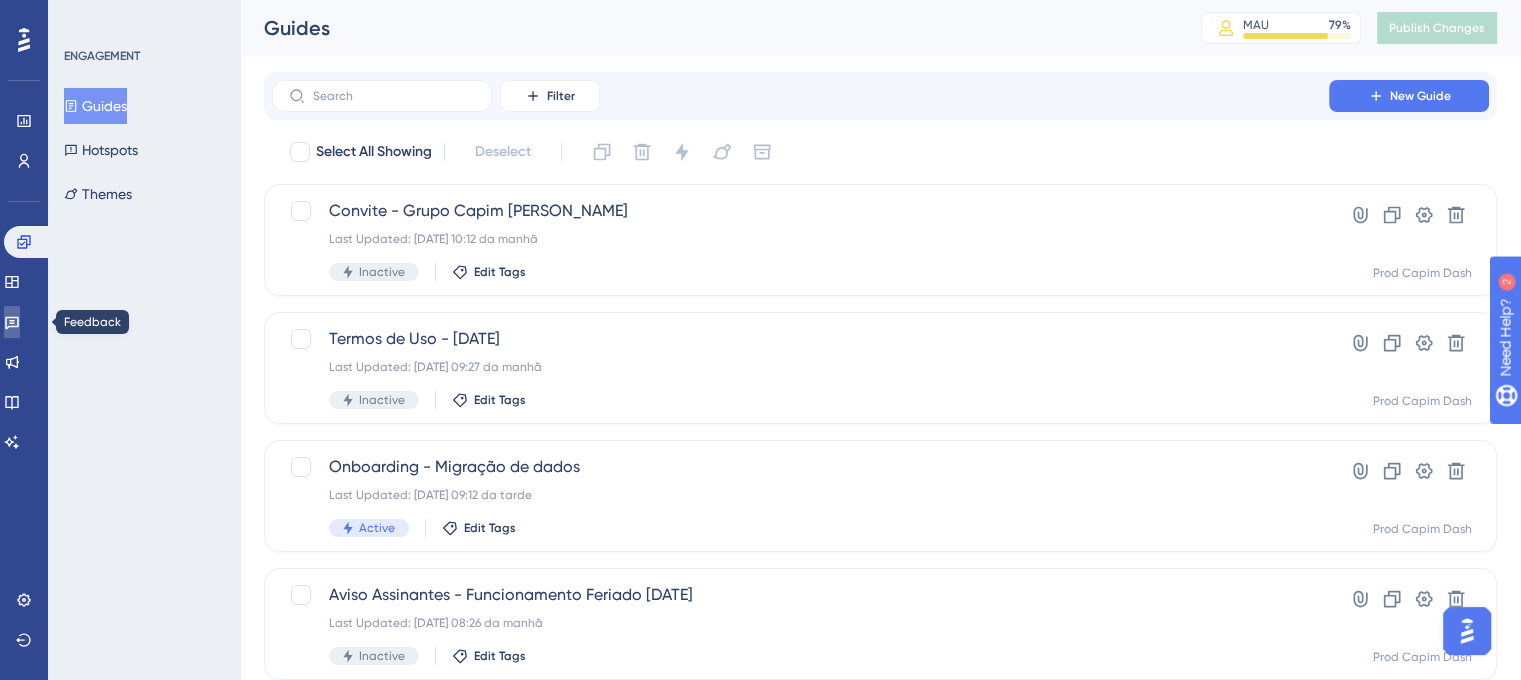 click 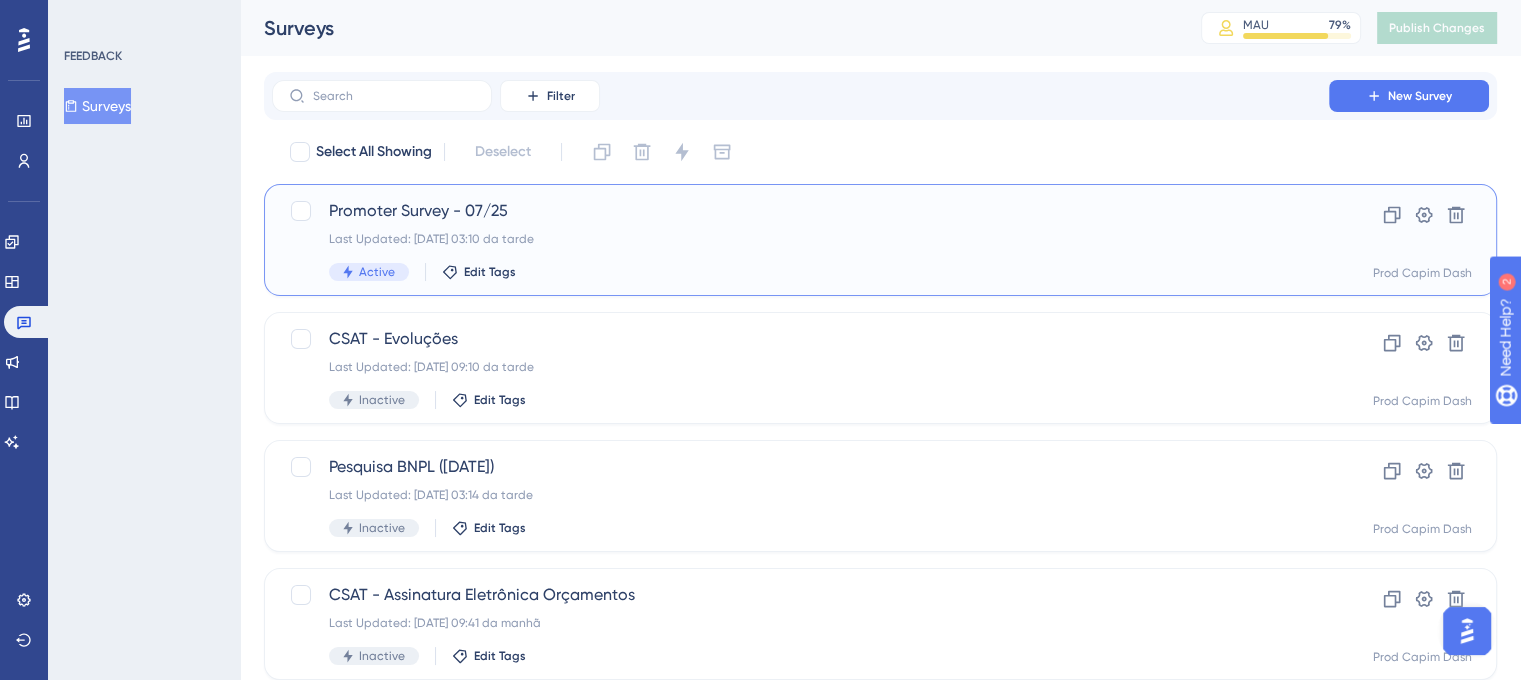 click on "Promoter Survey - 07/25 Last Updated: [DATE] 03:10 da tarde Active Edit Tags" at bounding box center (800, 240) 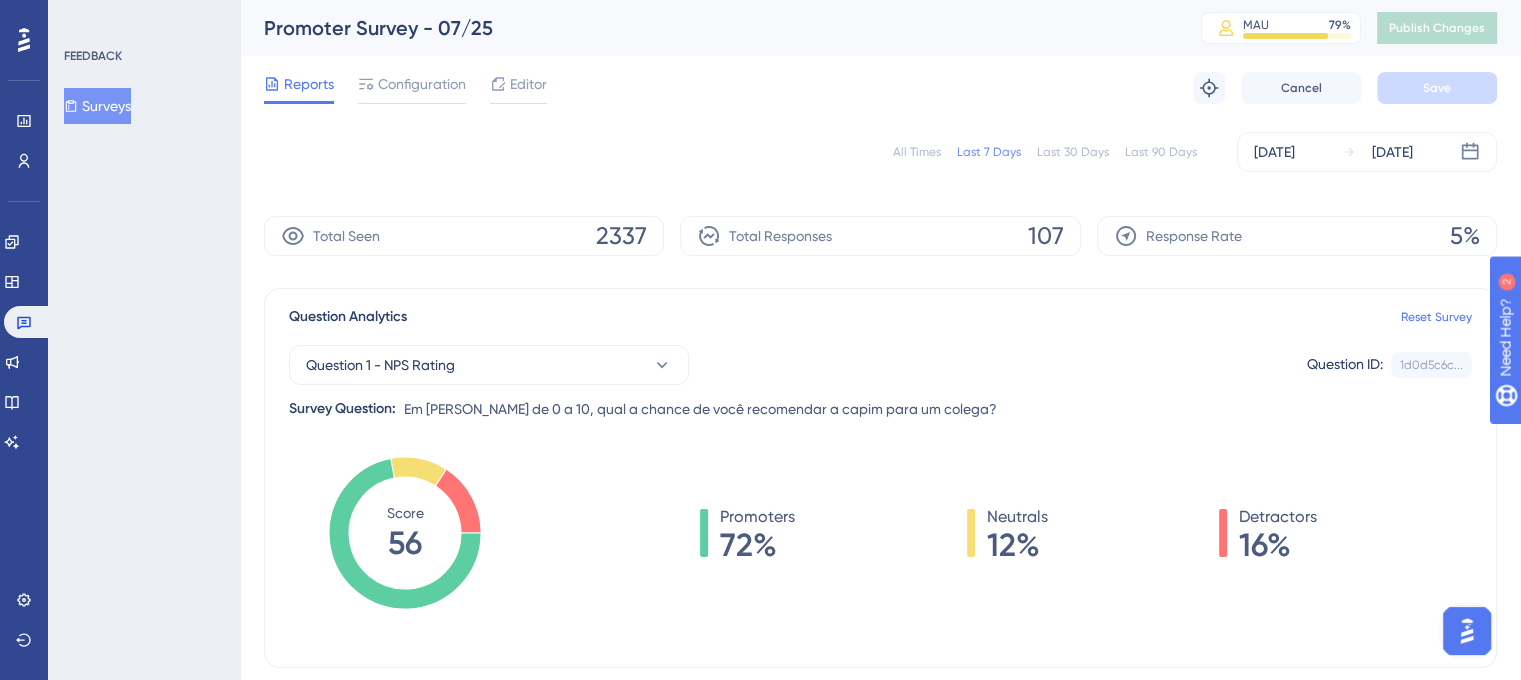 click on "All Times" at bounding box center [917, 152] 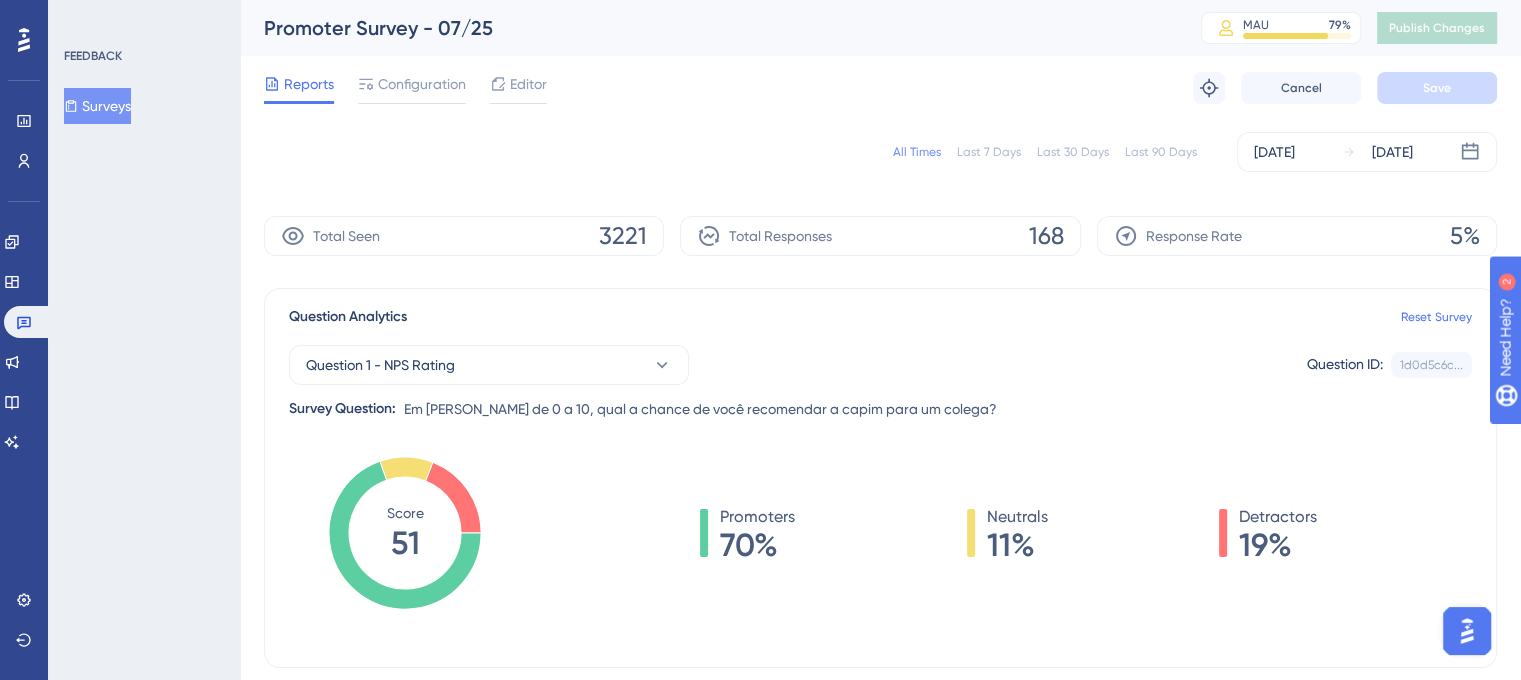 click on "Last 7 Days" at bounding box center (989, 152) 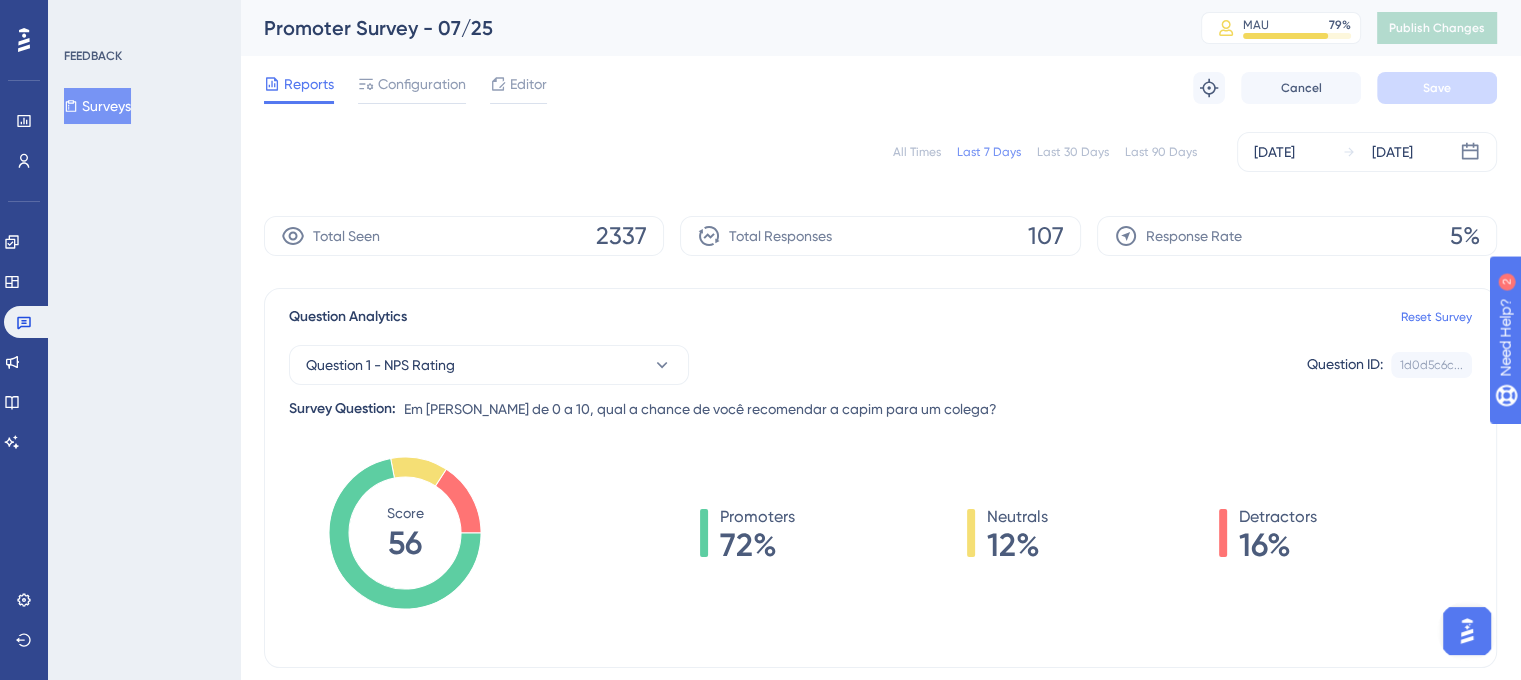 click on "All Times" at bounding box center [917, 152] 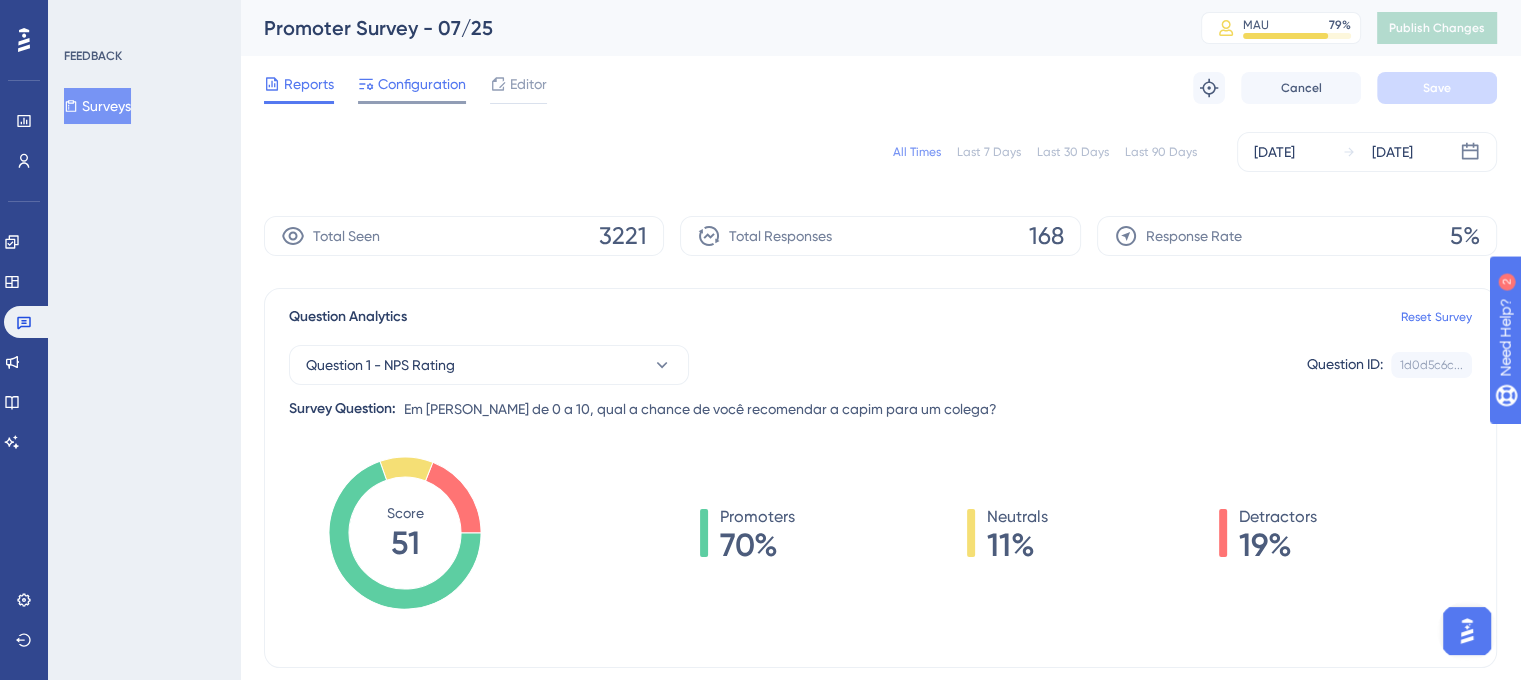 click on "Configuration" at bounding box center (422, 84) 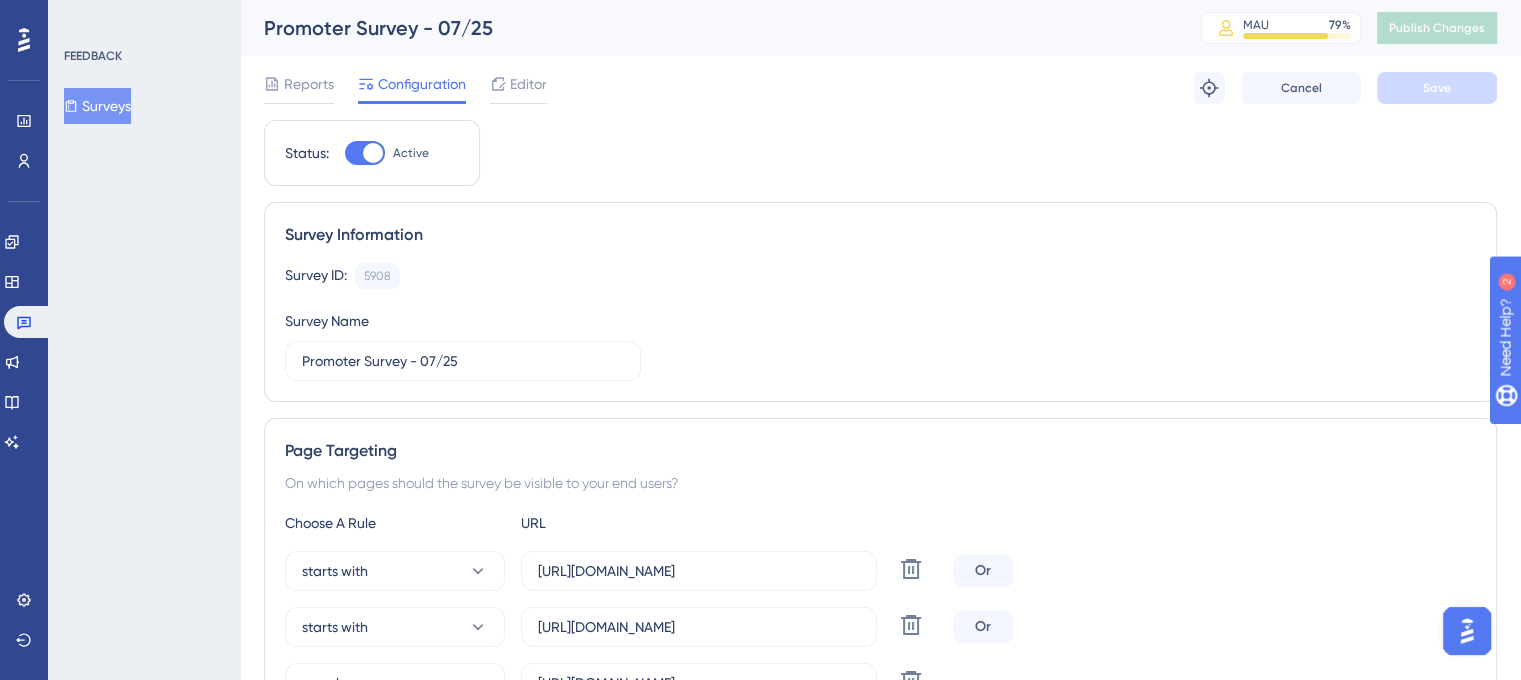 click at bounding box center [373, 153] 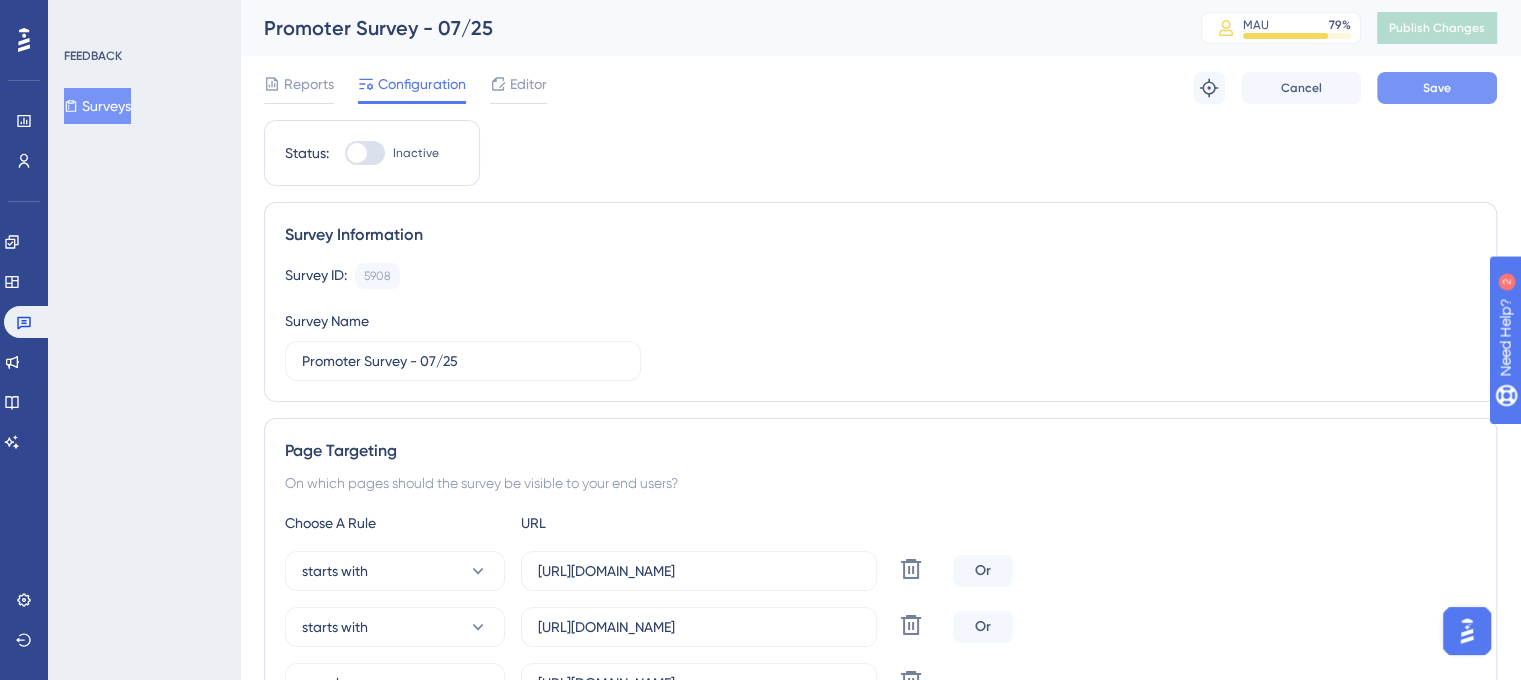 click on "Save" at bounding box center [1437, 88] 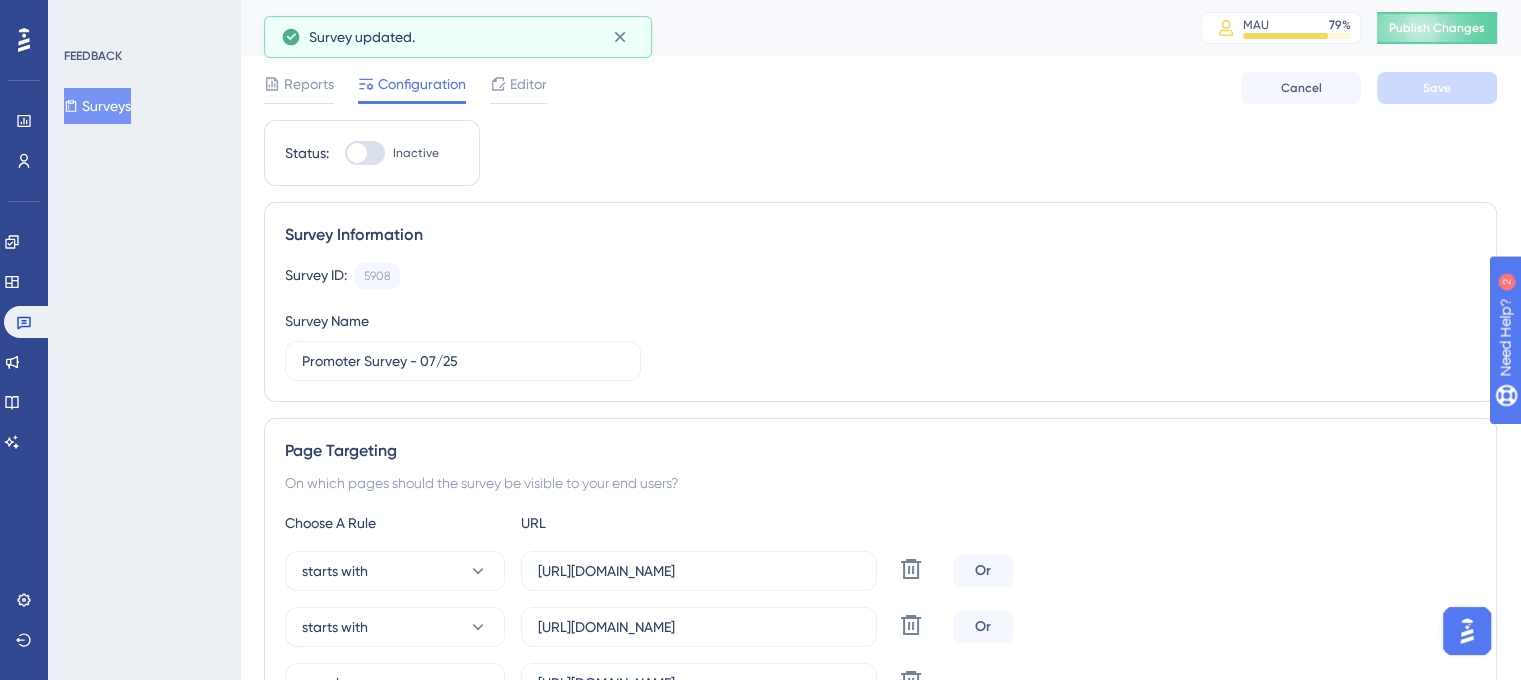 click on "Reports" at bounding box center (309, 84) 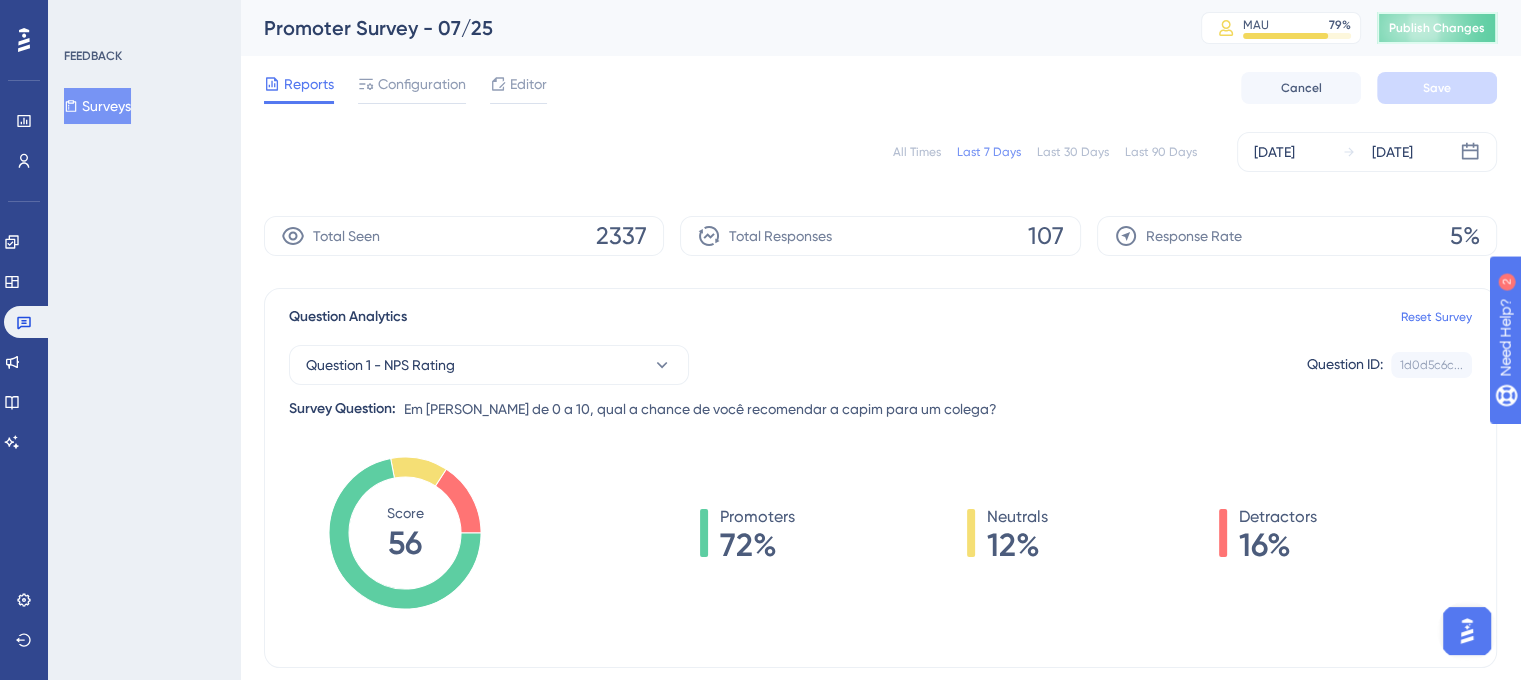 click on "Publish Changes" at bounding box center (1437, 28) 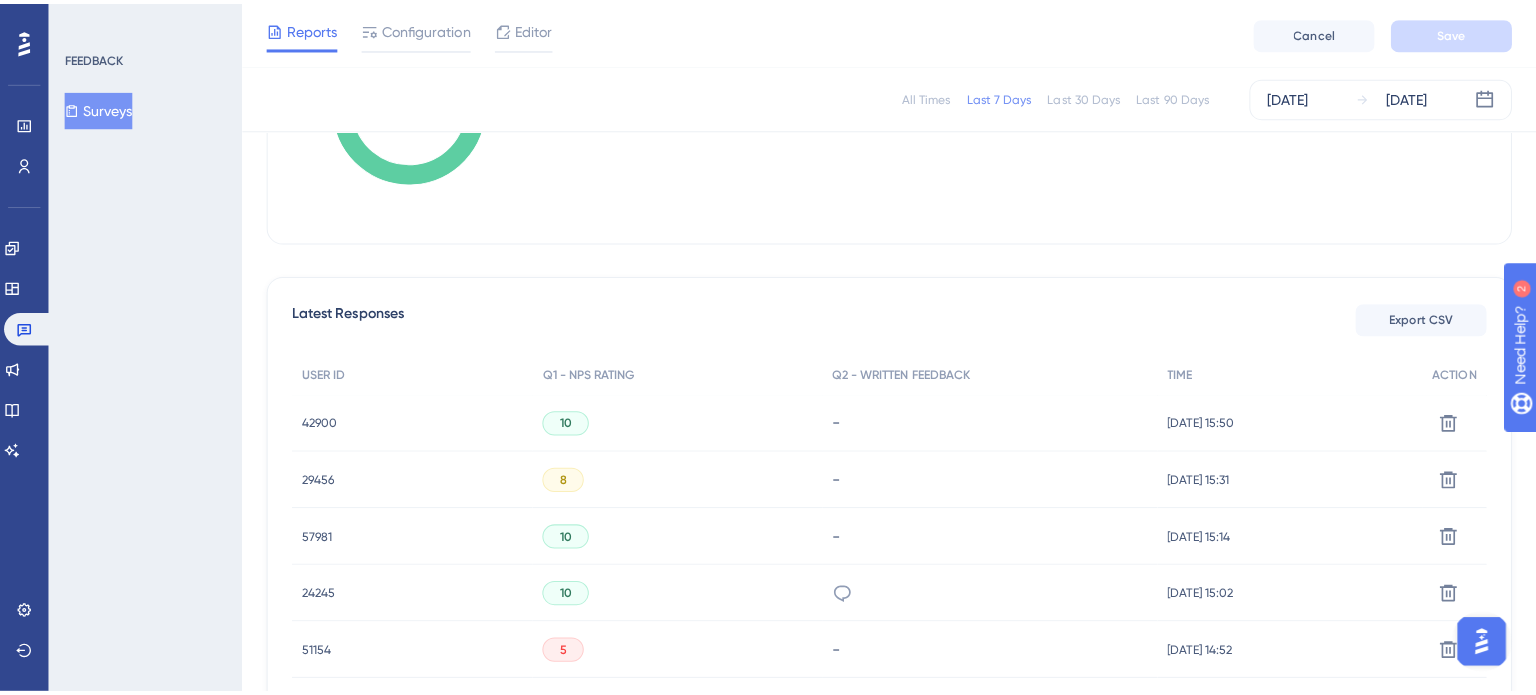 scroll, scrollTop: 500, scrollLeft: 0, axis: vertical 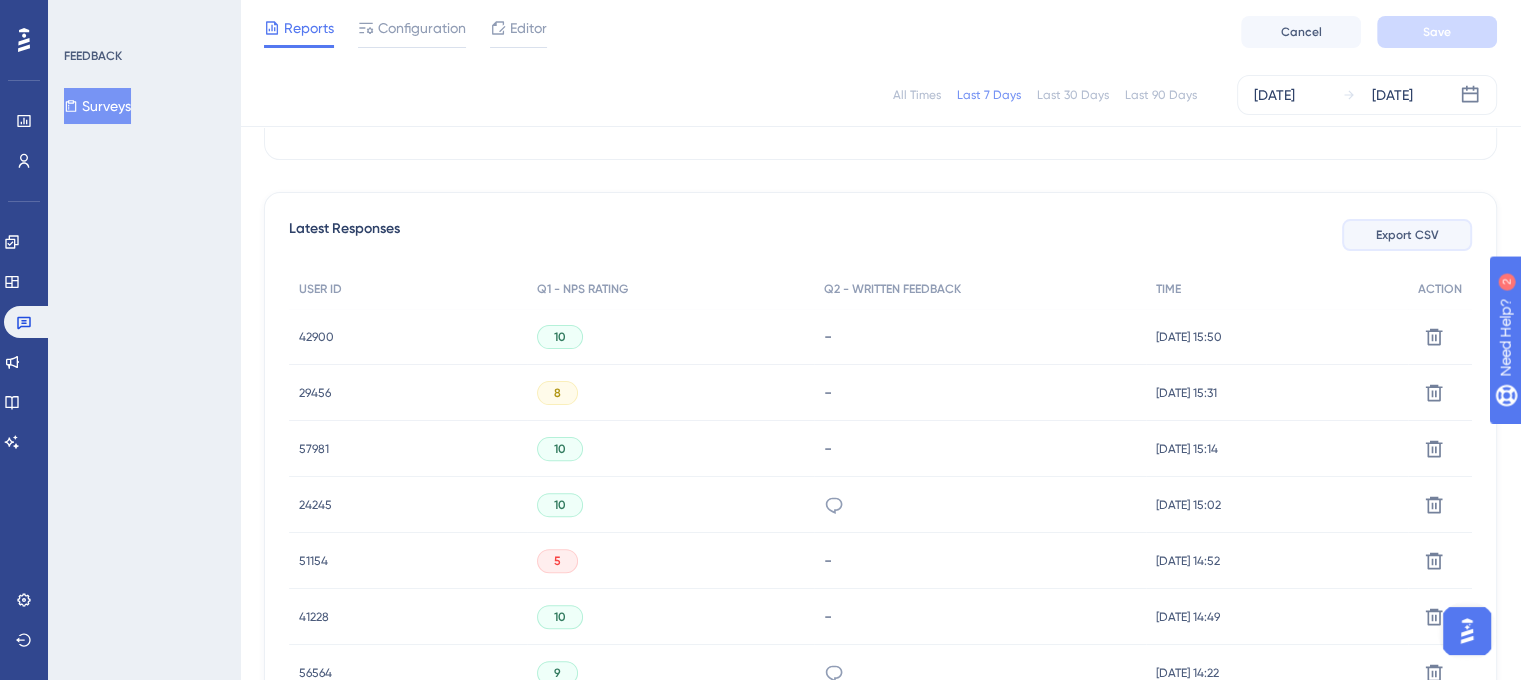 click on "Export CSV" at bounding box center [1407, 235] 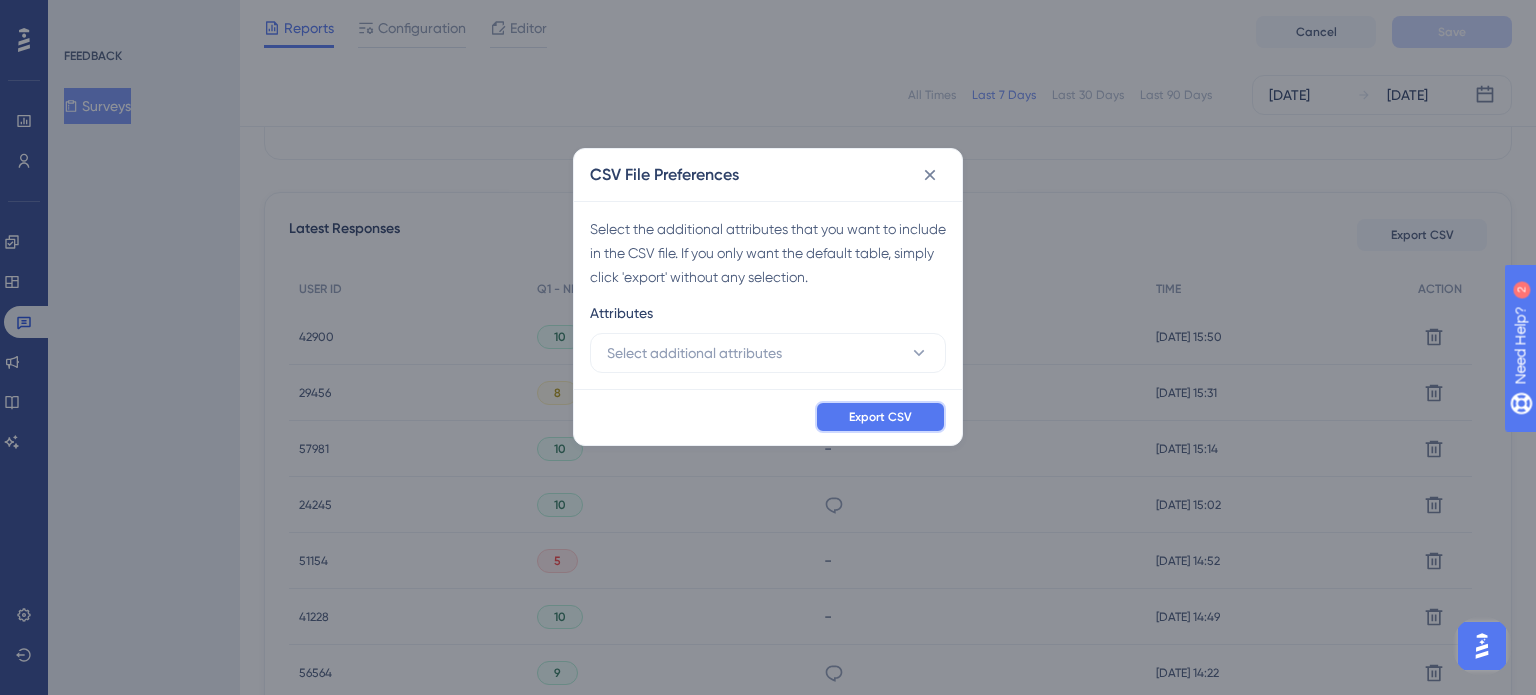 click on "Export CSV" at bounding box center [880, 417] 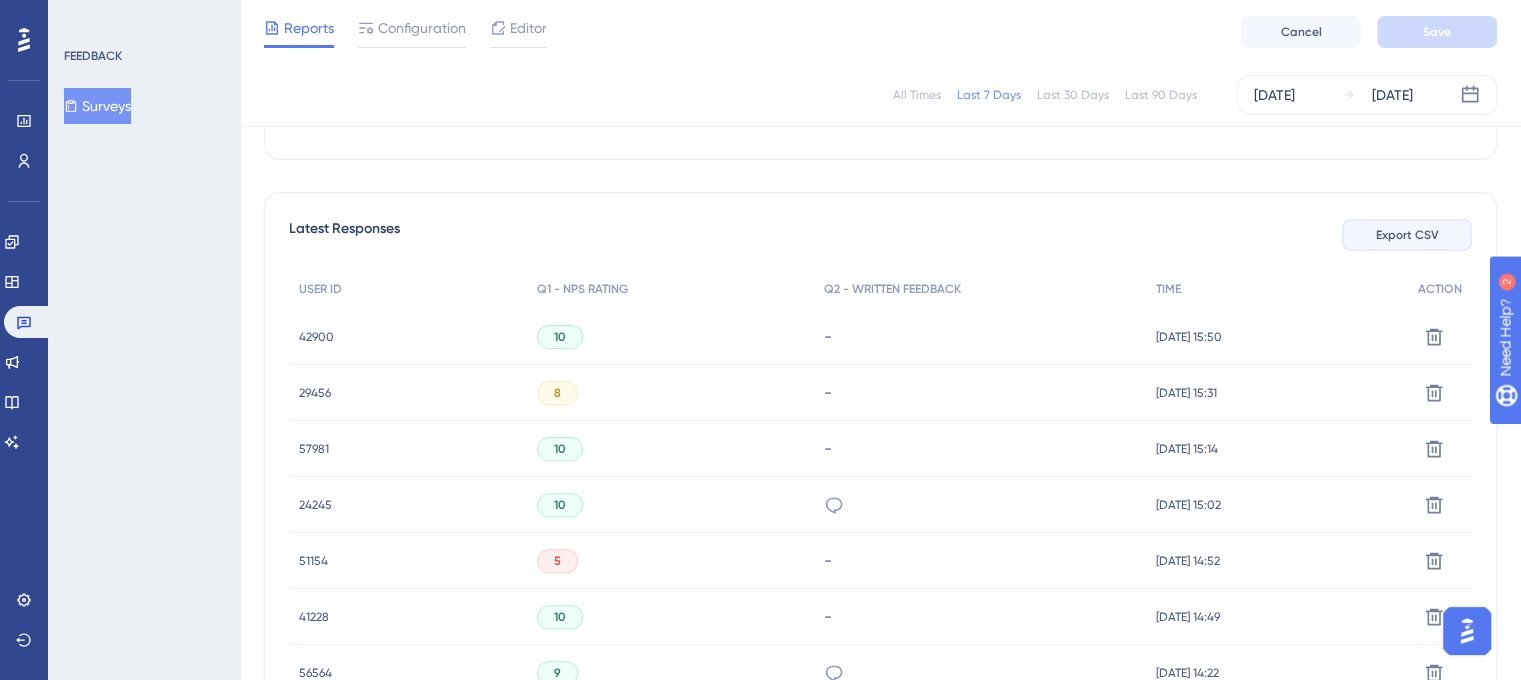 click on "Export CSV" at bounding box center (1407, 235) 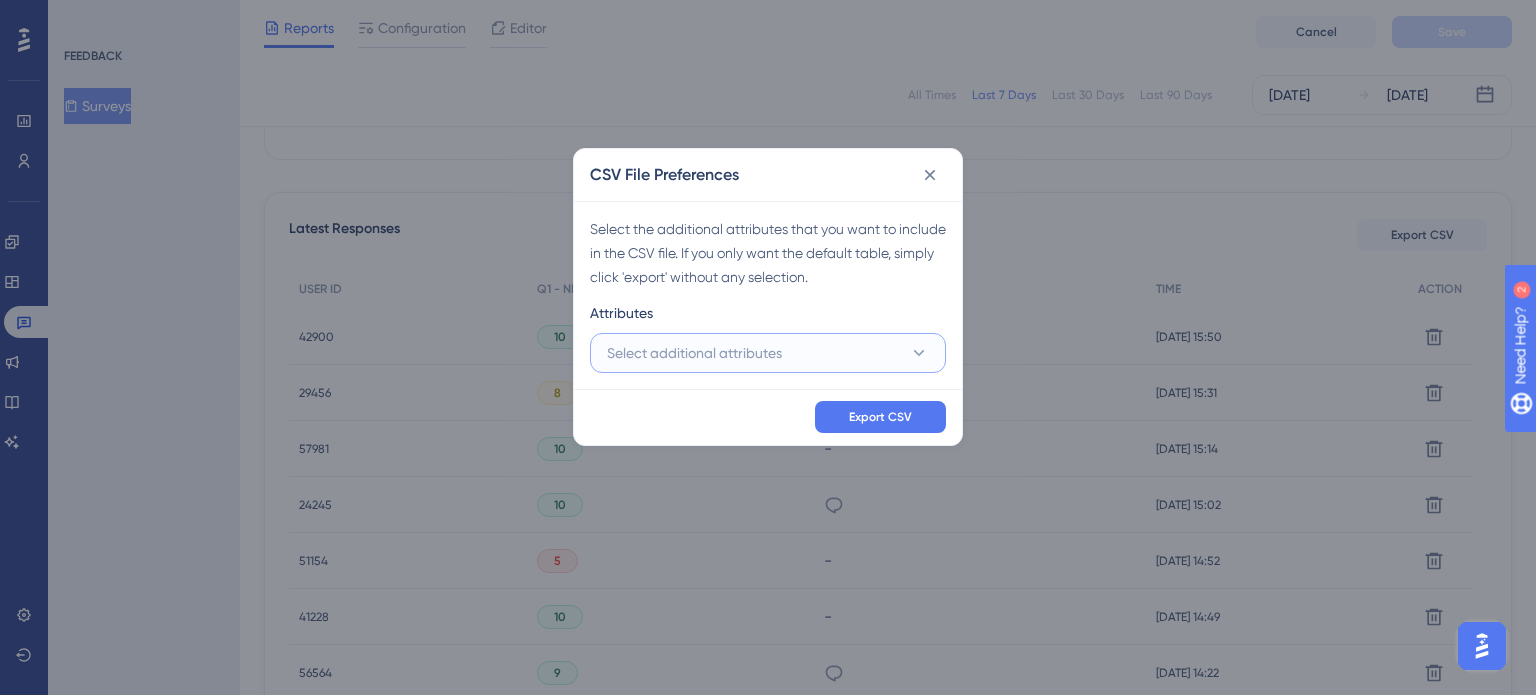 click on "Select additional attributes" at bounding box center [694, 353] 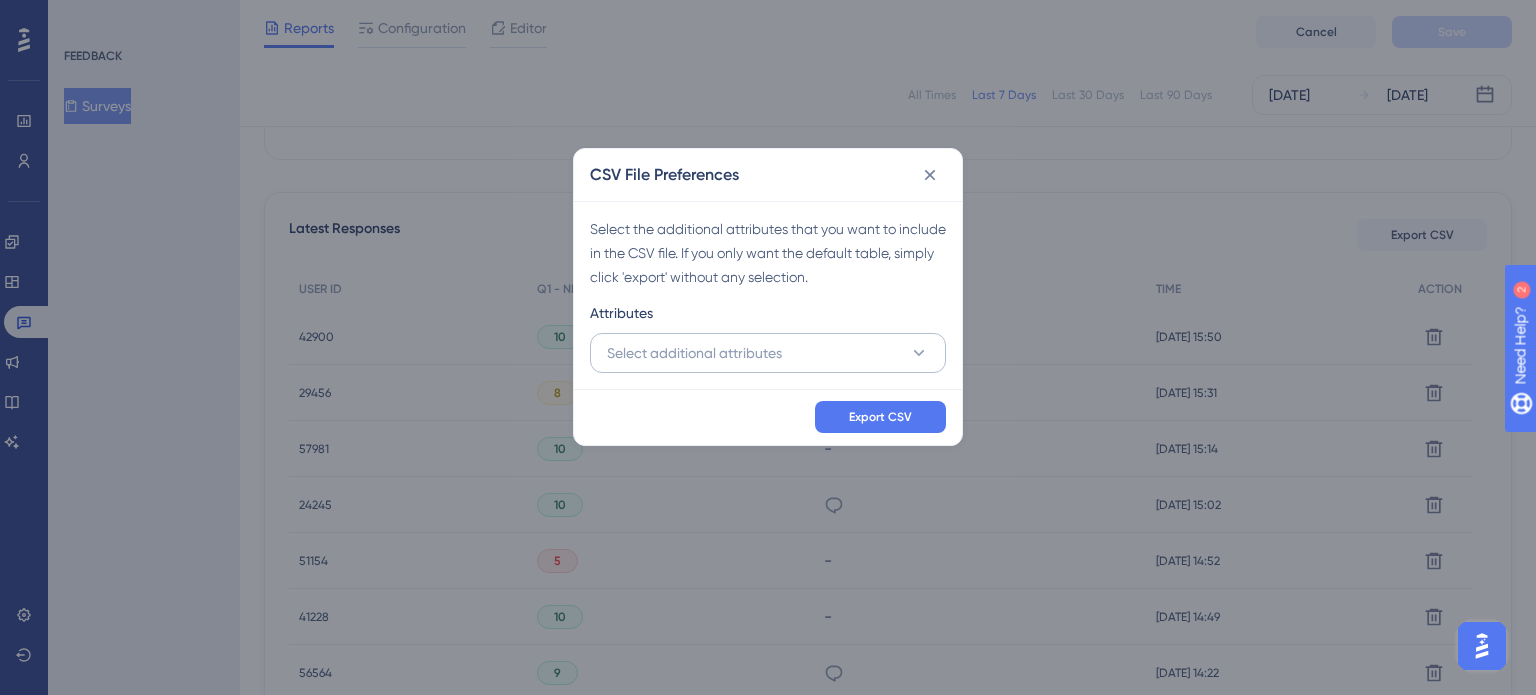 scroll, scrollTop: 601, scrollLeft: 0, axis: vertical 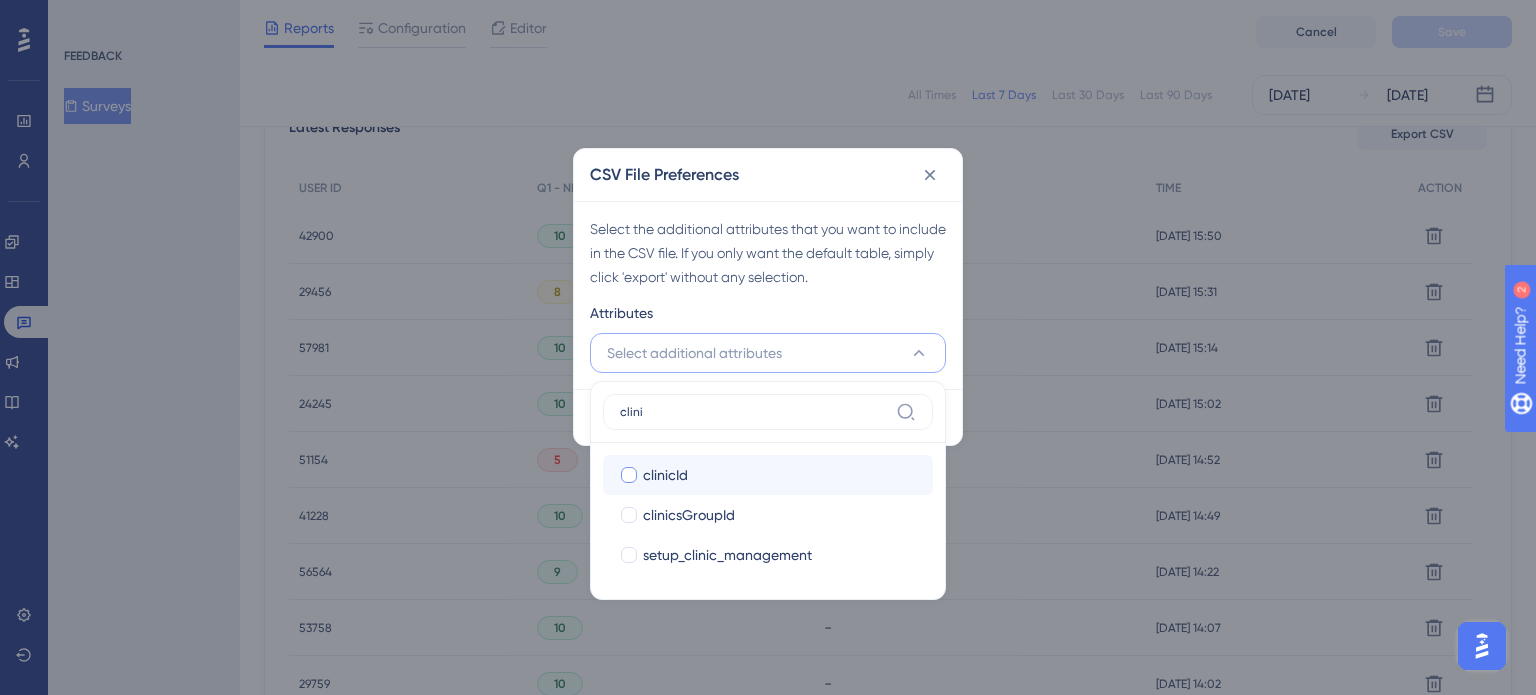type on "clini" 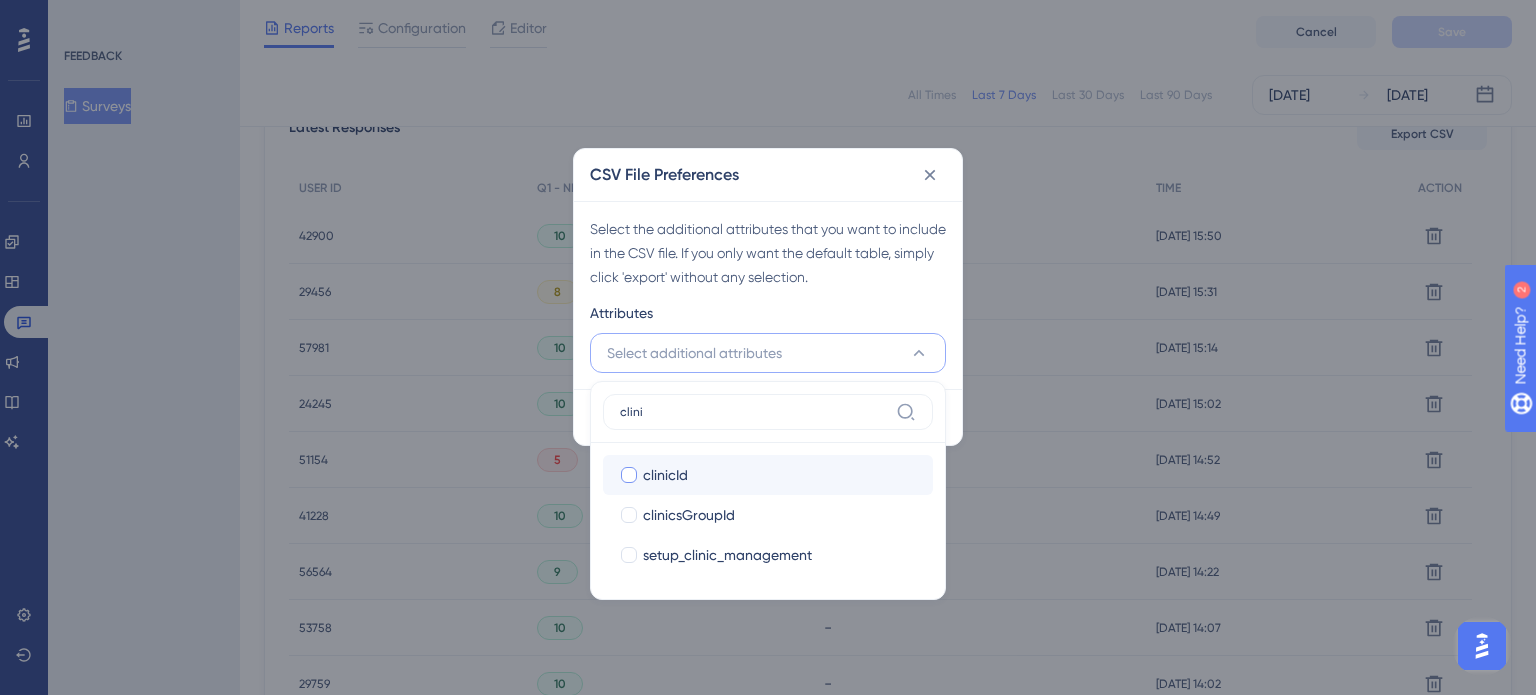 checkbox on "true" 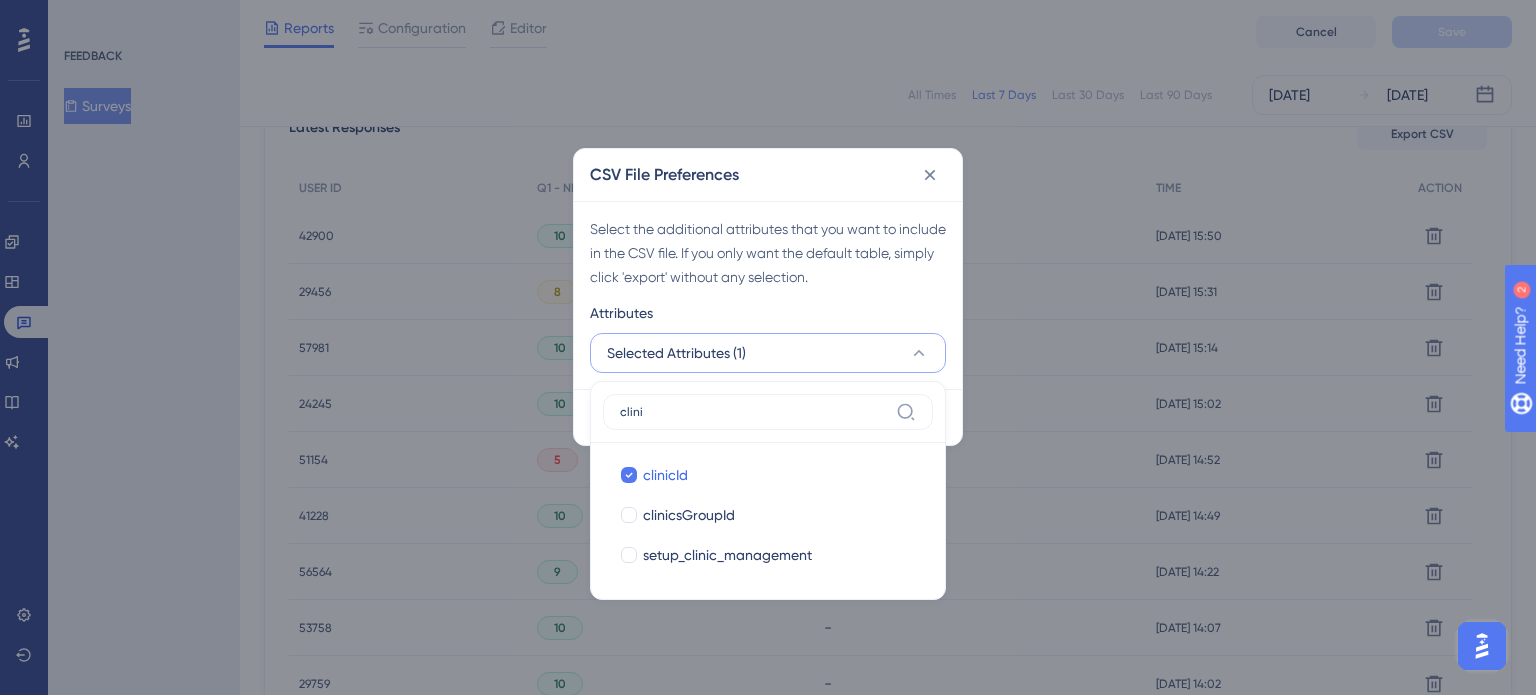 click on "Select the additional attributes that you want to include in the CSV file.
If you only want the default table, simply click 'export' without any selection." at bounding box center (768, 253) 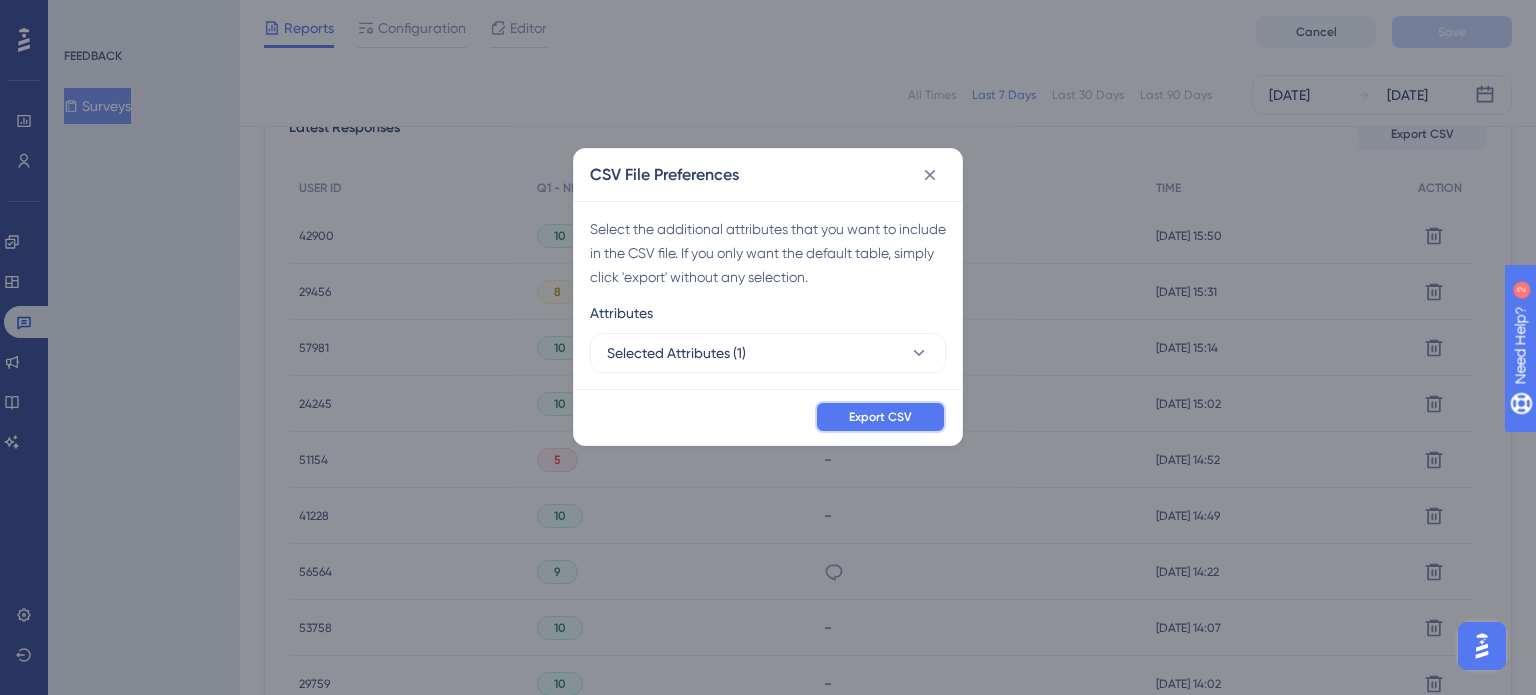 click on "Export CSV" at bounding box center (880, 417) 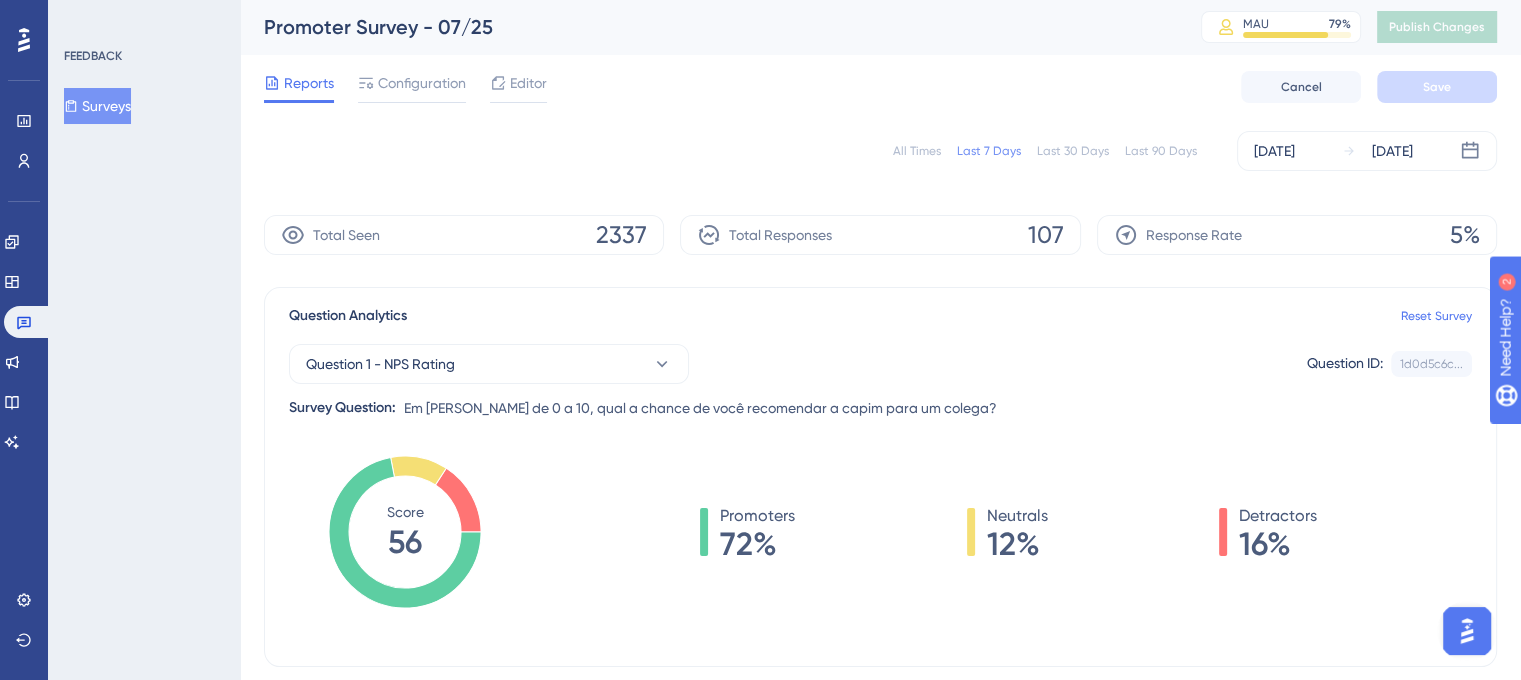 scroll, scrollTop: 0, scrollLeft: 0, axis: both 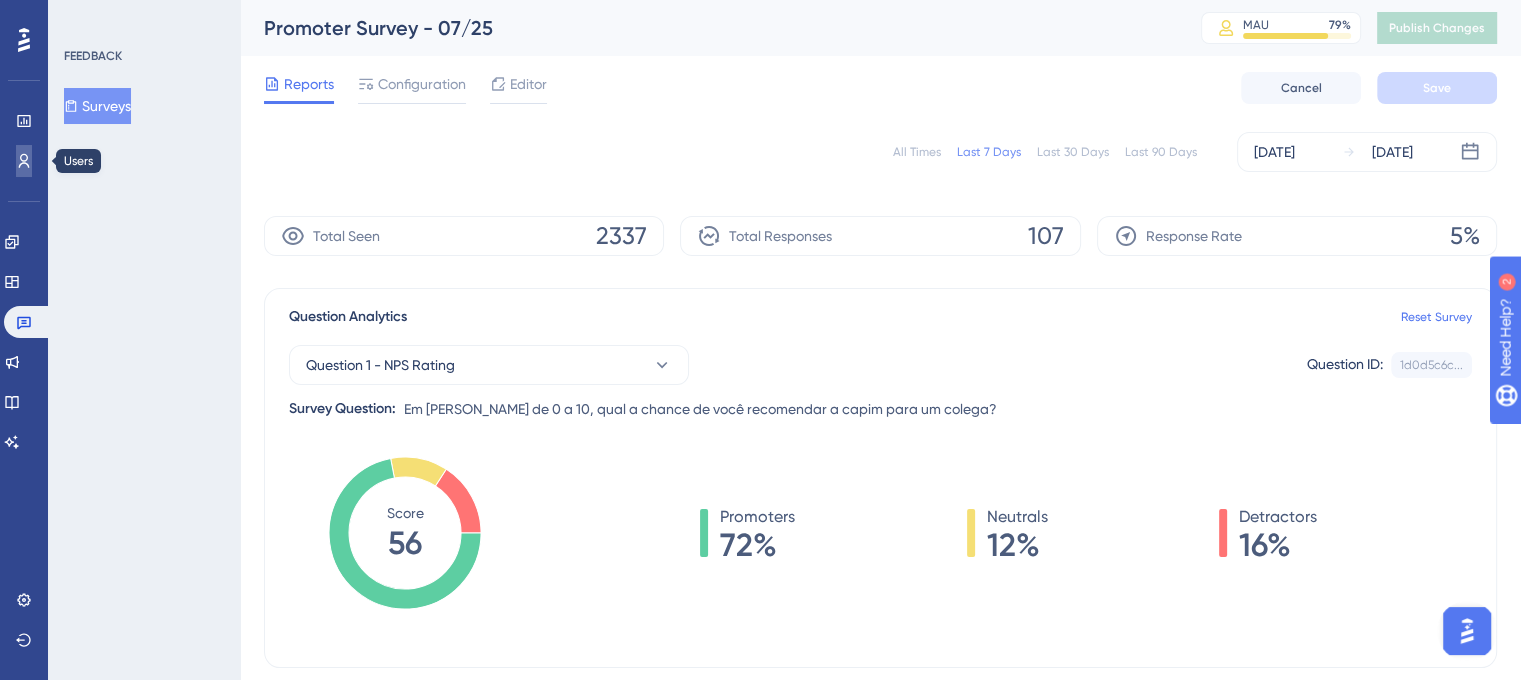 click 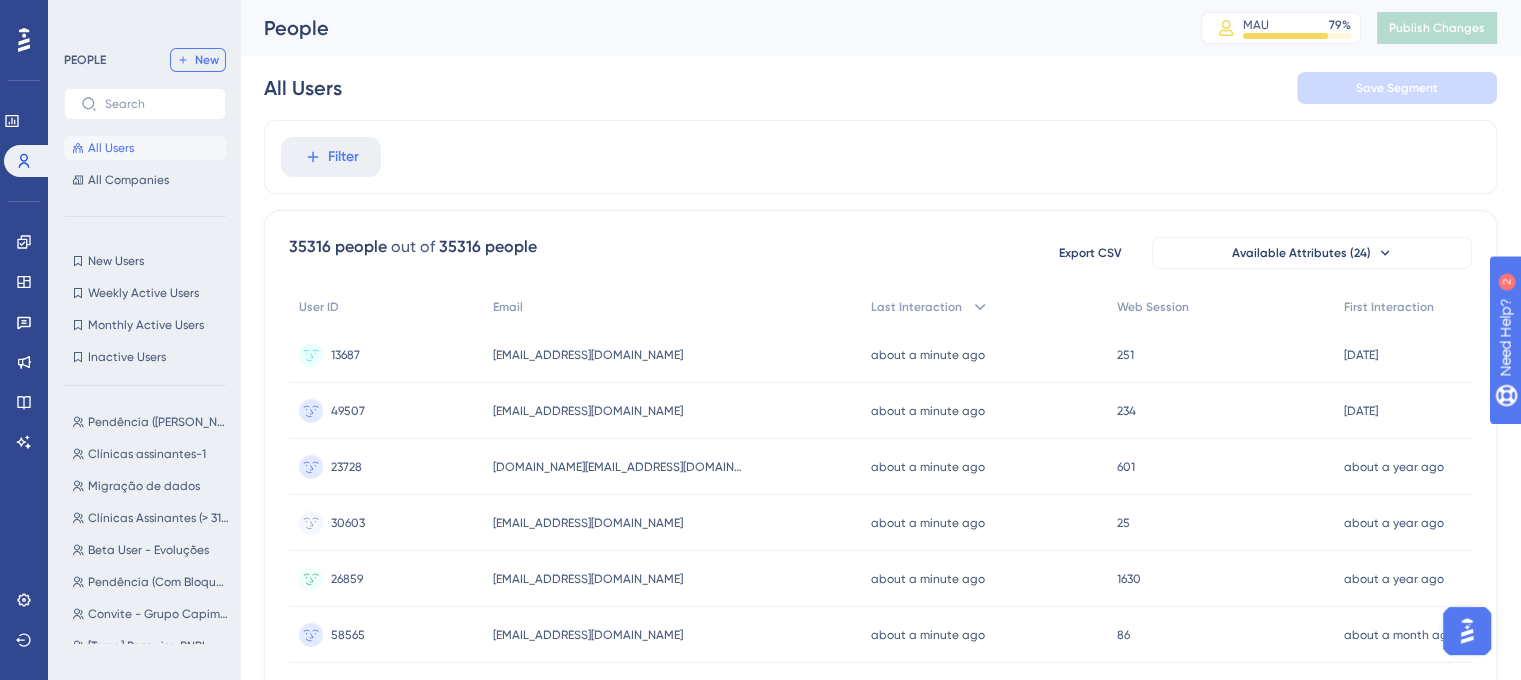 click on "New" at bounding box center (207, 60) 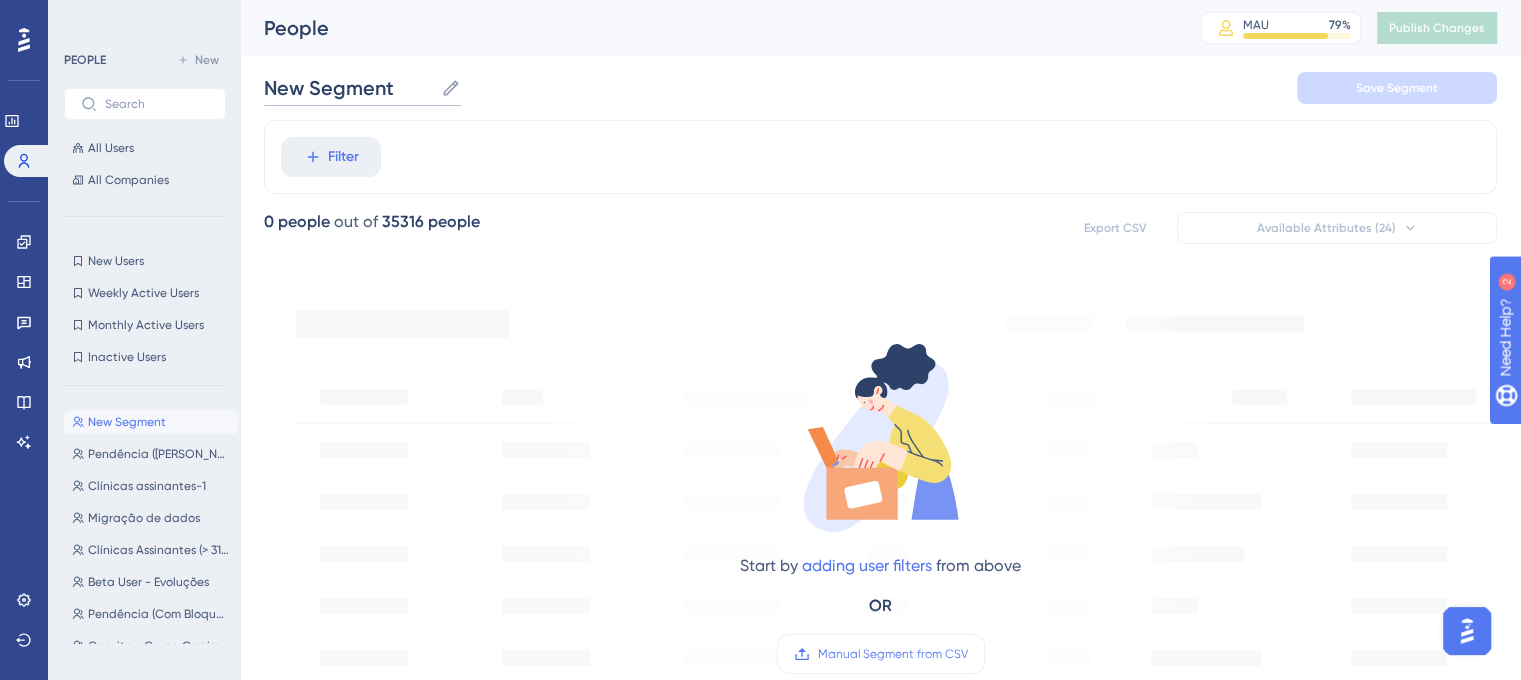 click on "New Segment" at bounding box center (348, 88) 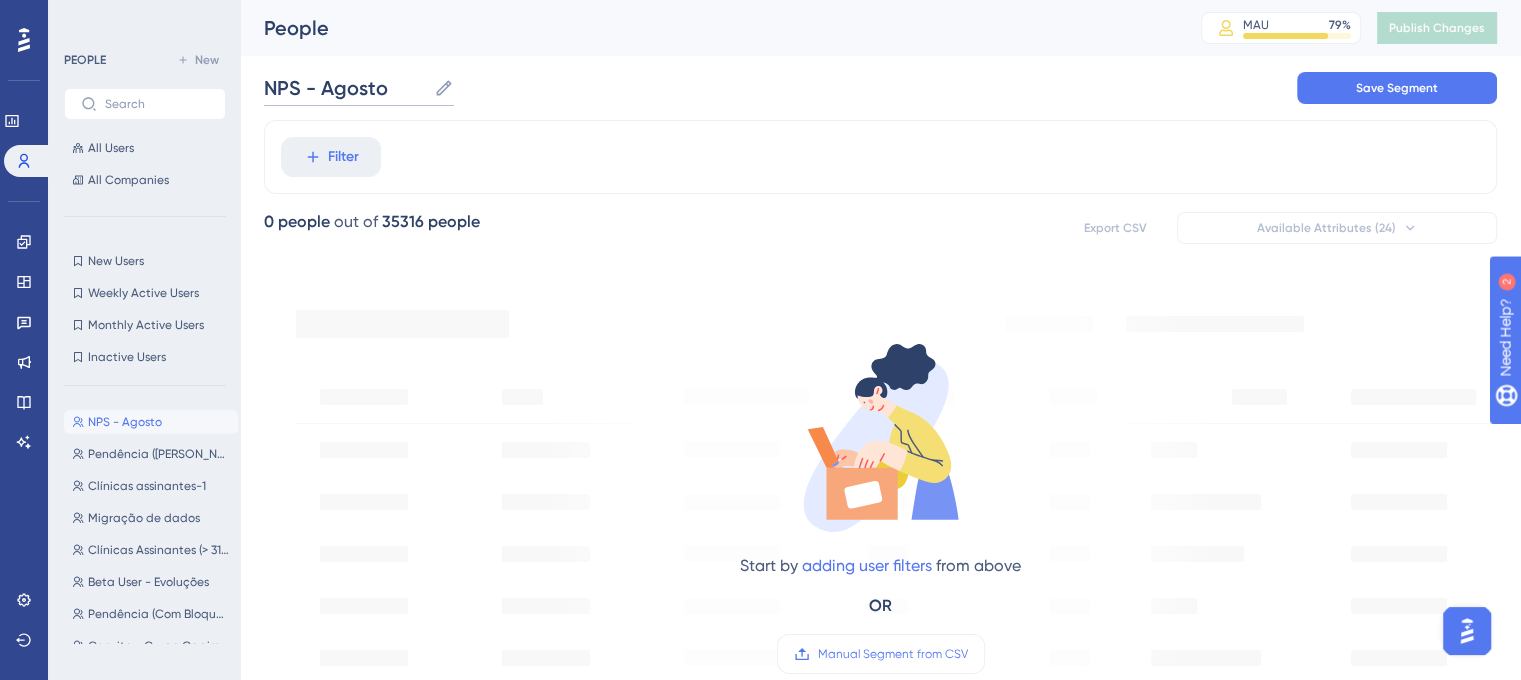 type on "NPS - Agosto" 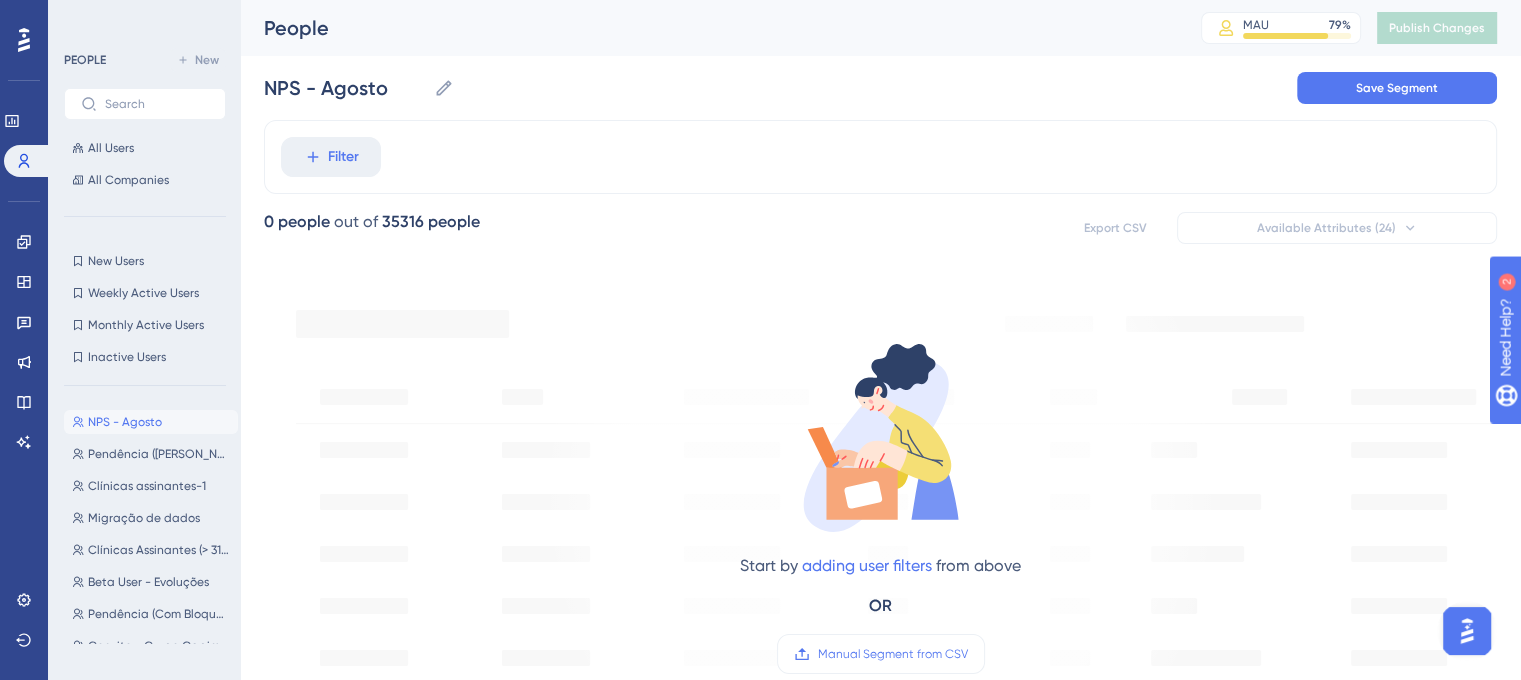 click on "People MAU 79 % Click to see add-on and upgrade options Publish Changes" at bounding box center [880, 28] 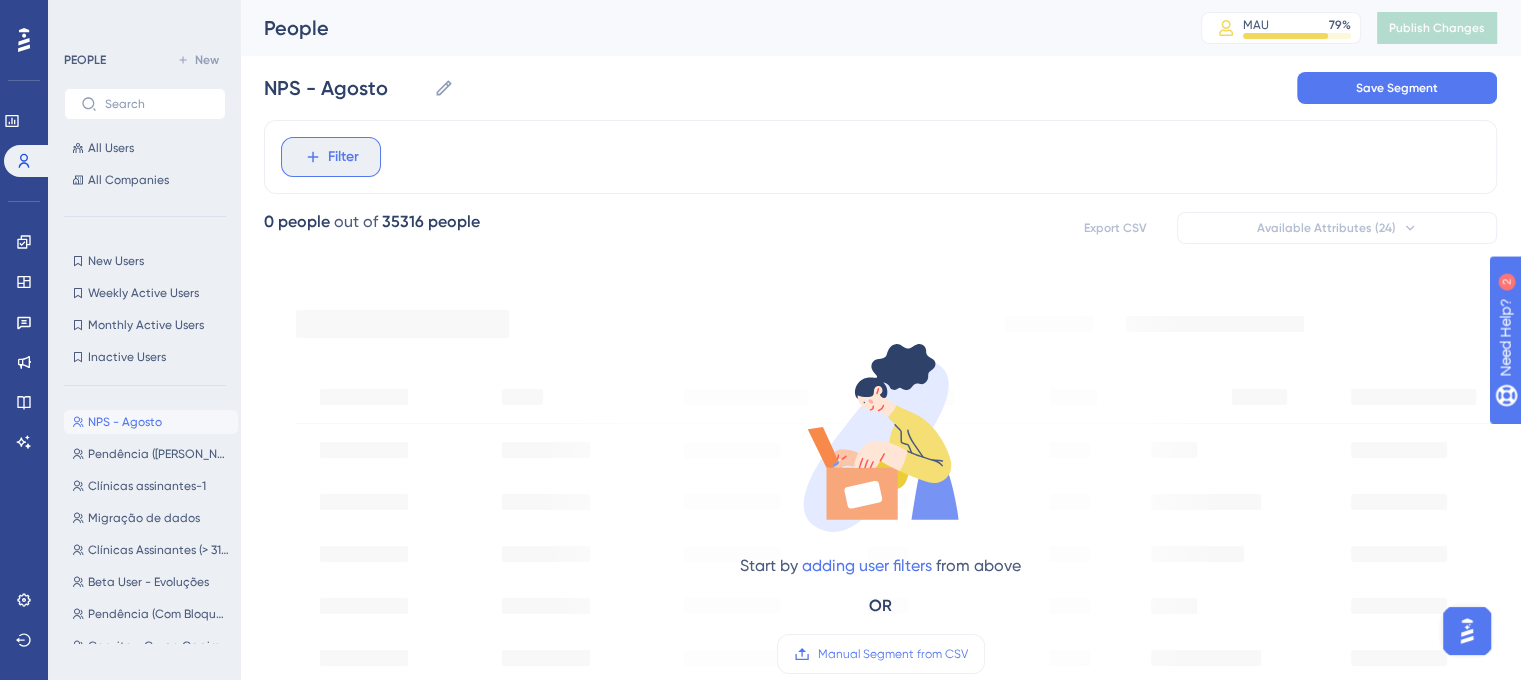 click on "Filter" at bounding box center (343, 157) 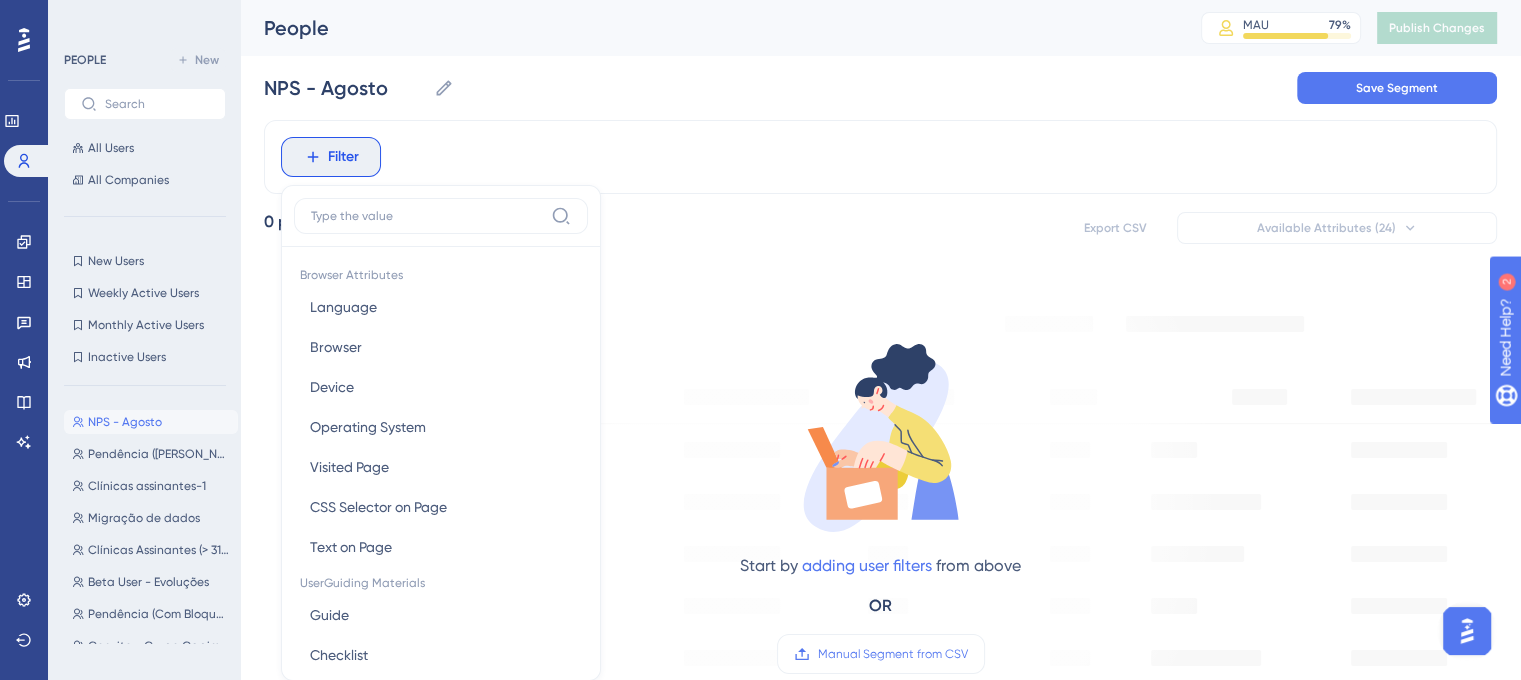 scroll, scrollTop: 92, scrollLeft: 0, axis: vertical 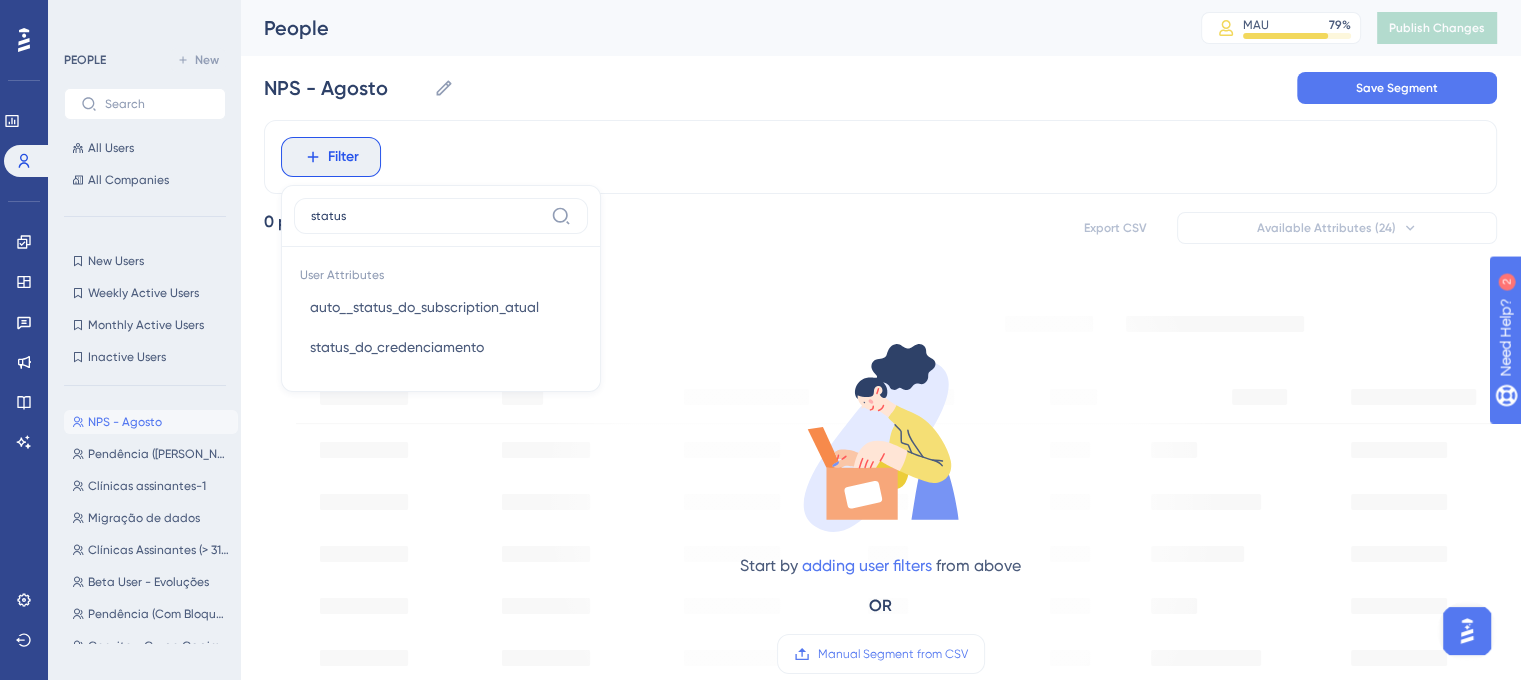 click on "status" at bounding box center [427, 216] 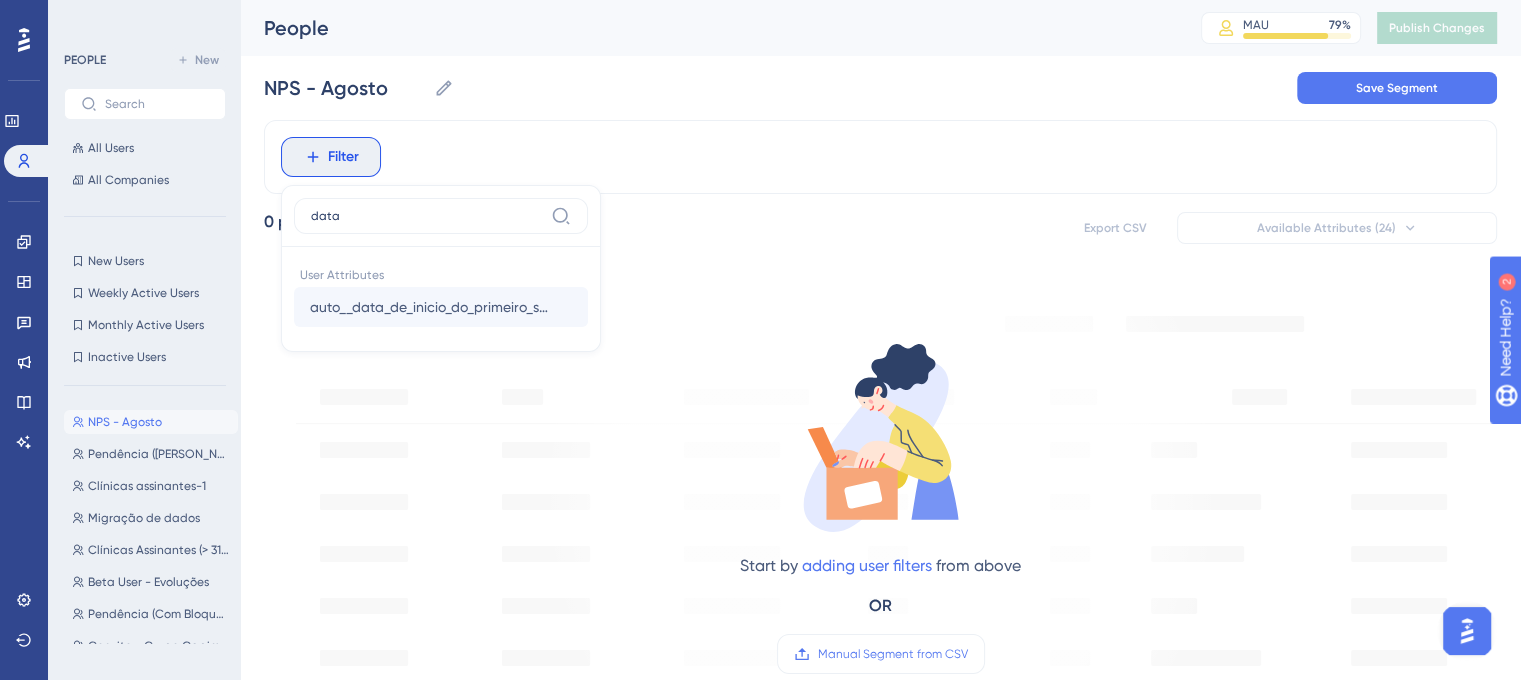 type on "data" 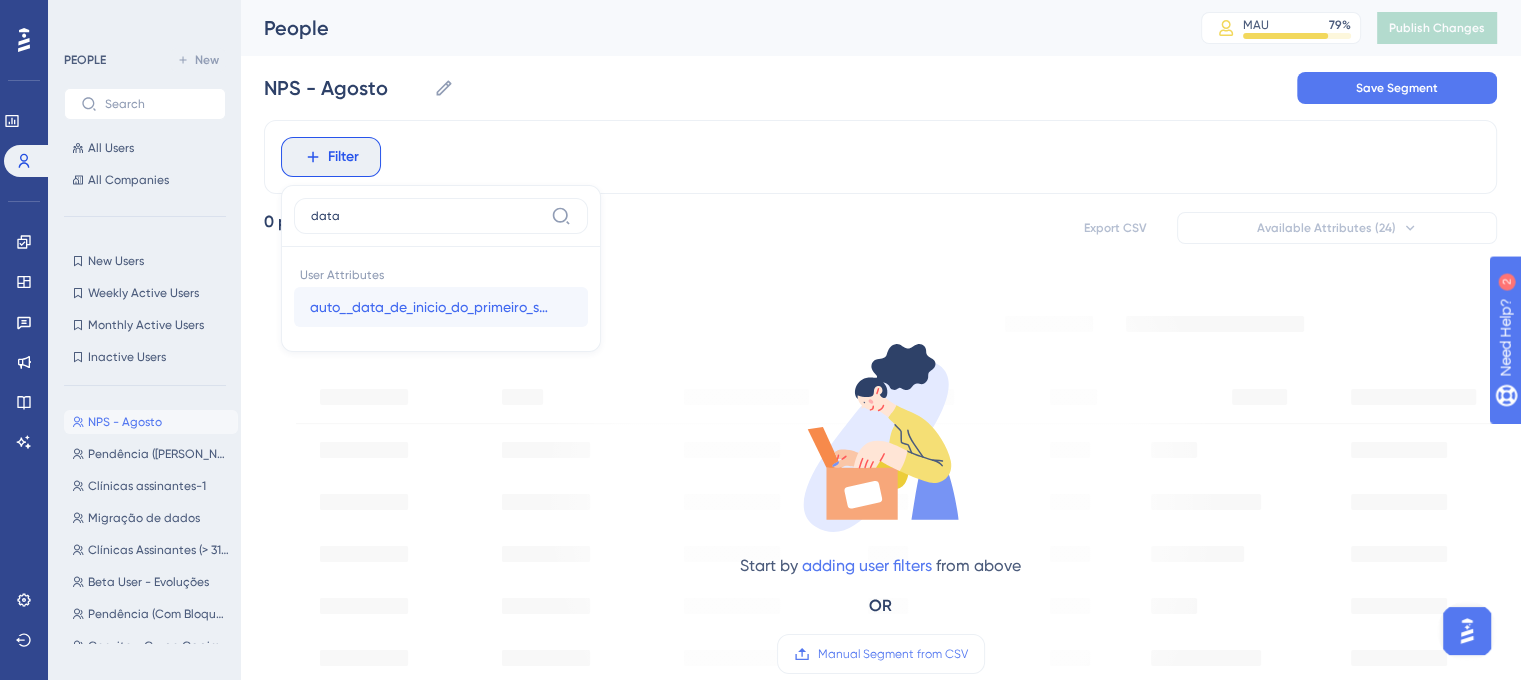 click on "auto__data_de_inicio_do_primeiro_subscription" at bounding box center [429, 307] 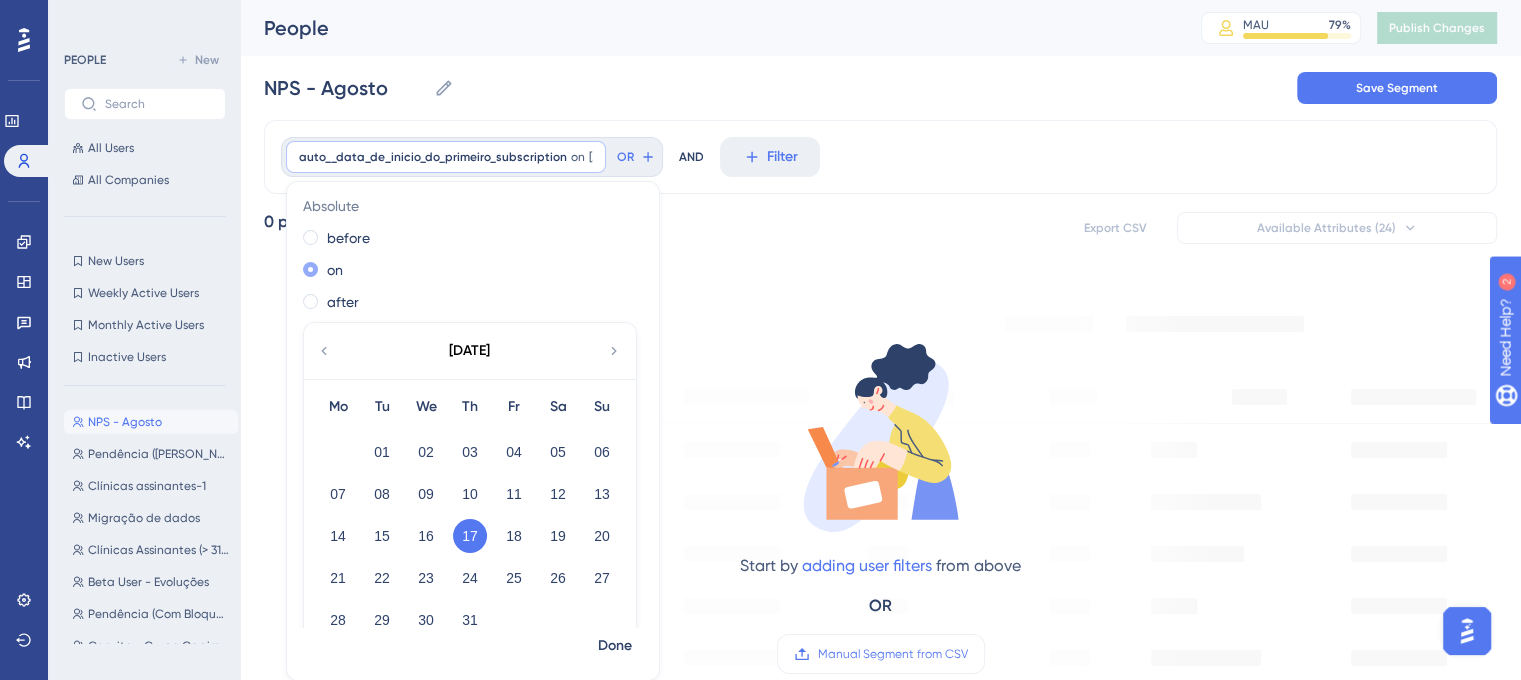 scroll, scrollTop: 235, scrollLeft: 0, axis: vertical 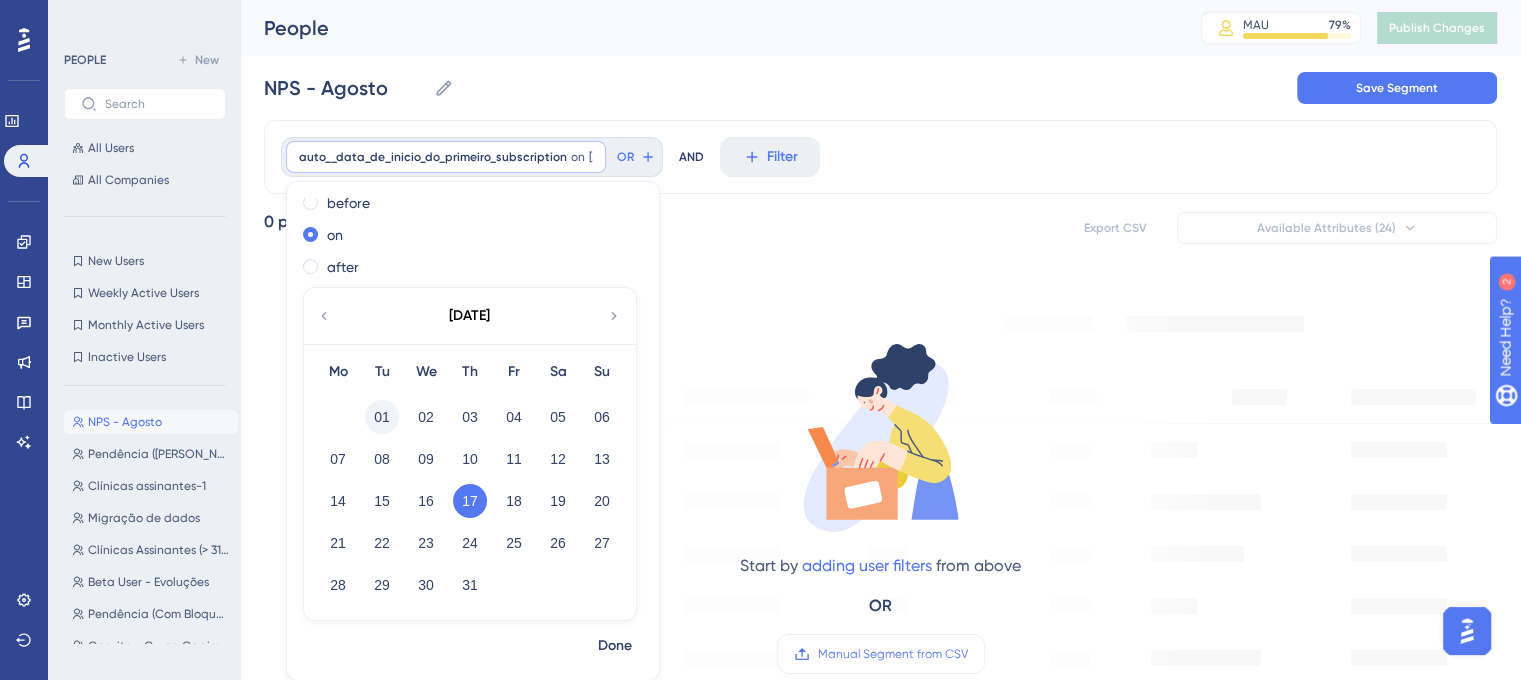 click on "01" at bounding box center [382, 417] 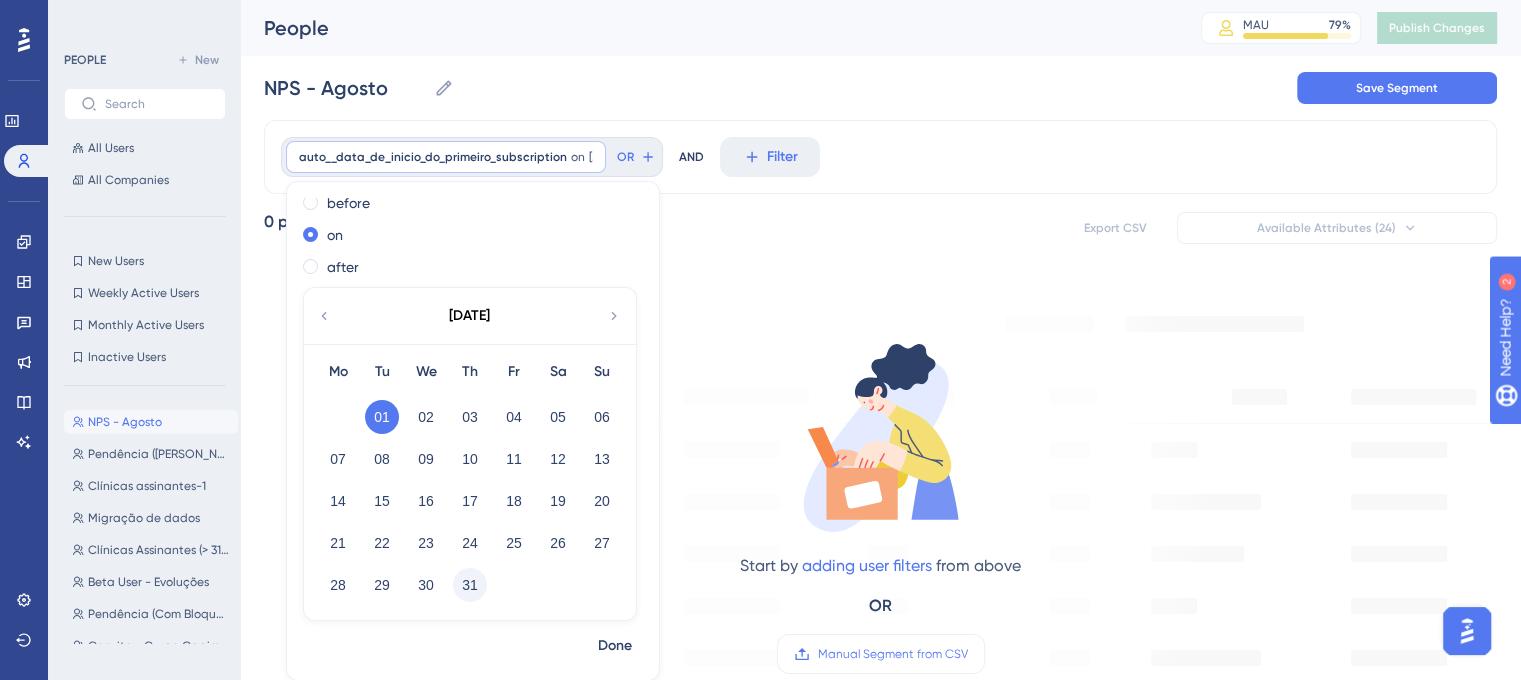 click on "31" at bounding box center [470, 585] 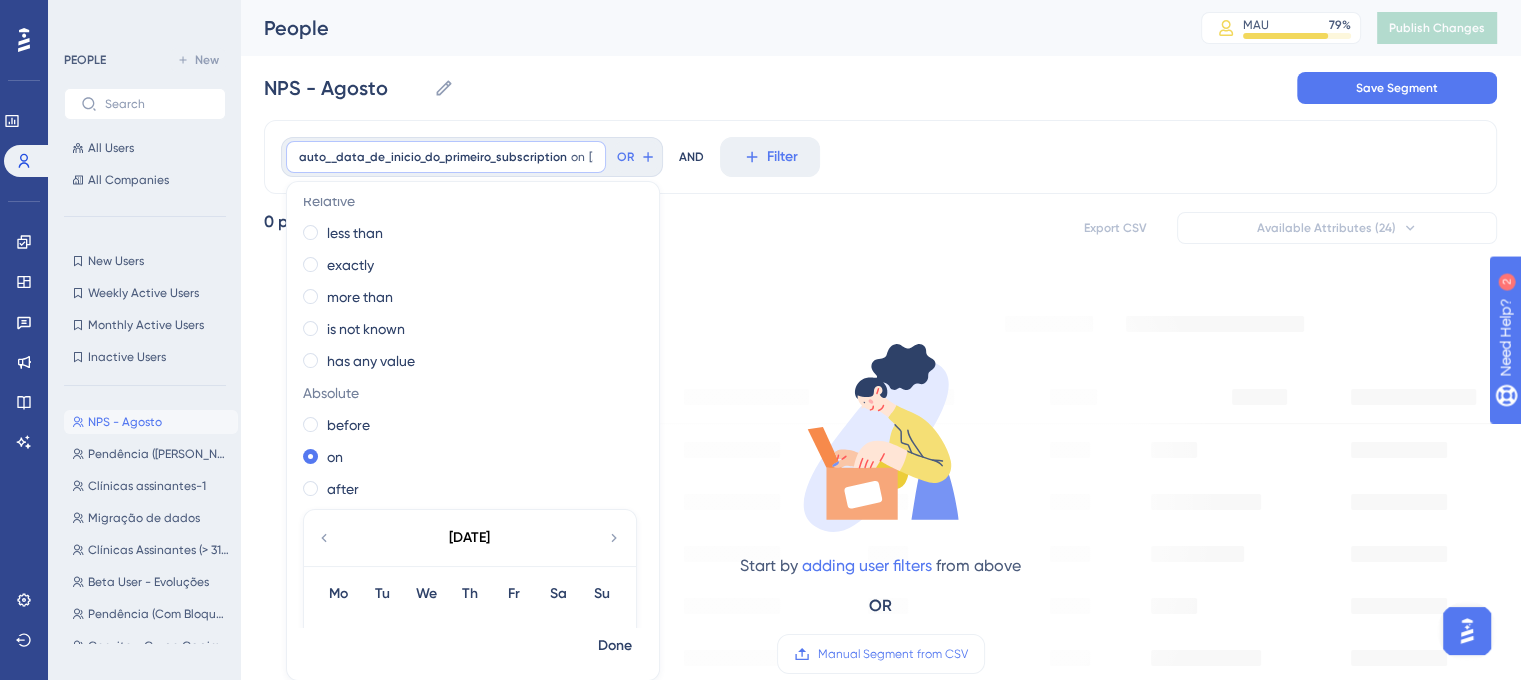 scroll, scrollTop: 0, scrollLeft: 0, axis: both 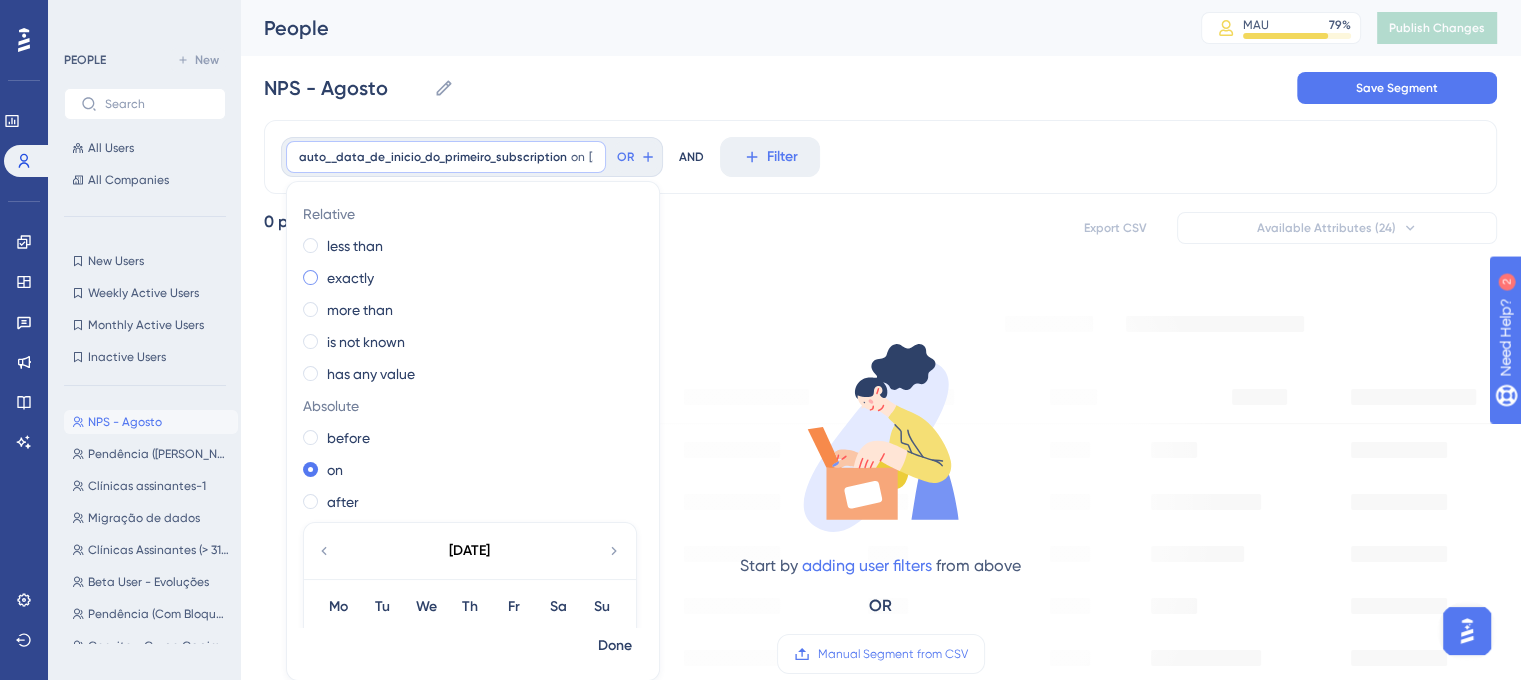 click on "exactly" at bounding box center (350, 278) 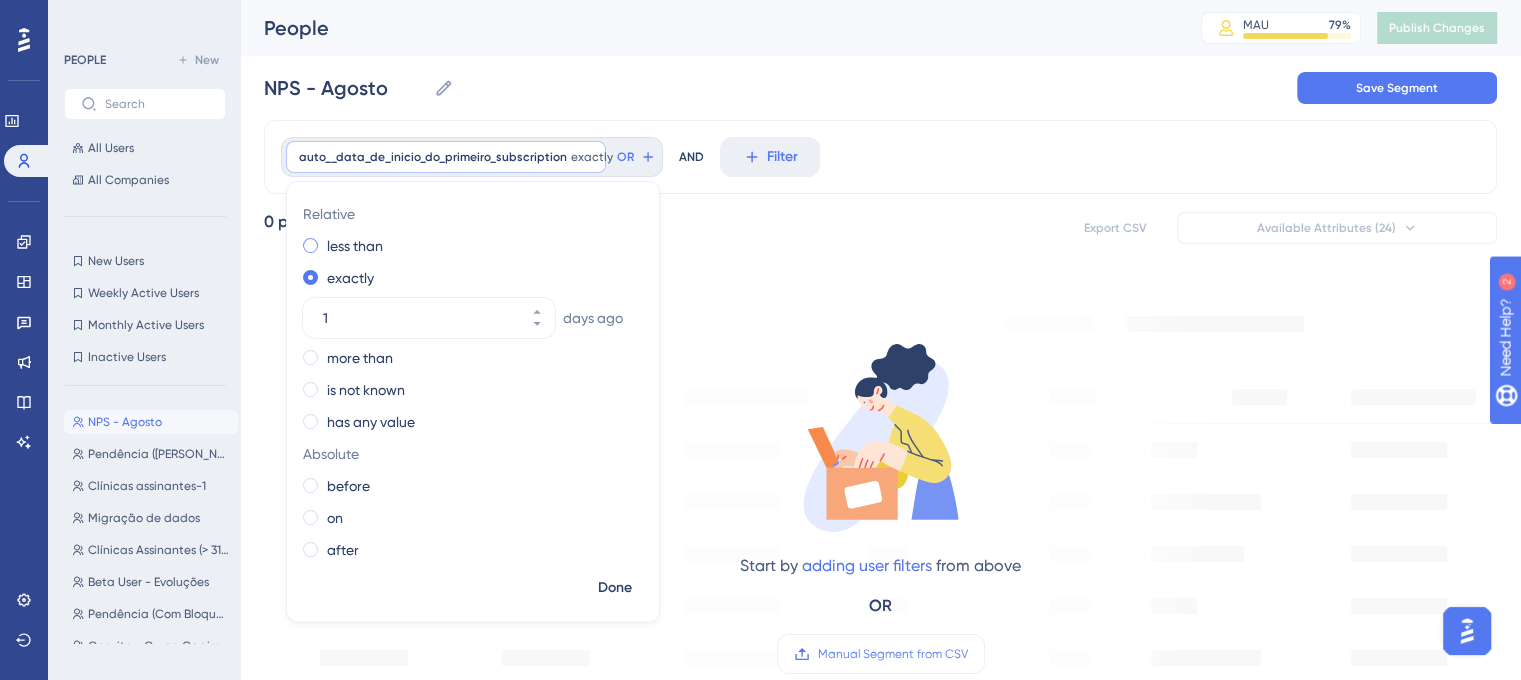 click on "less than" at bounding box center (355, 246) 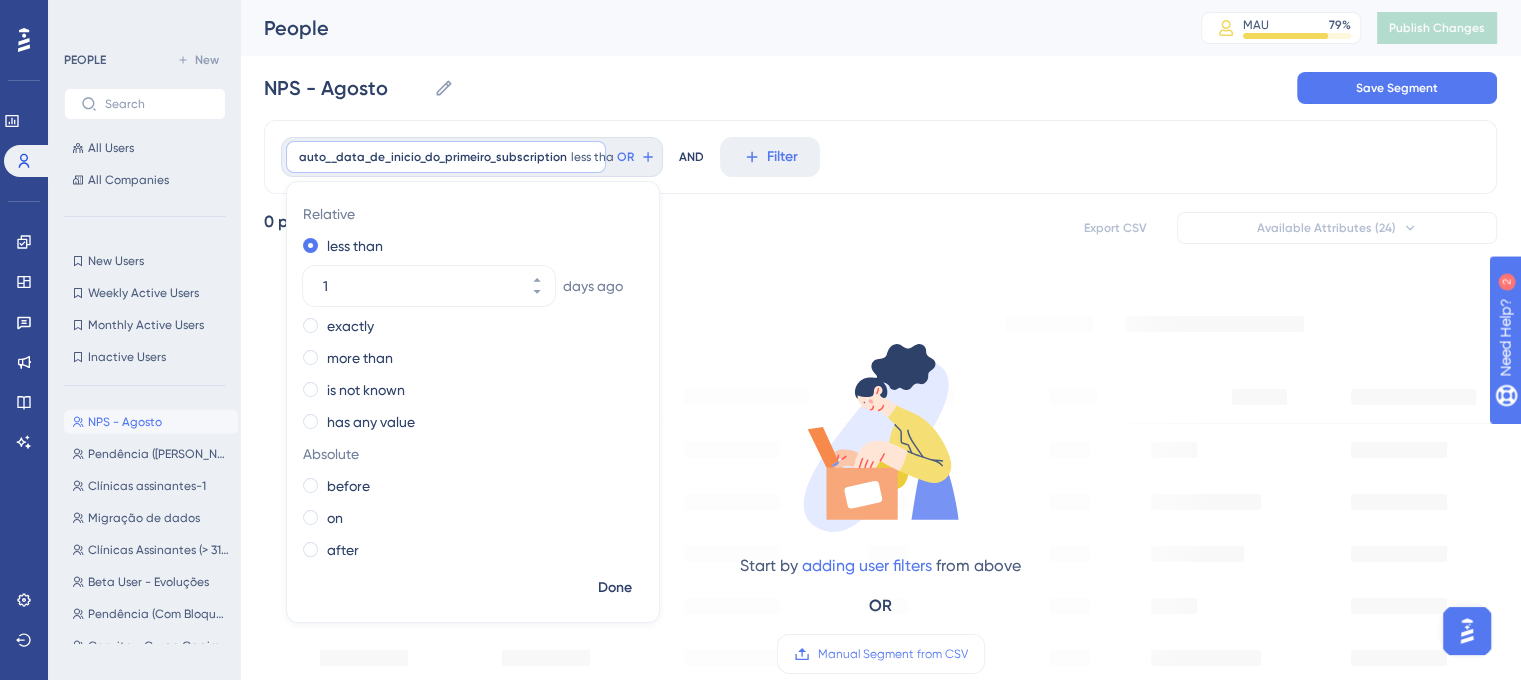 click on "has any value" at bounding box center [371, 422] 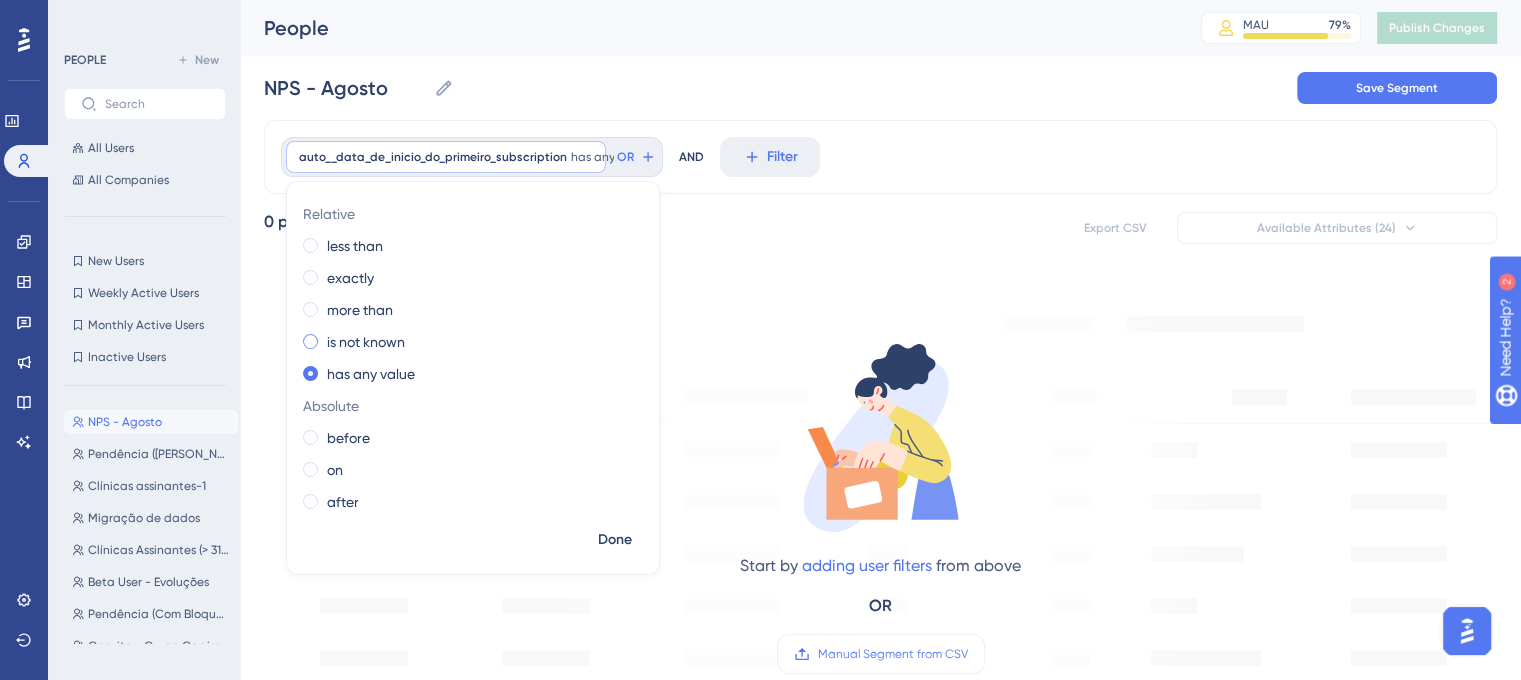 click on "is not known" at bounding box center [366, 342] 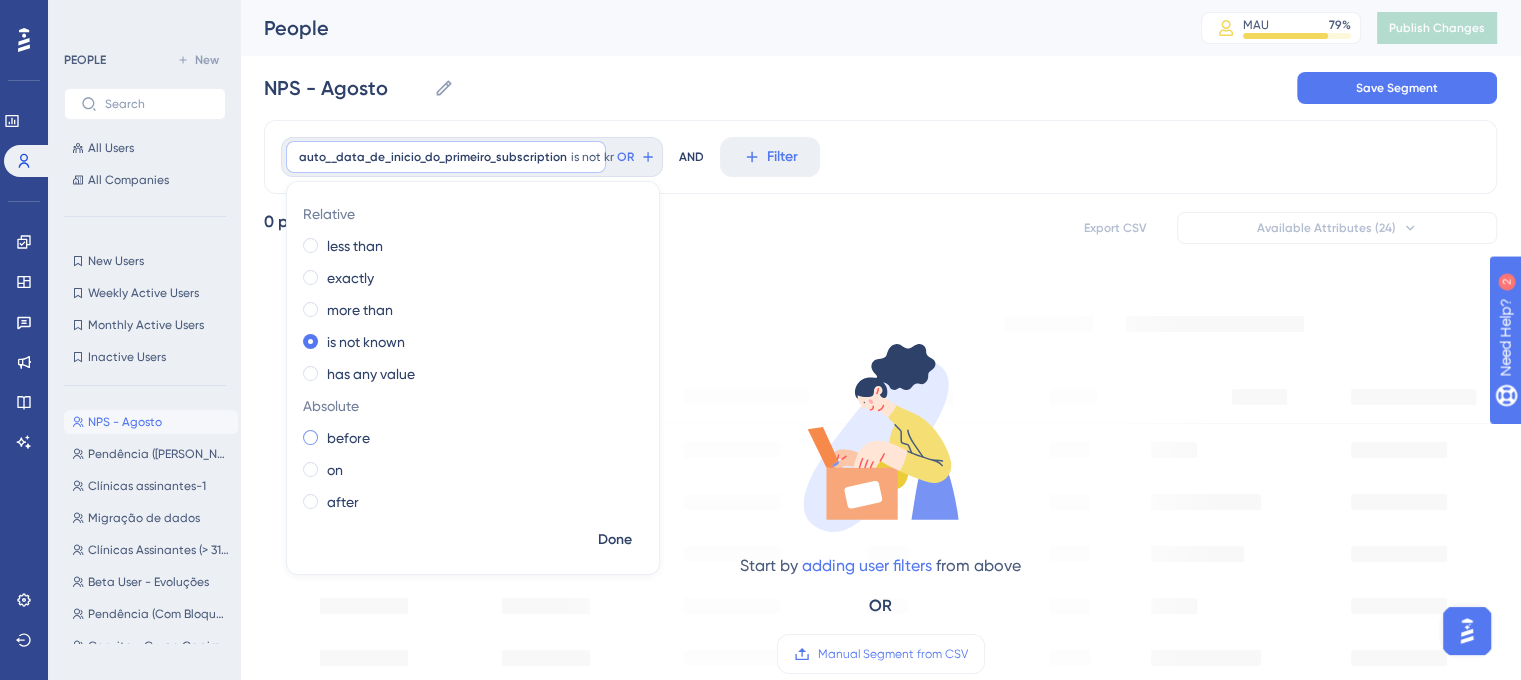 click on "before" at bounding box center (348, 438) 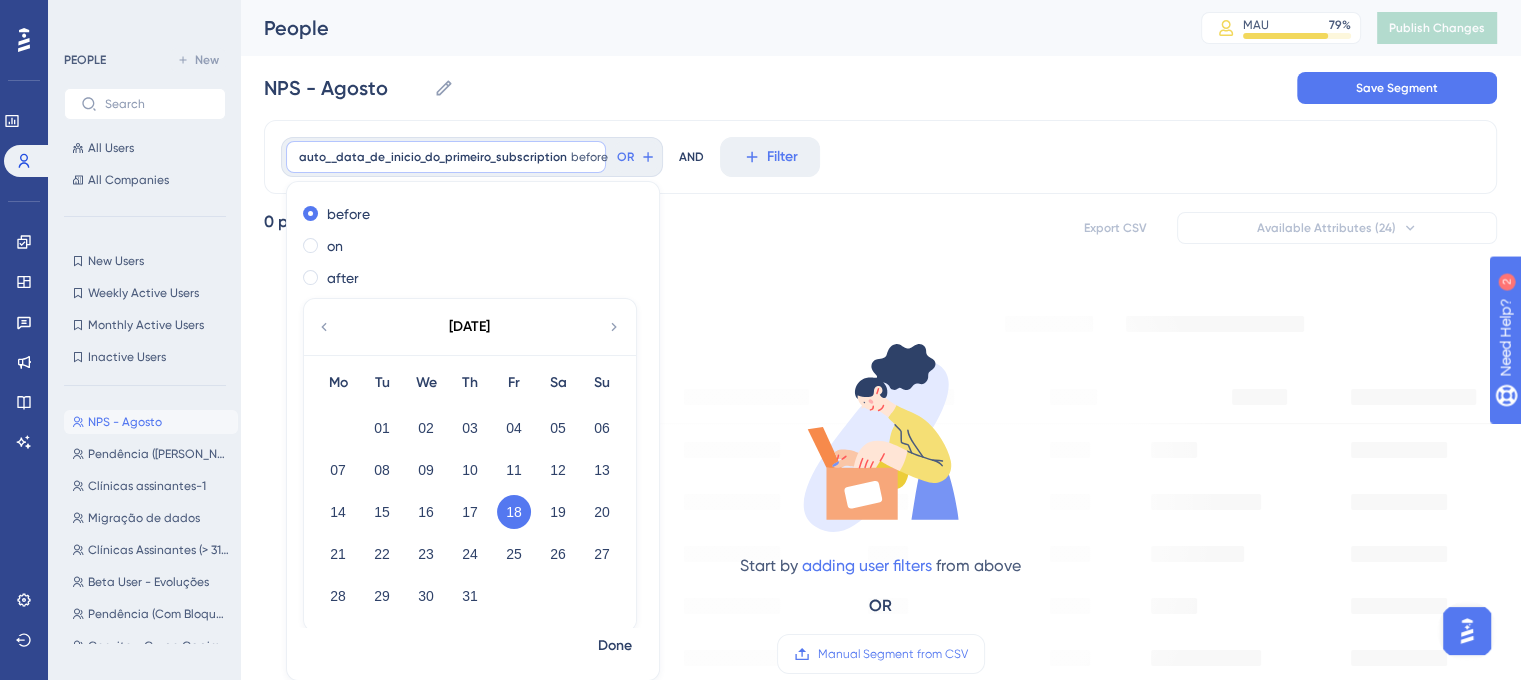 scroll, scrollTop: 235, scrollLeft: 0, axis: vertical 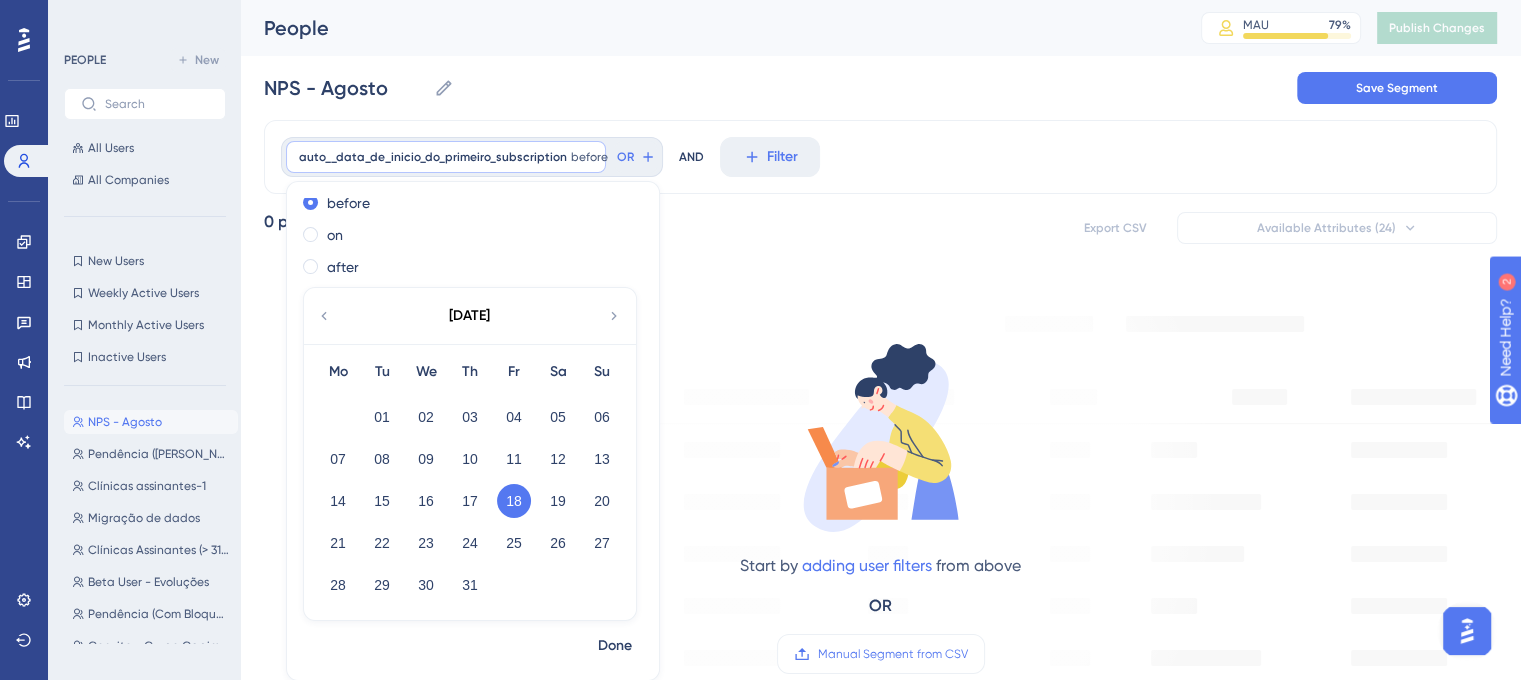 click 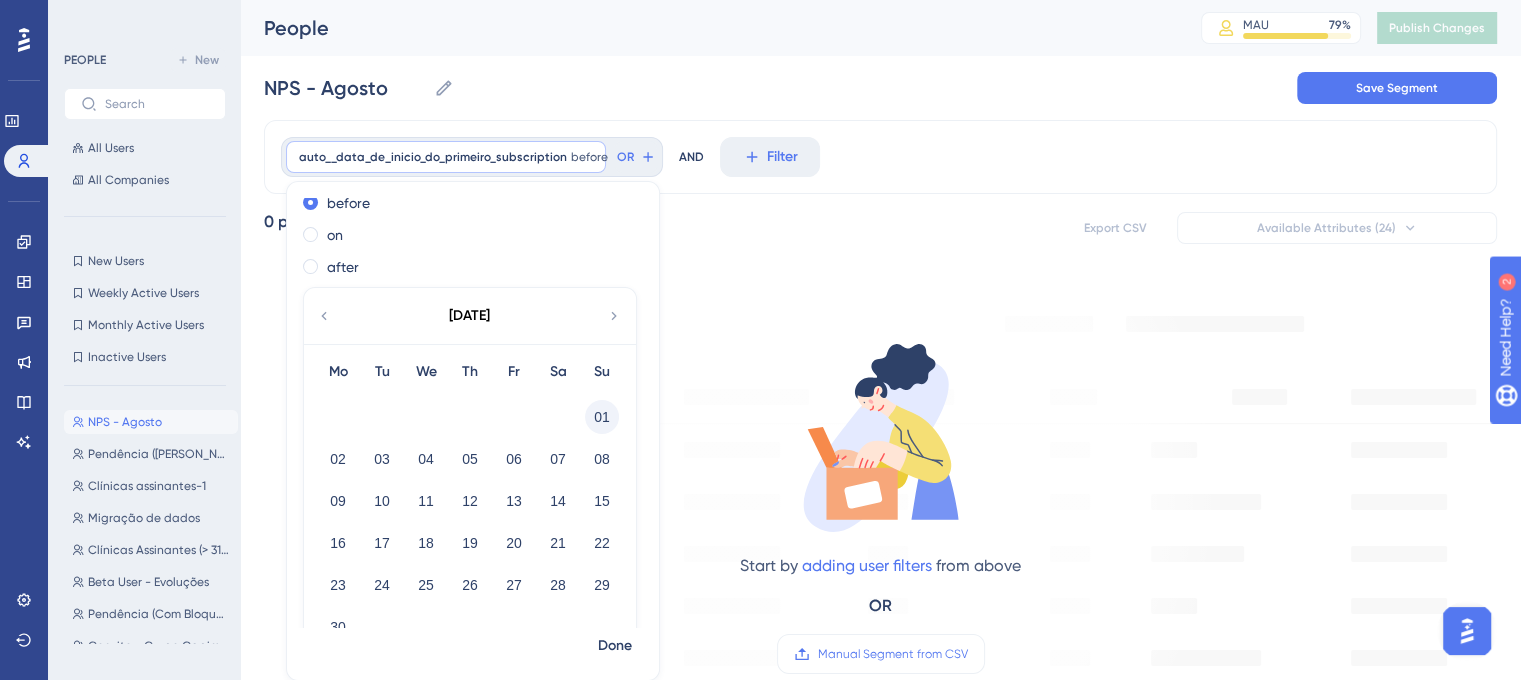 click on "01" at bounding box center [602, 417] 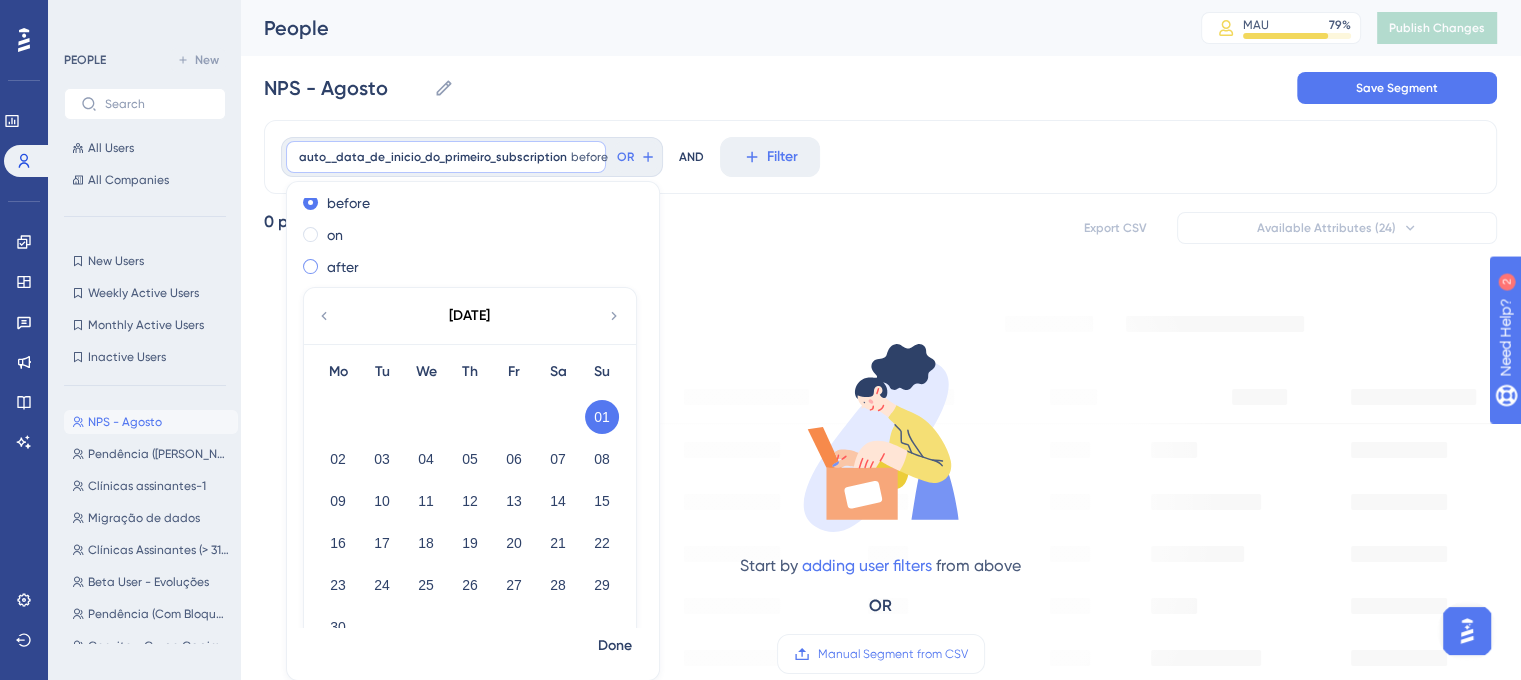 click on "after" at bounding box center (343, 267) 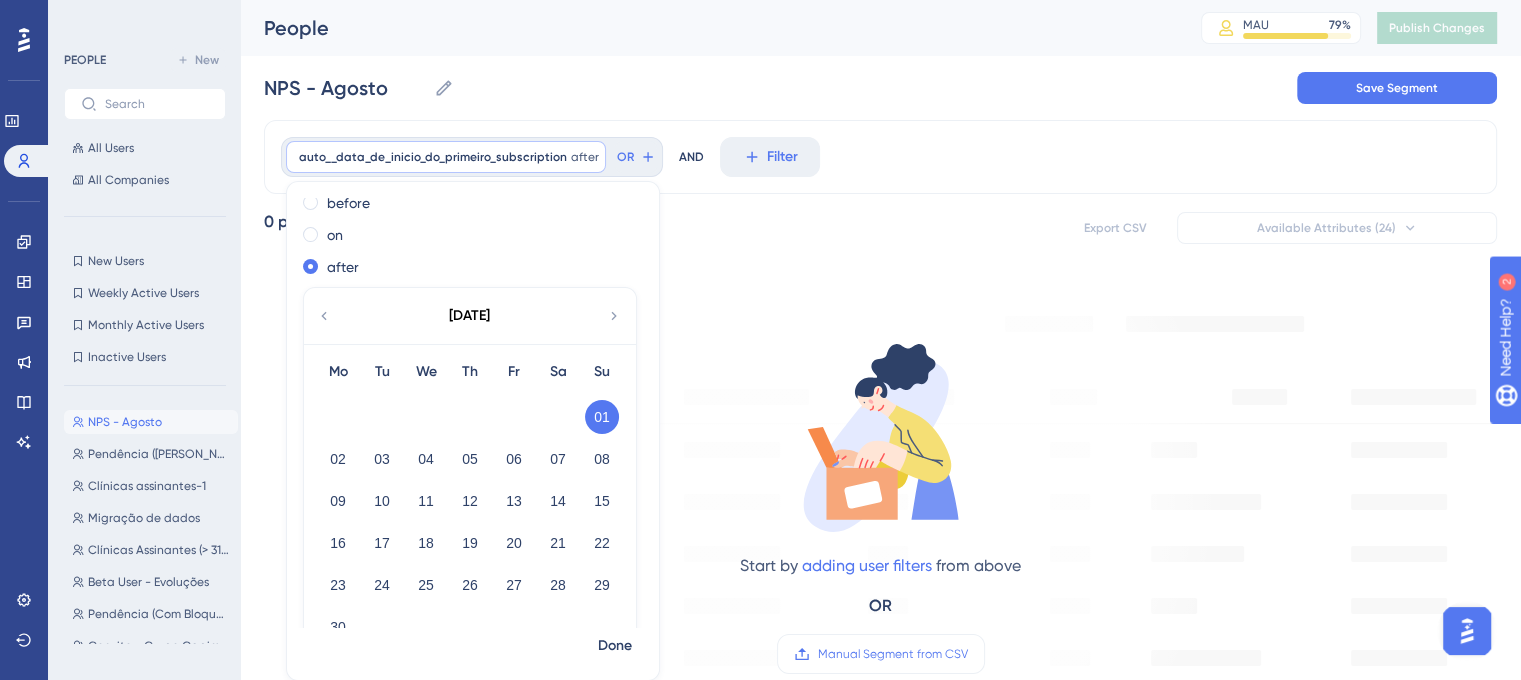 scroll, scrollTop: 277, scrollLeft: 0, axis: vertical 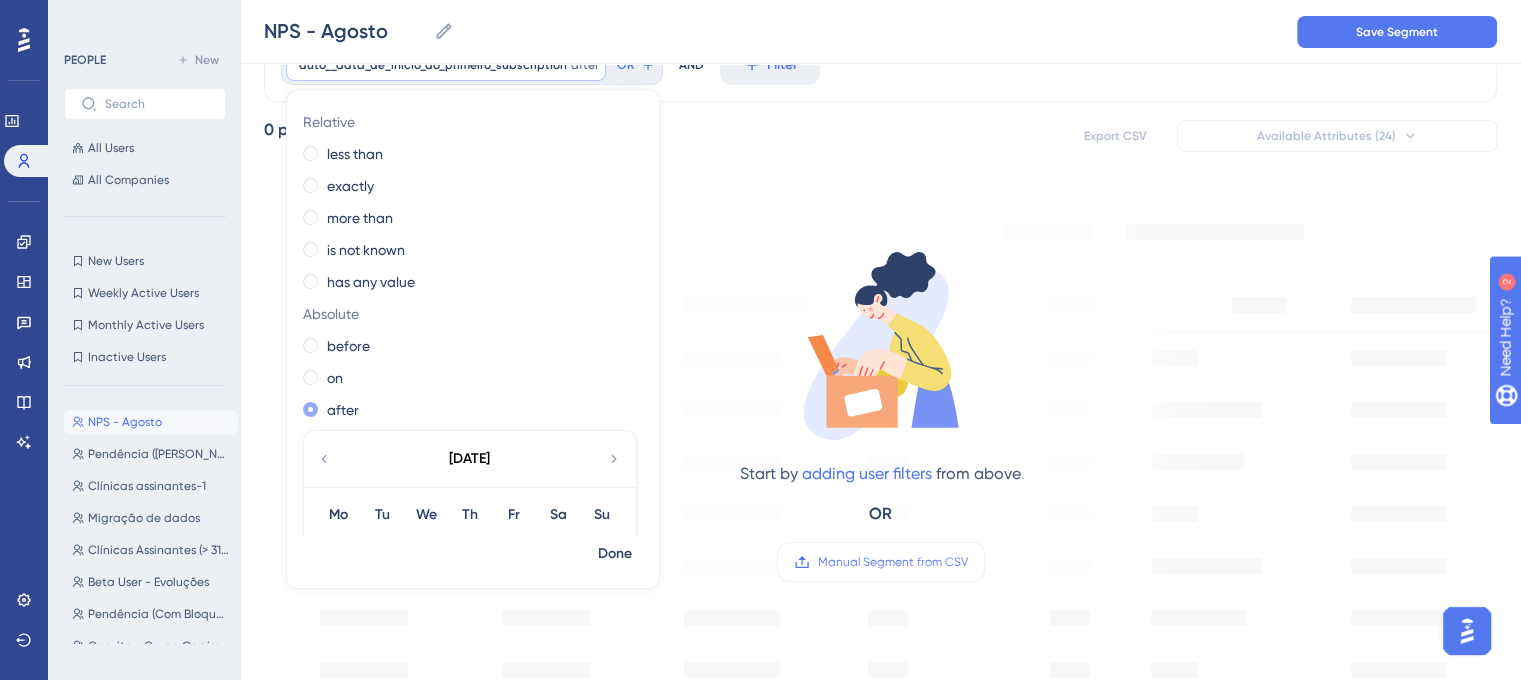click on "after" at bounding box center (343, 410) 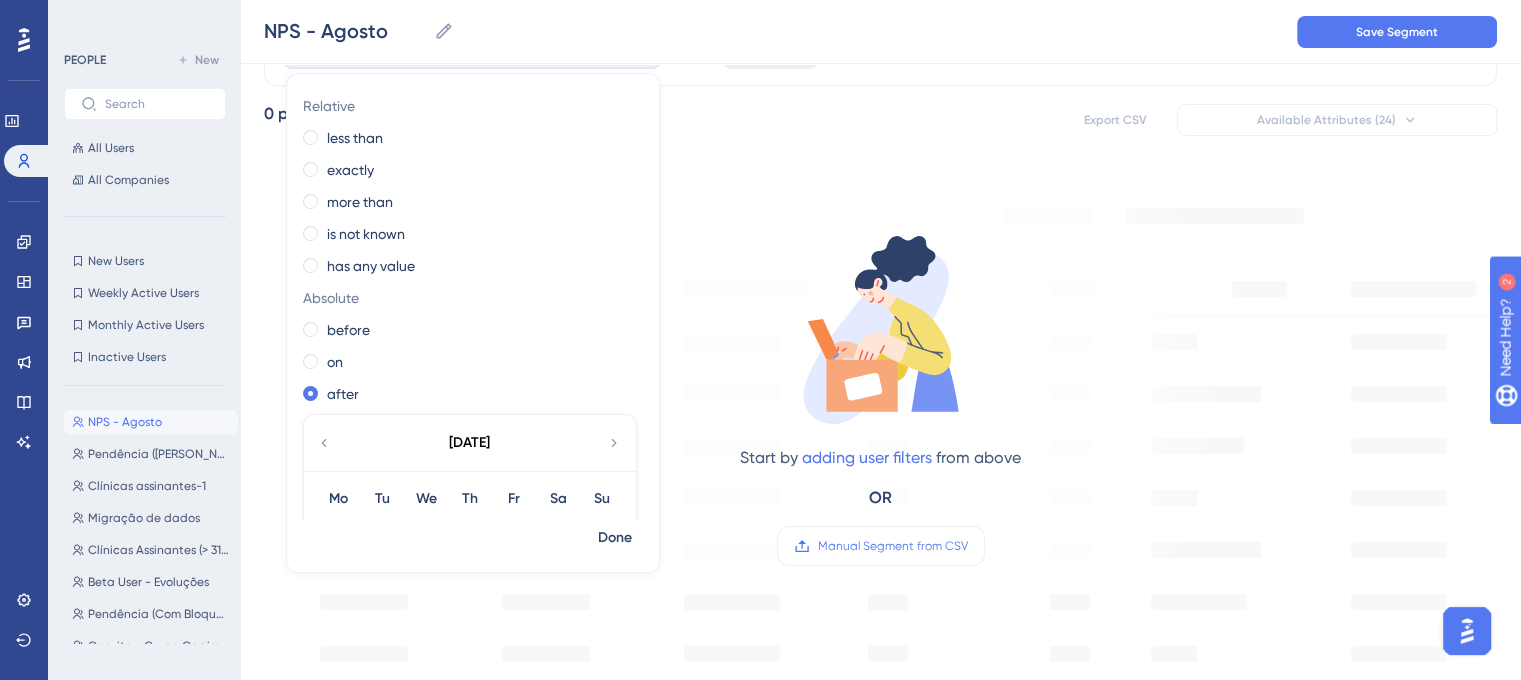 scroll, scrollTop: 0, scrollLeft: 0, axis: both 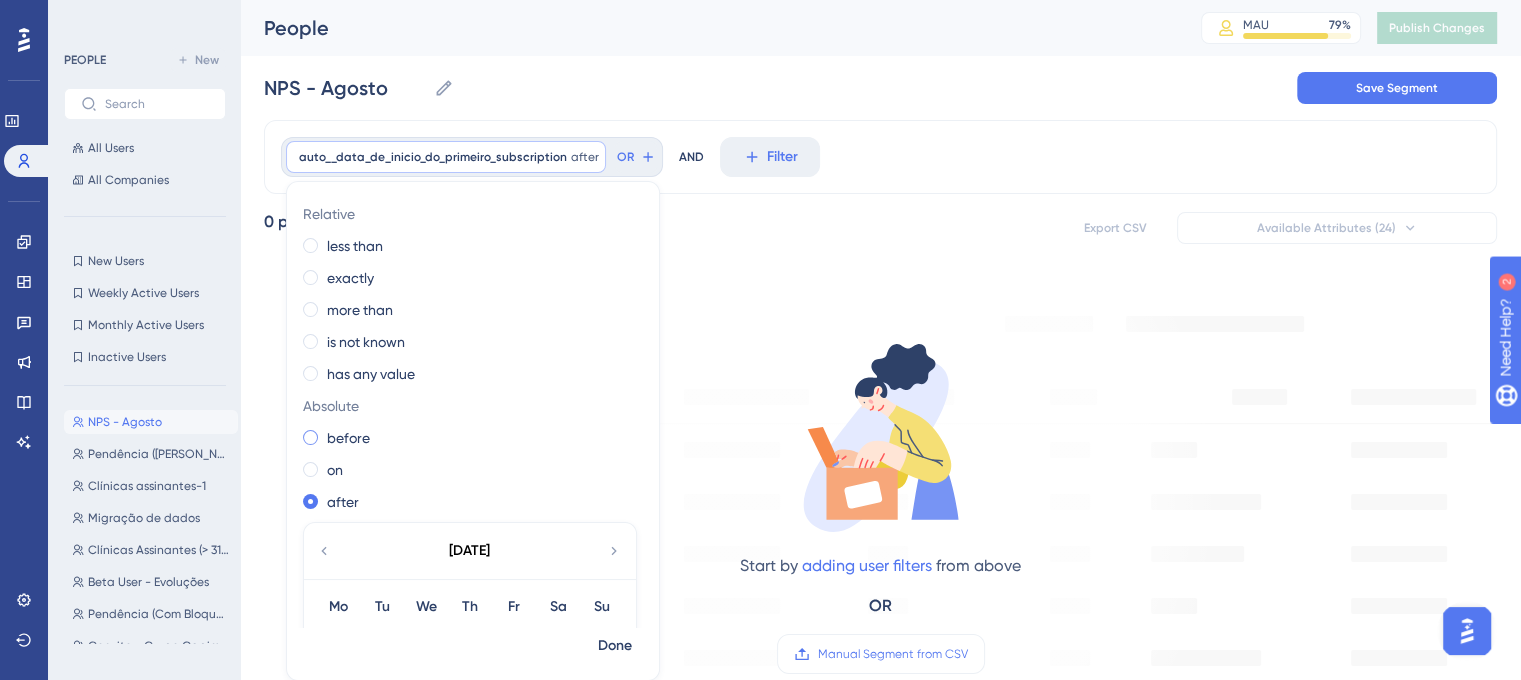 click on "before" at bounding box center (348, 438) 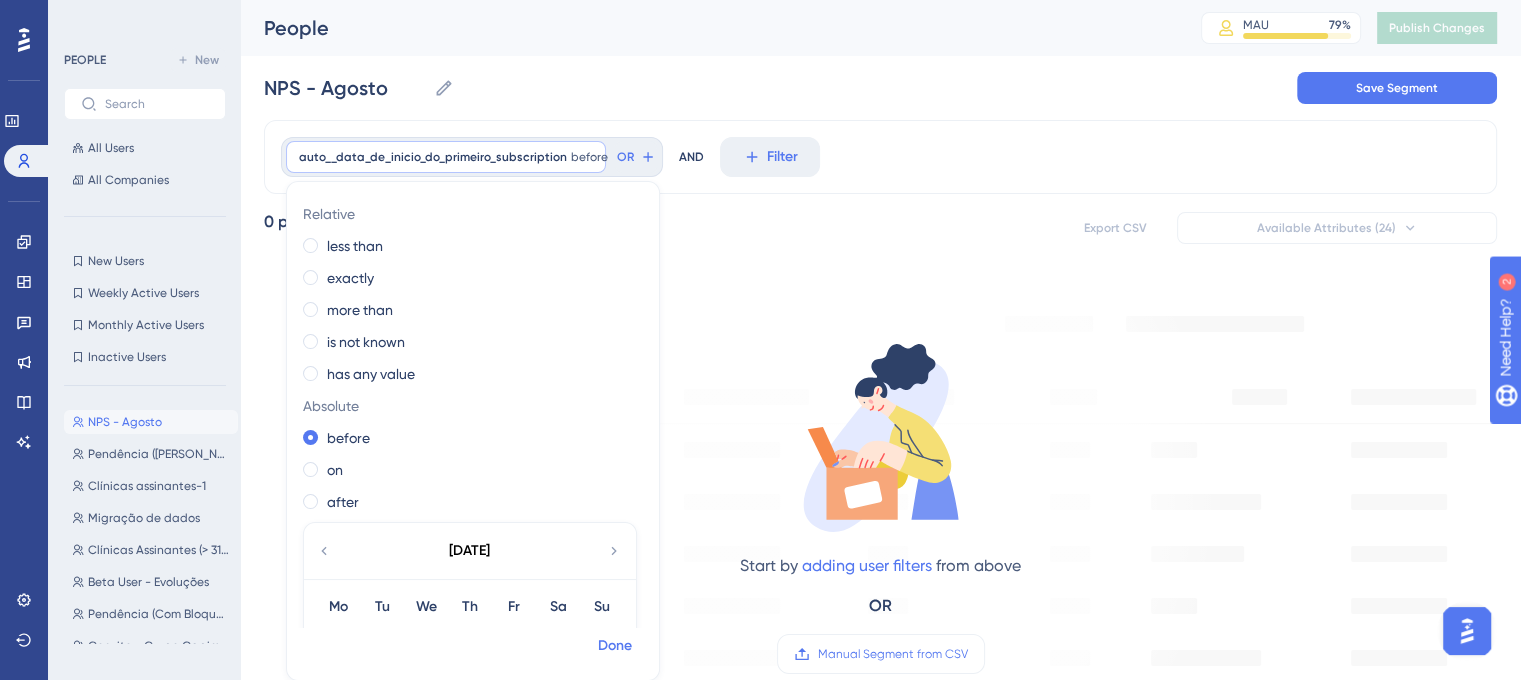 click on "Done" at bounding box center [615, 646] 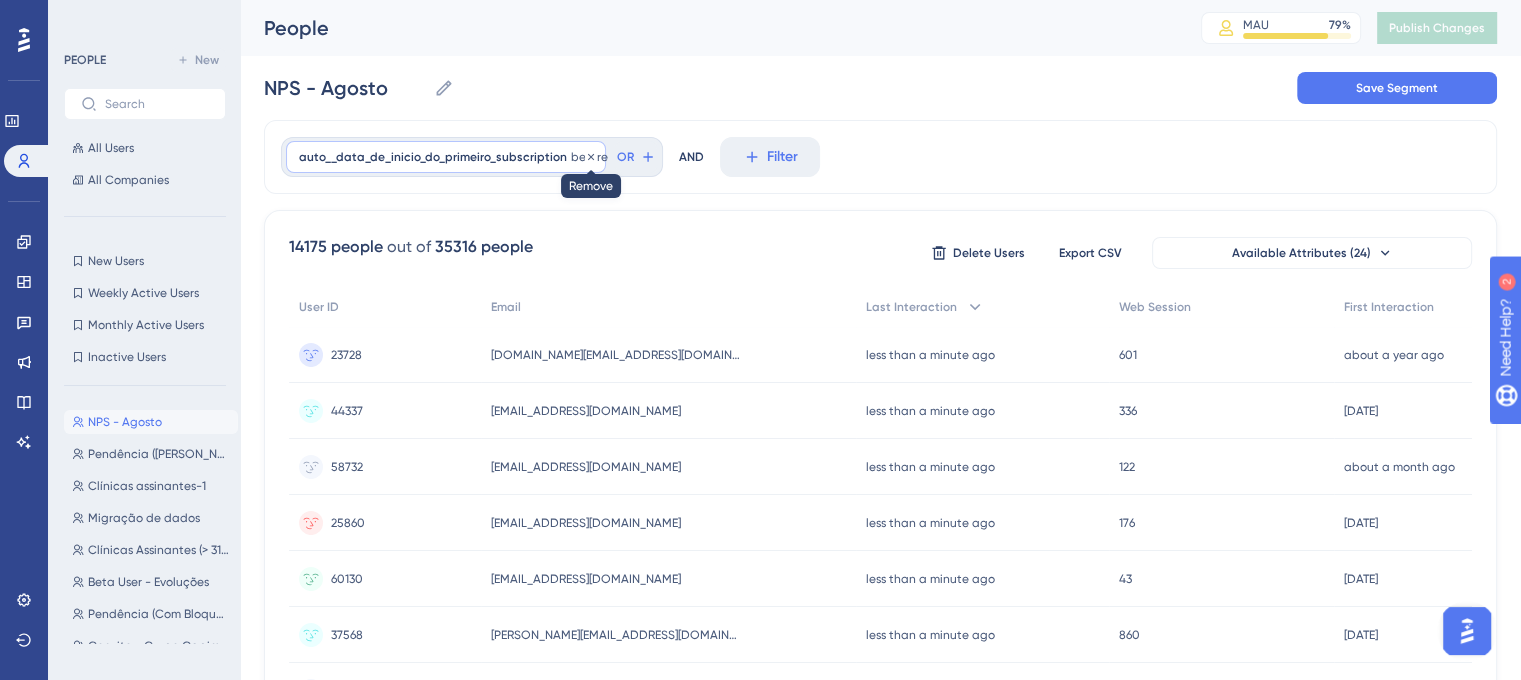 click 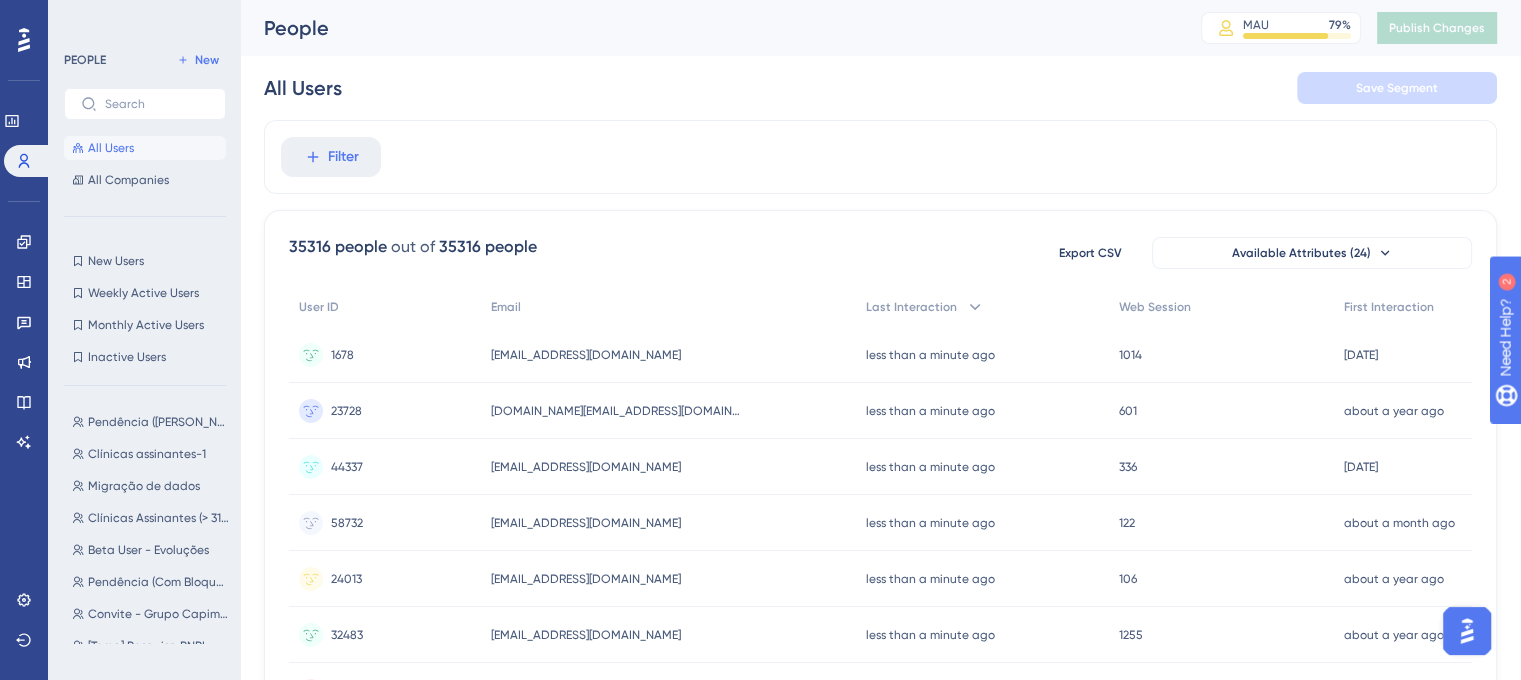 click on "Filter" at bounding box center [880, 157] 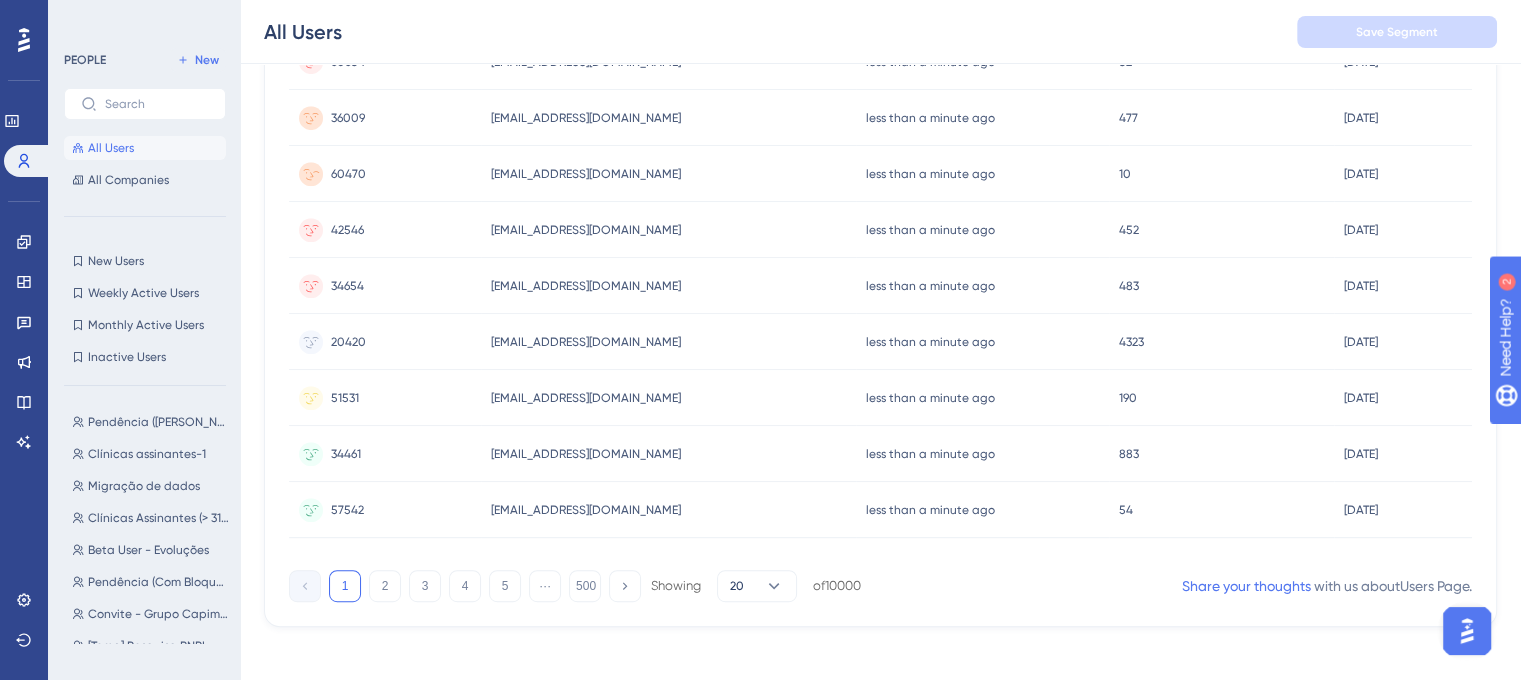 scroll, scrollTop: 927, scrollLeft: 0, axis: vertical 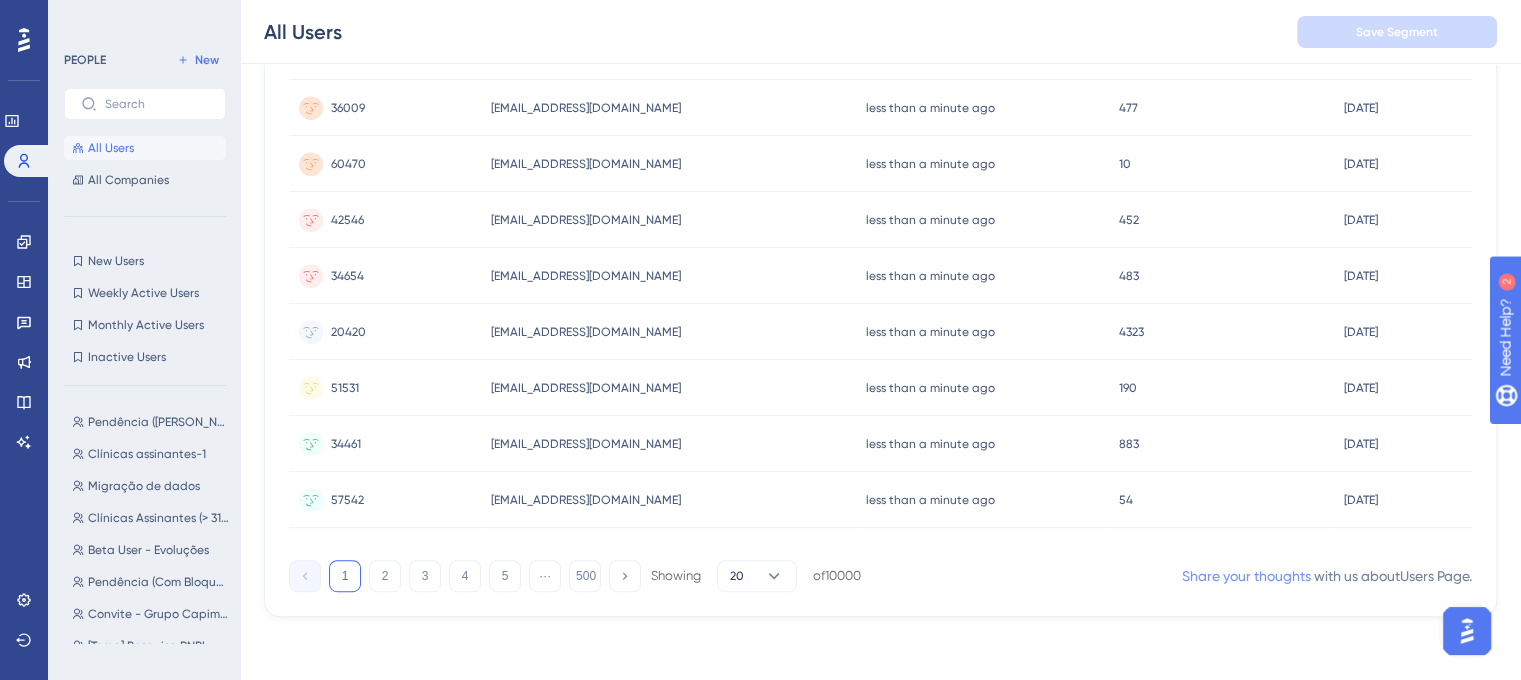 click on "Share your thoughts" at bounding box center (1246, 576) 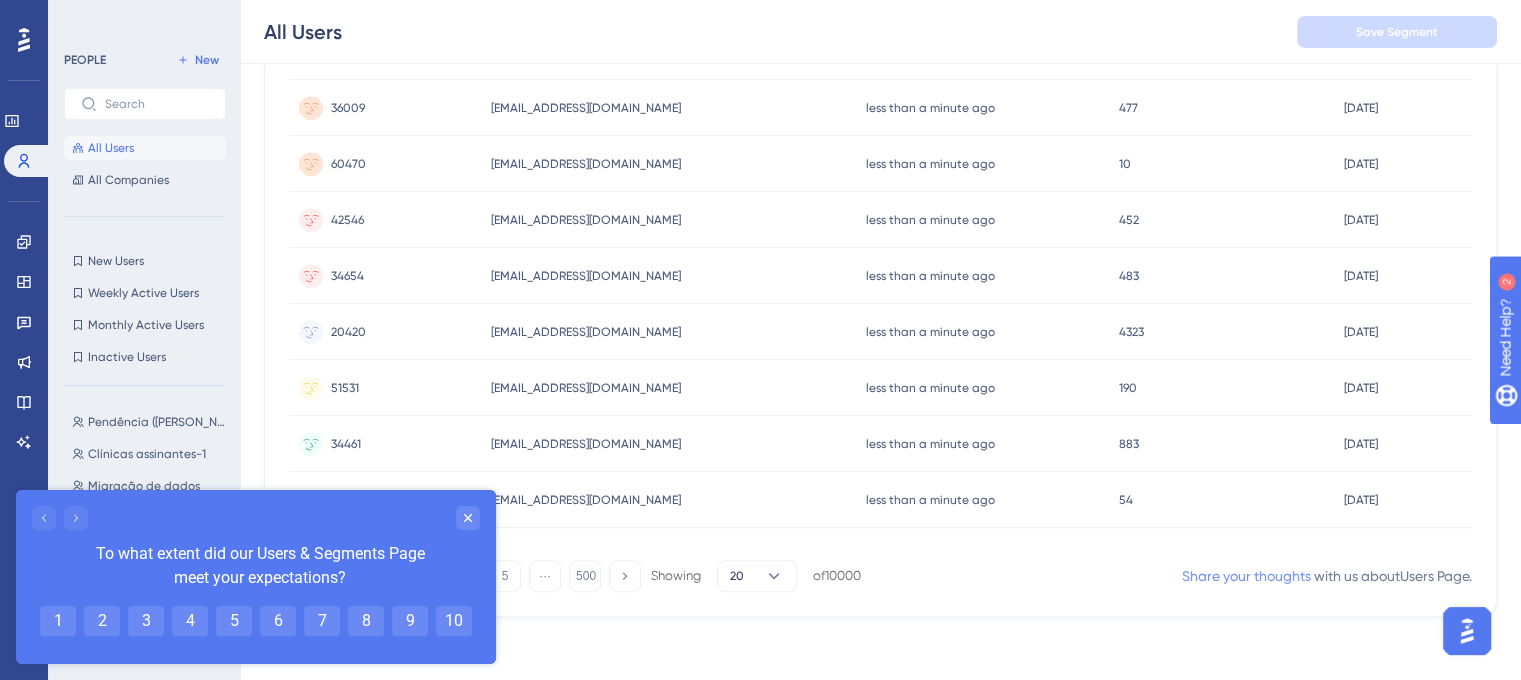scroll, scrollTop: 0, scrollLeft: 0, axis: both 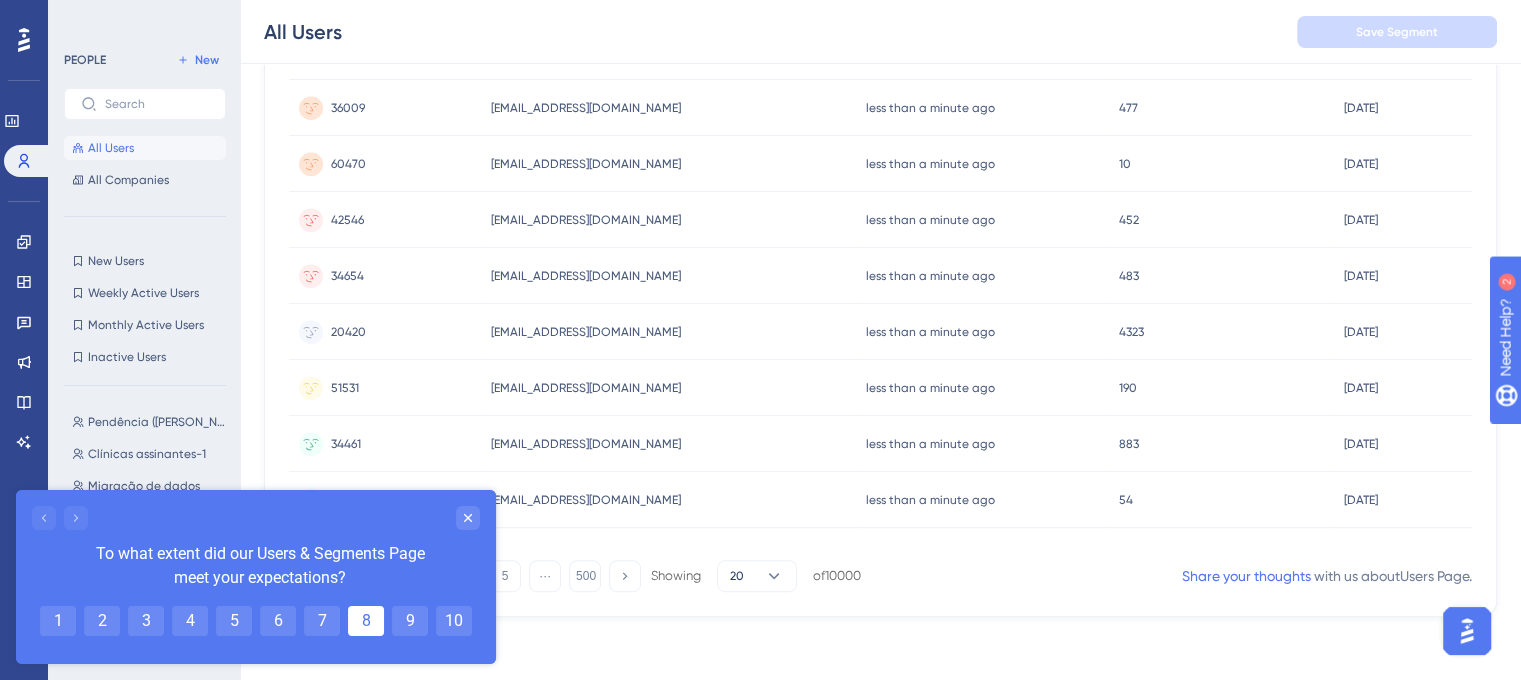 click on "8" at bounding box center (366, 621) 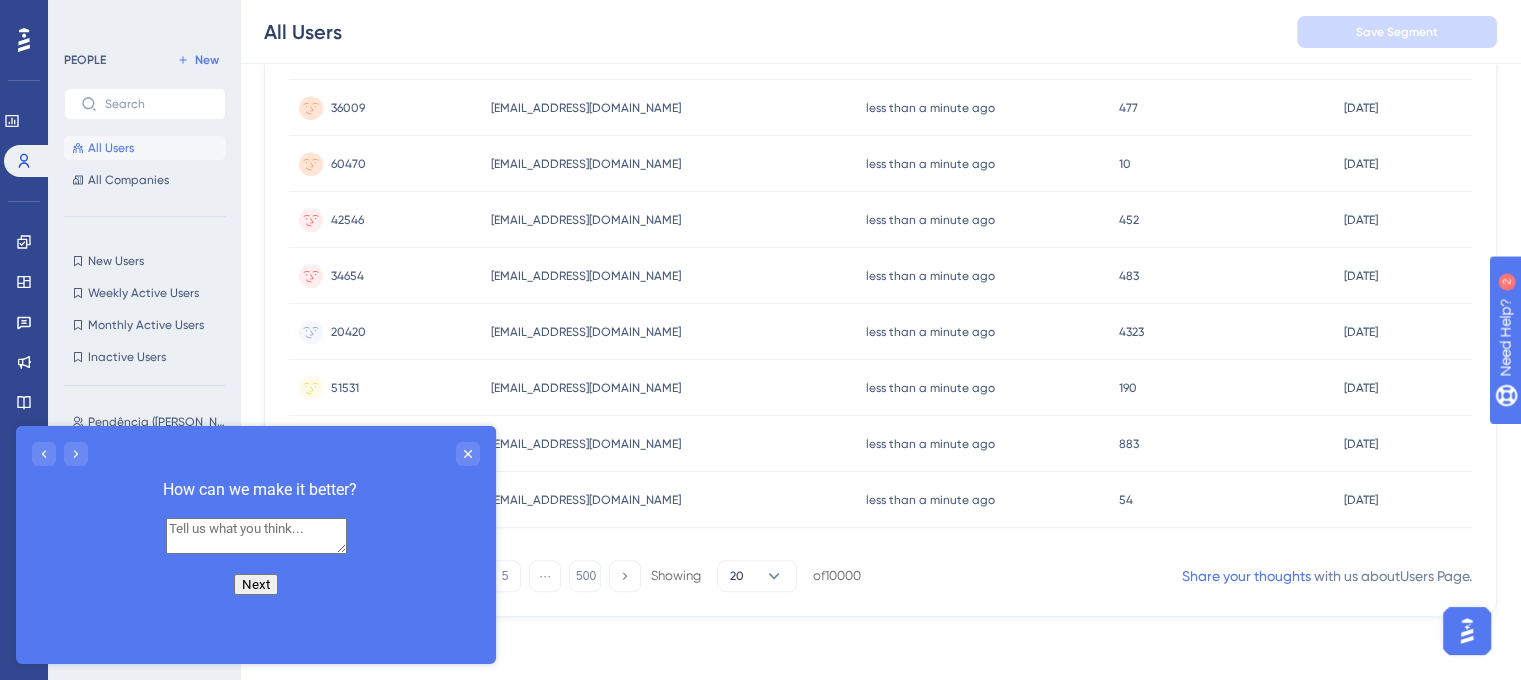 click at bounding box center (256, 535) 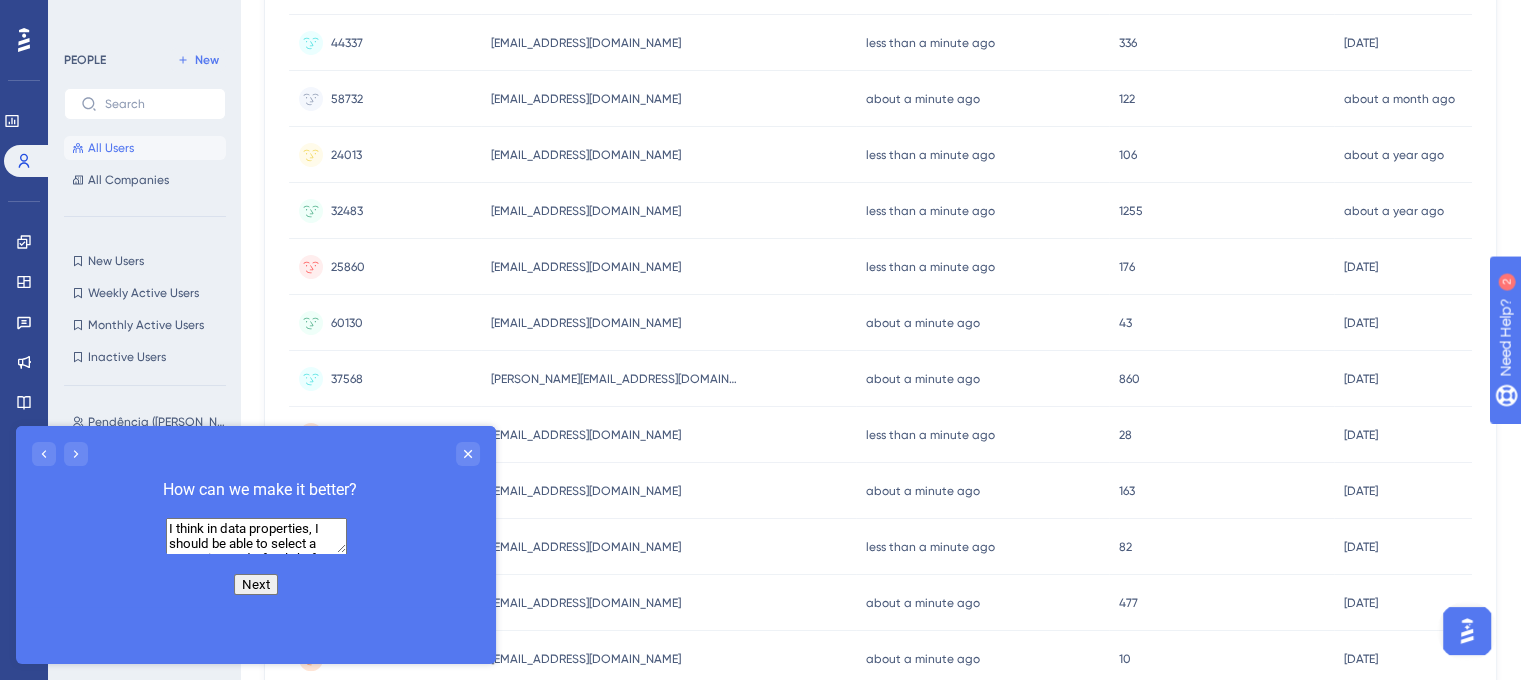 scroll, scrollTop: 0, scrollLeft: 0, axis: both 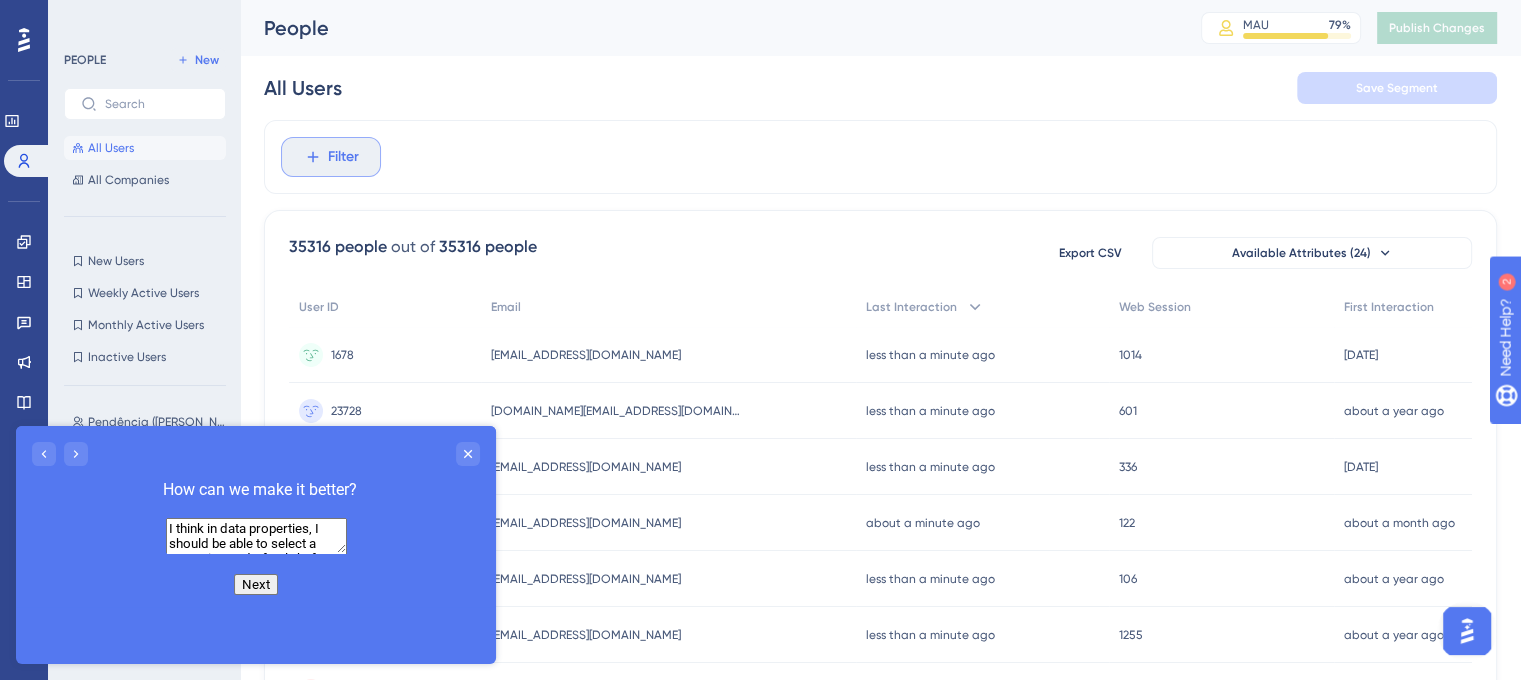type on "I think in data properties, I should be able to select a range, instead of only before and after." 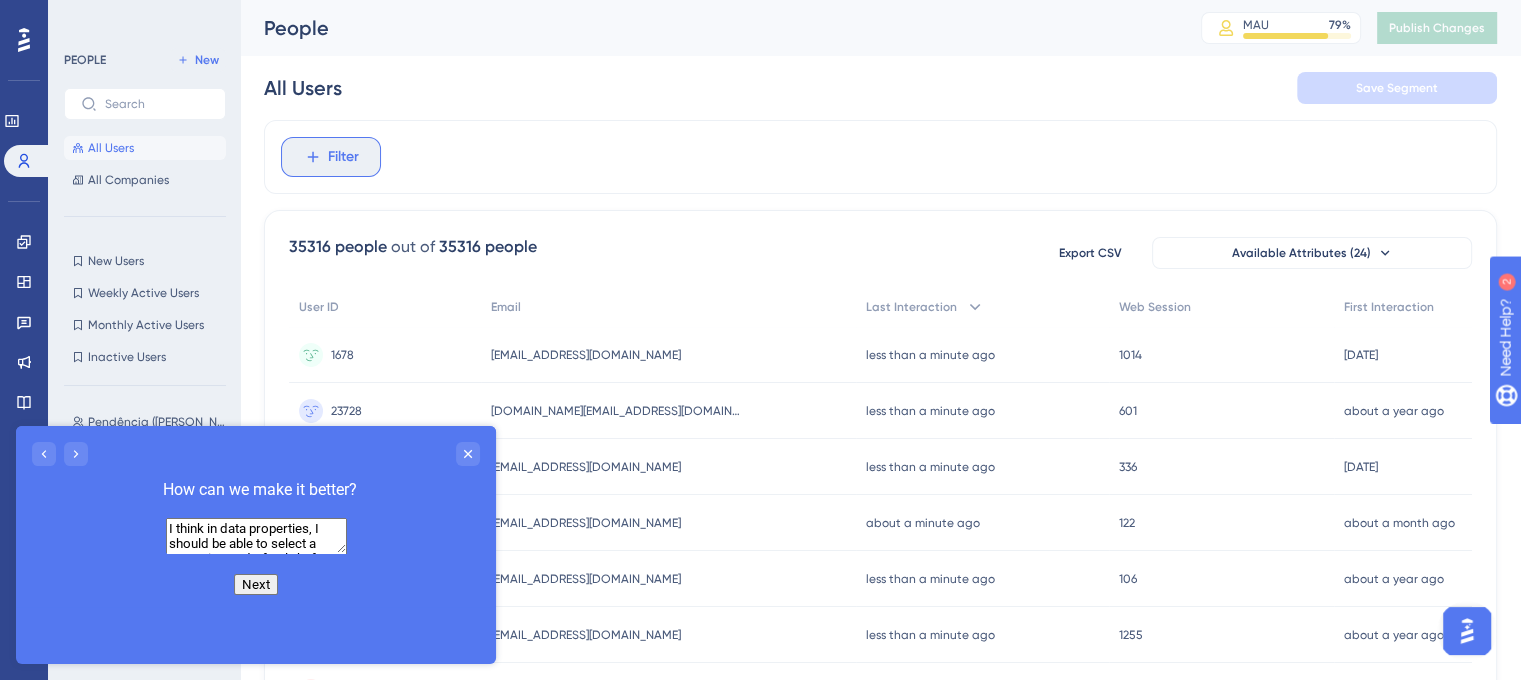 click on "Filter" at bounding box center (343, 157) 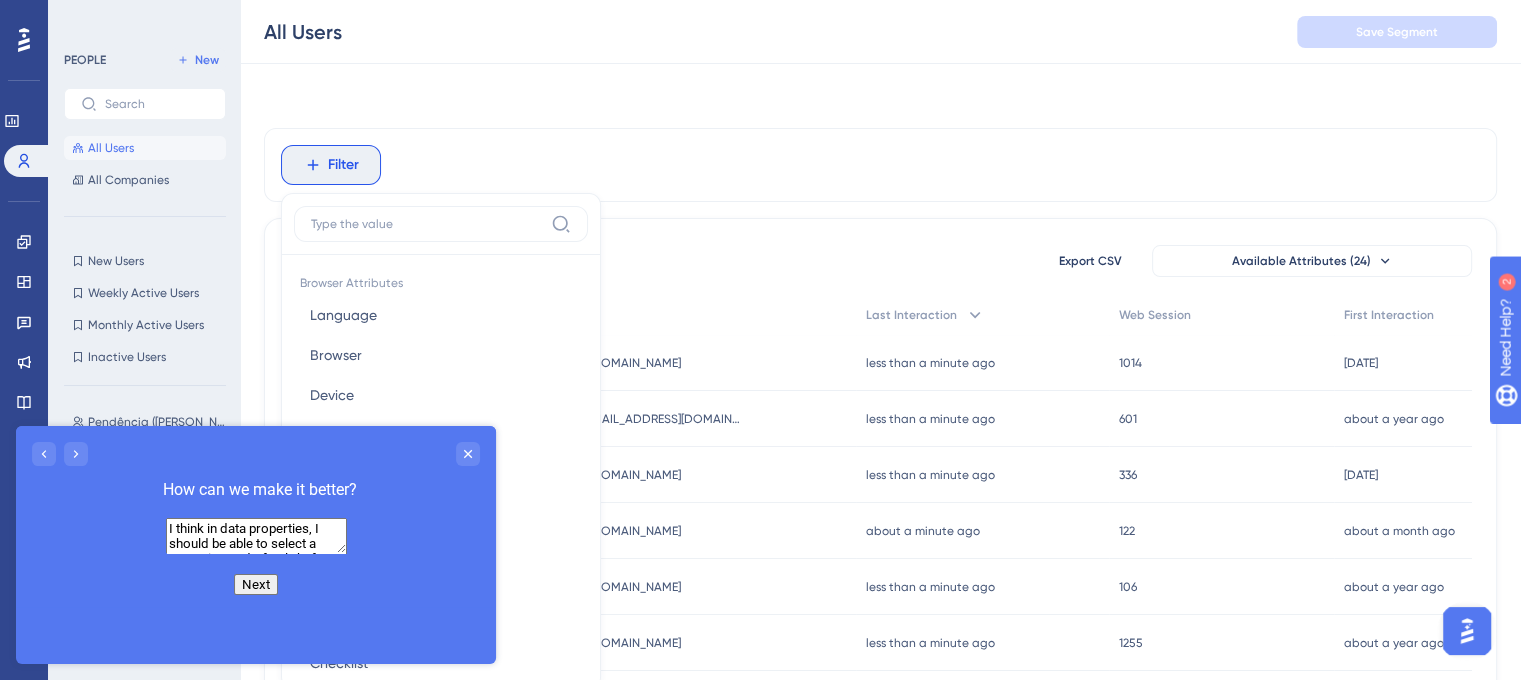 scroll, scrollTop: 88, scrollLeft: 0, axis: vertical 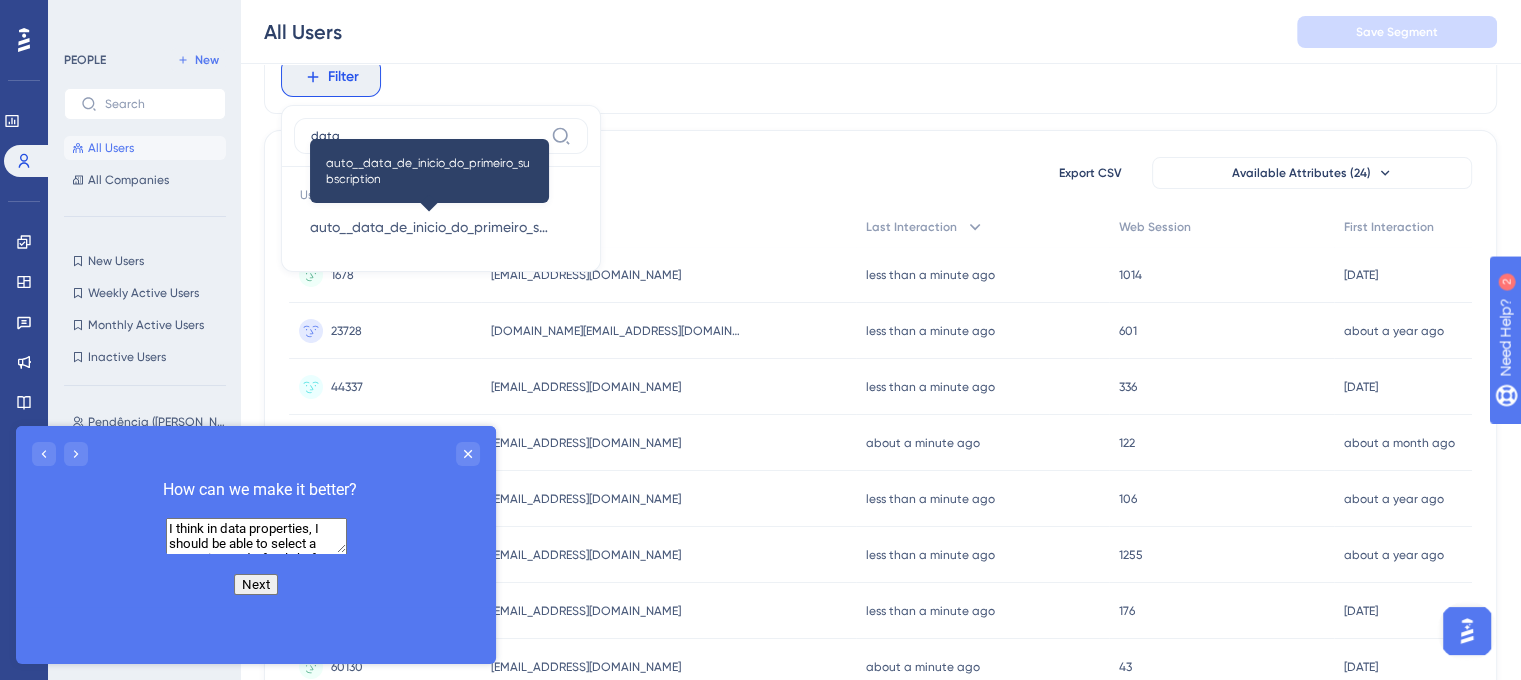 type on "data" 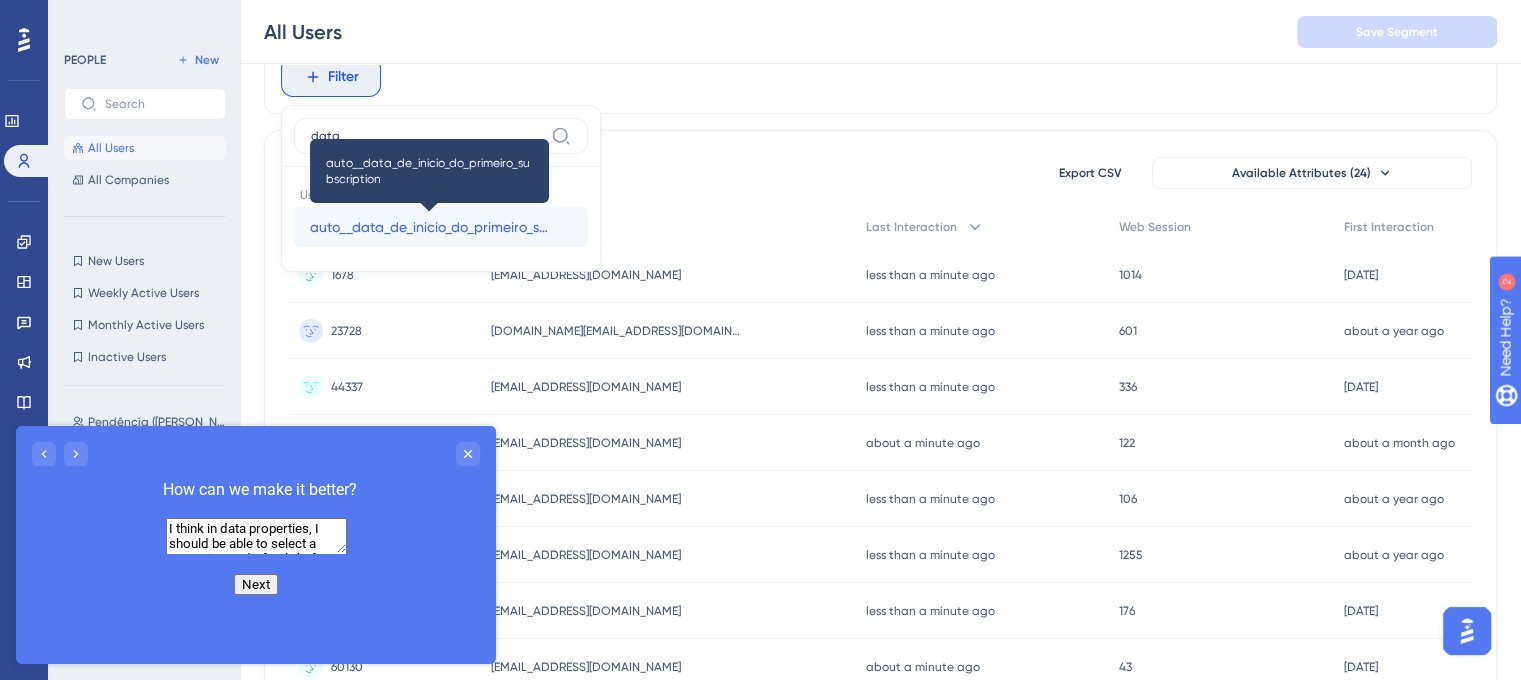 click on "auto__data_de_inicio_do_primeiro_subscription" at bounding box center [429, 227] 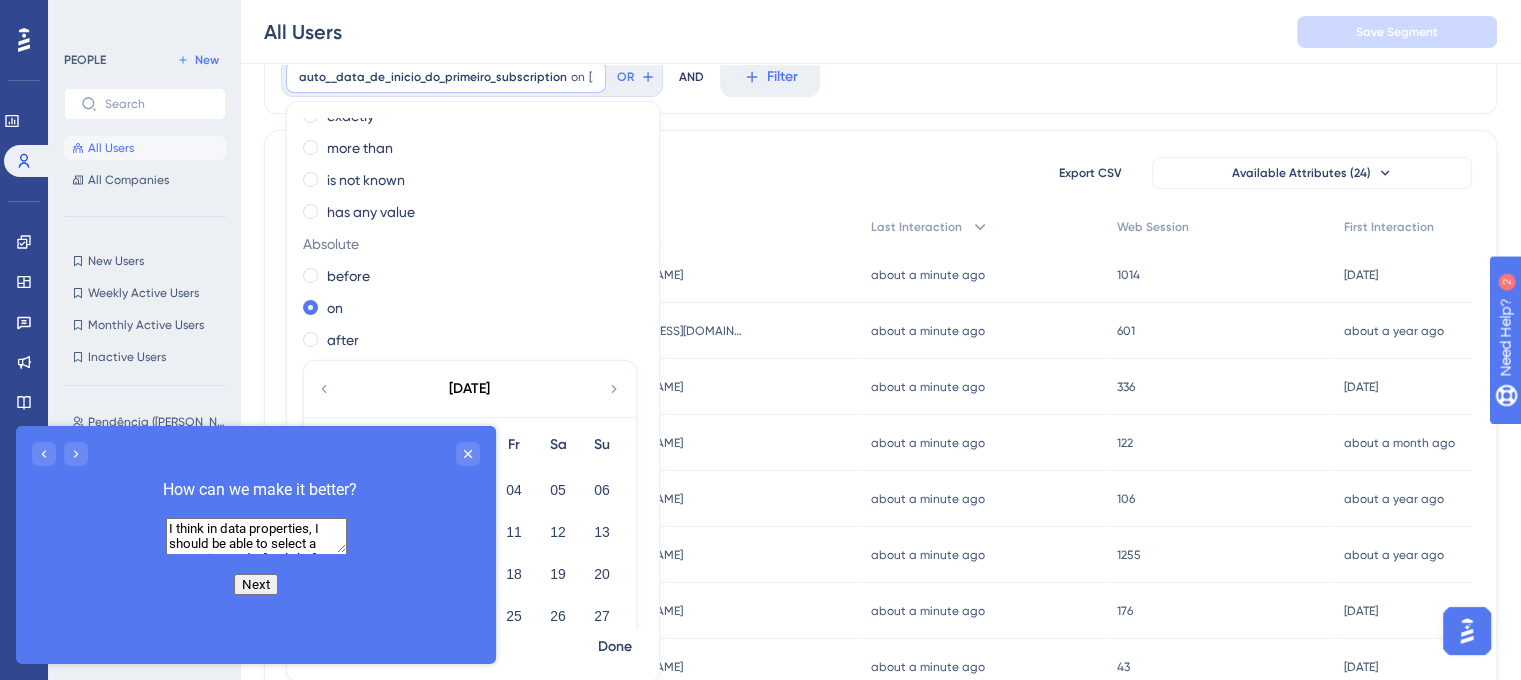 scroll, scrollTop: 83, scrollLeft: 0, axis: vertical 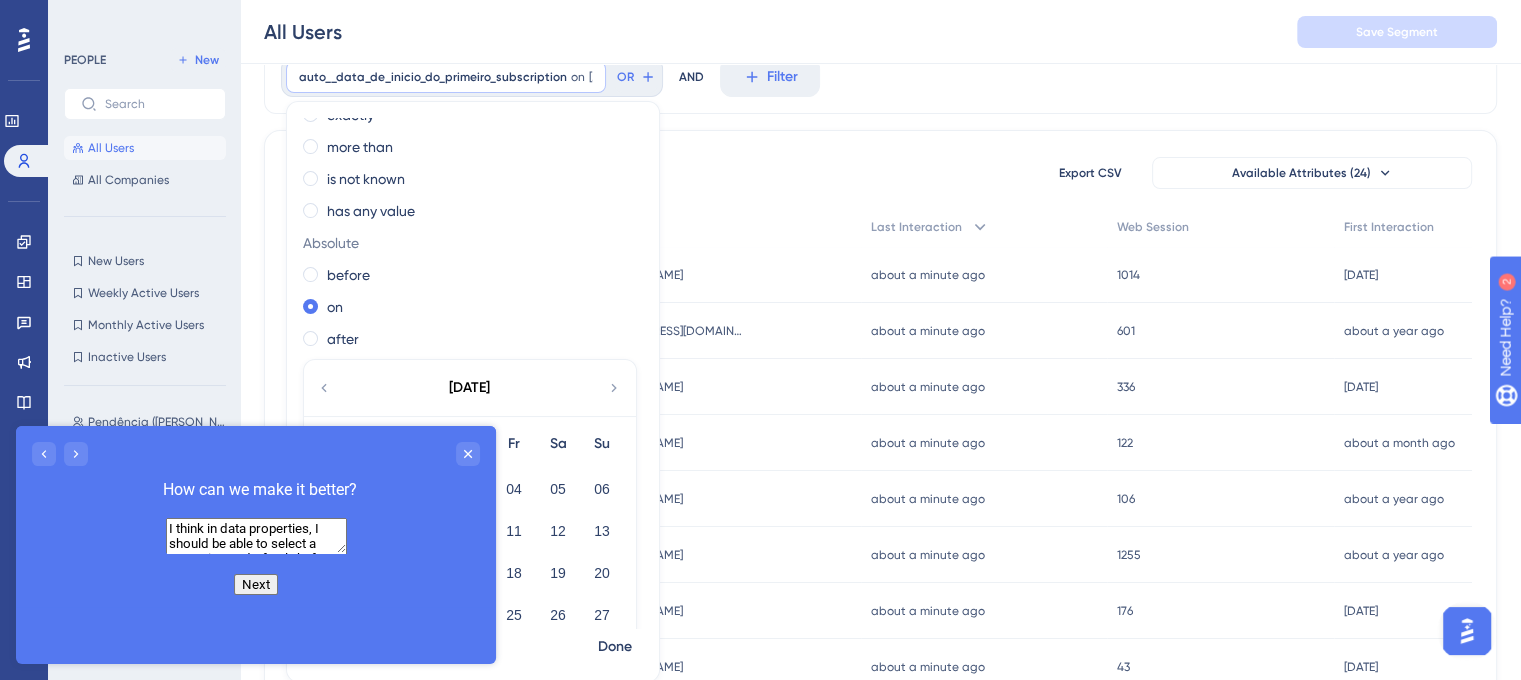 click on "I think in data properties, I should be able to select a range, instead of only before and after." at bounding box center (256, 535) 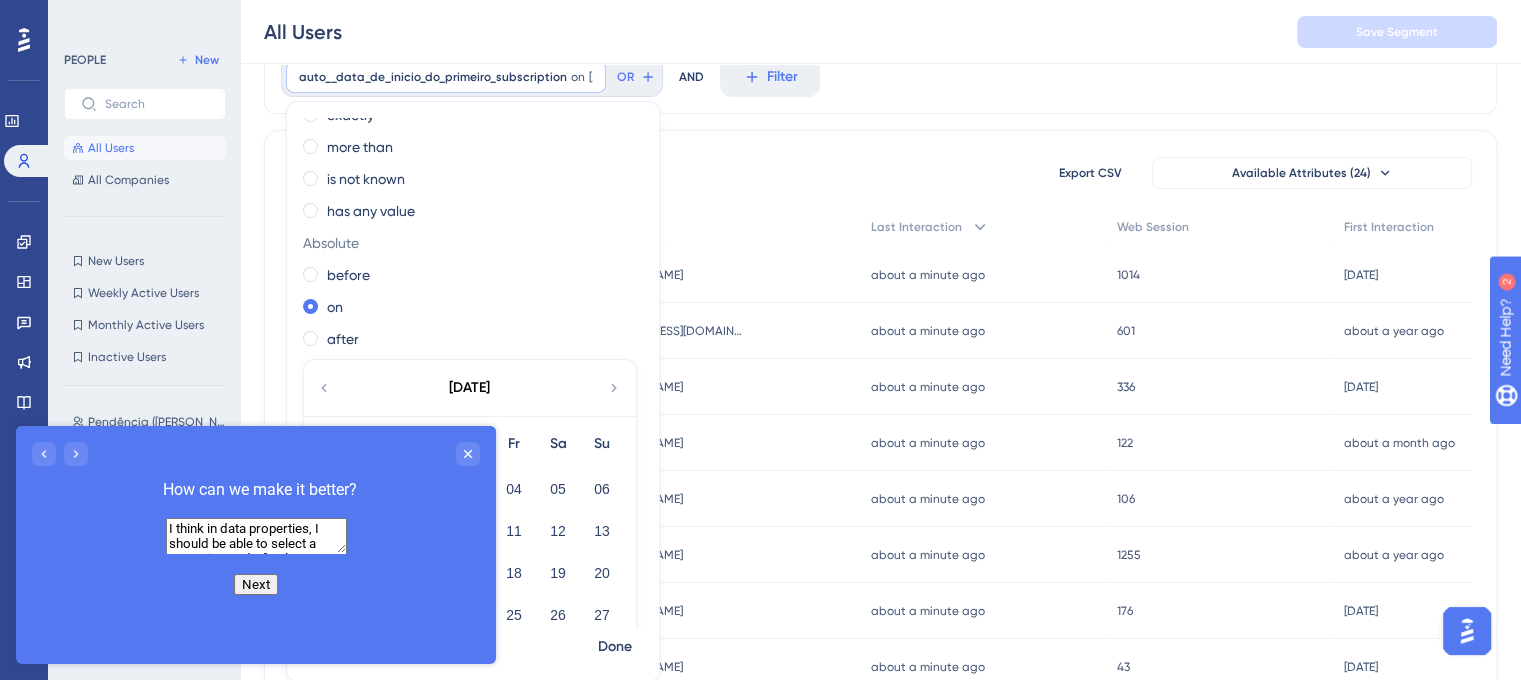 click on "I think in data properties, I should be able to select a range, instead of only on, before and after." at bounding box center (256, 535) 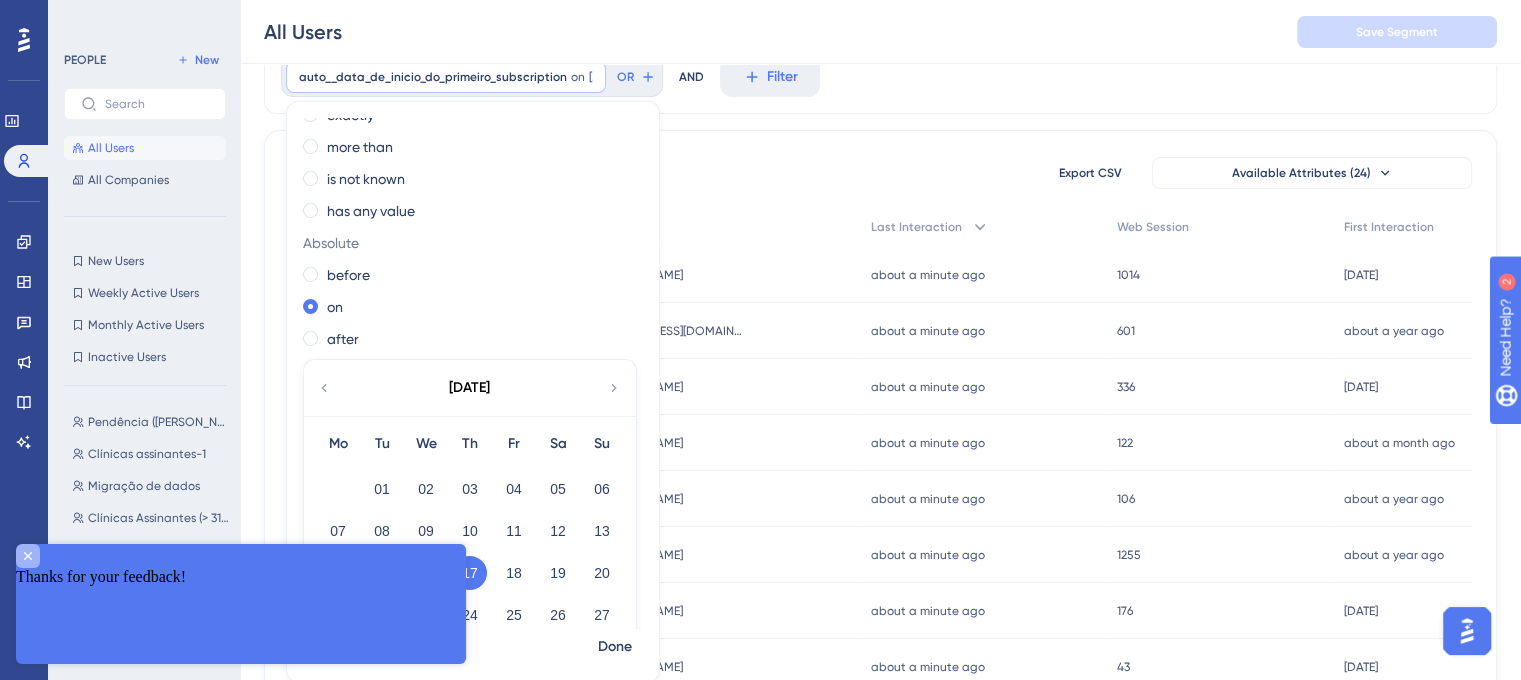 click 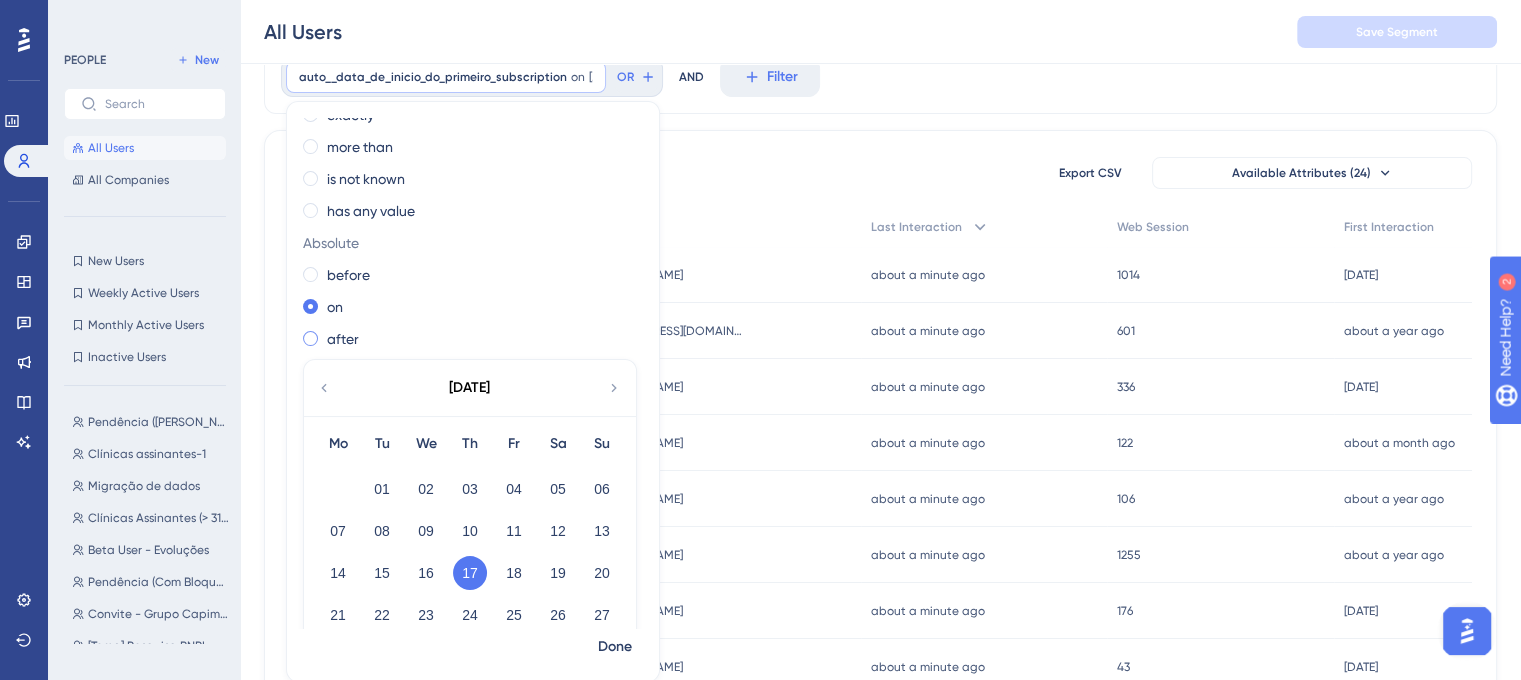 scroll, scrollTop: 0, scrollLeft: 0, axis: both 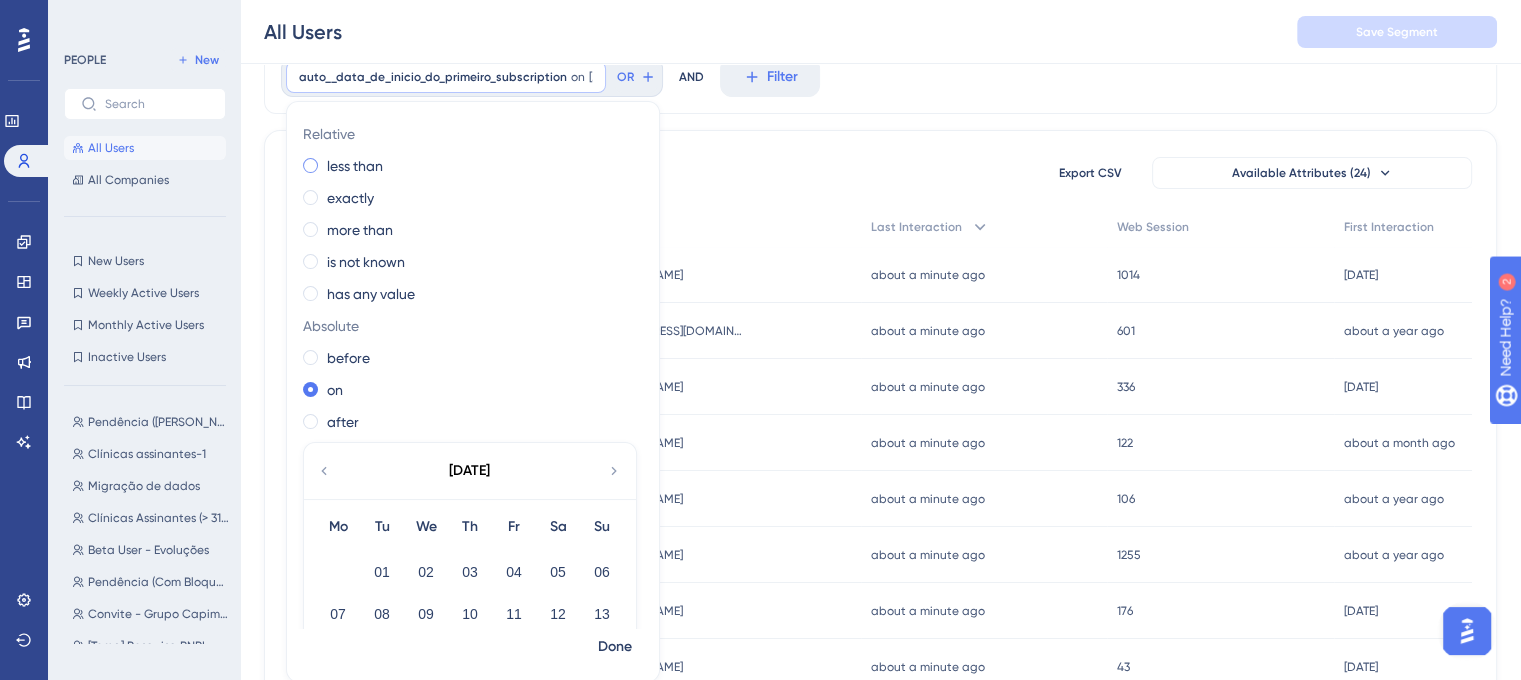 click on "less than" at bounding box center [355, 166] 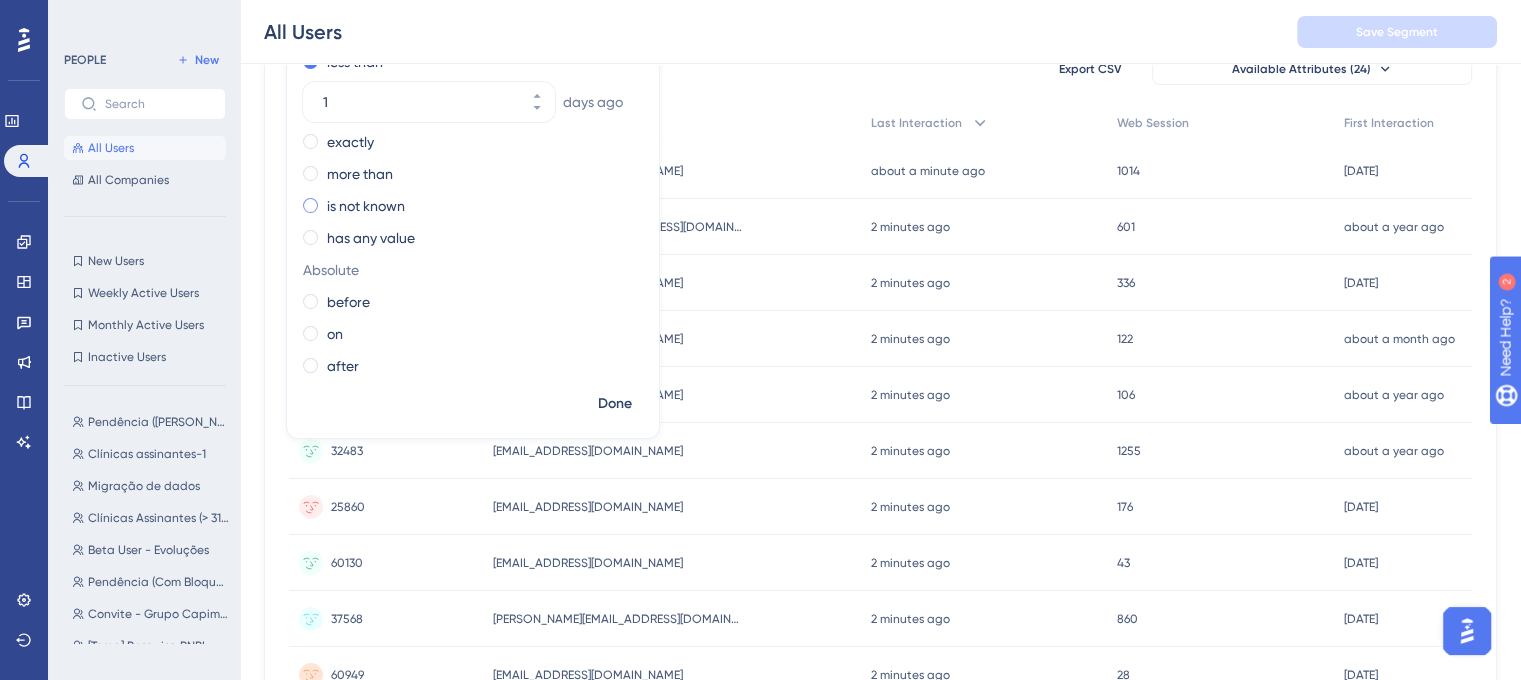 scroll, scrollTop: 199, scrollLeft: 0, axis: vertical 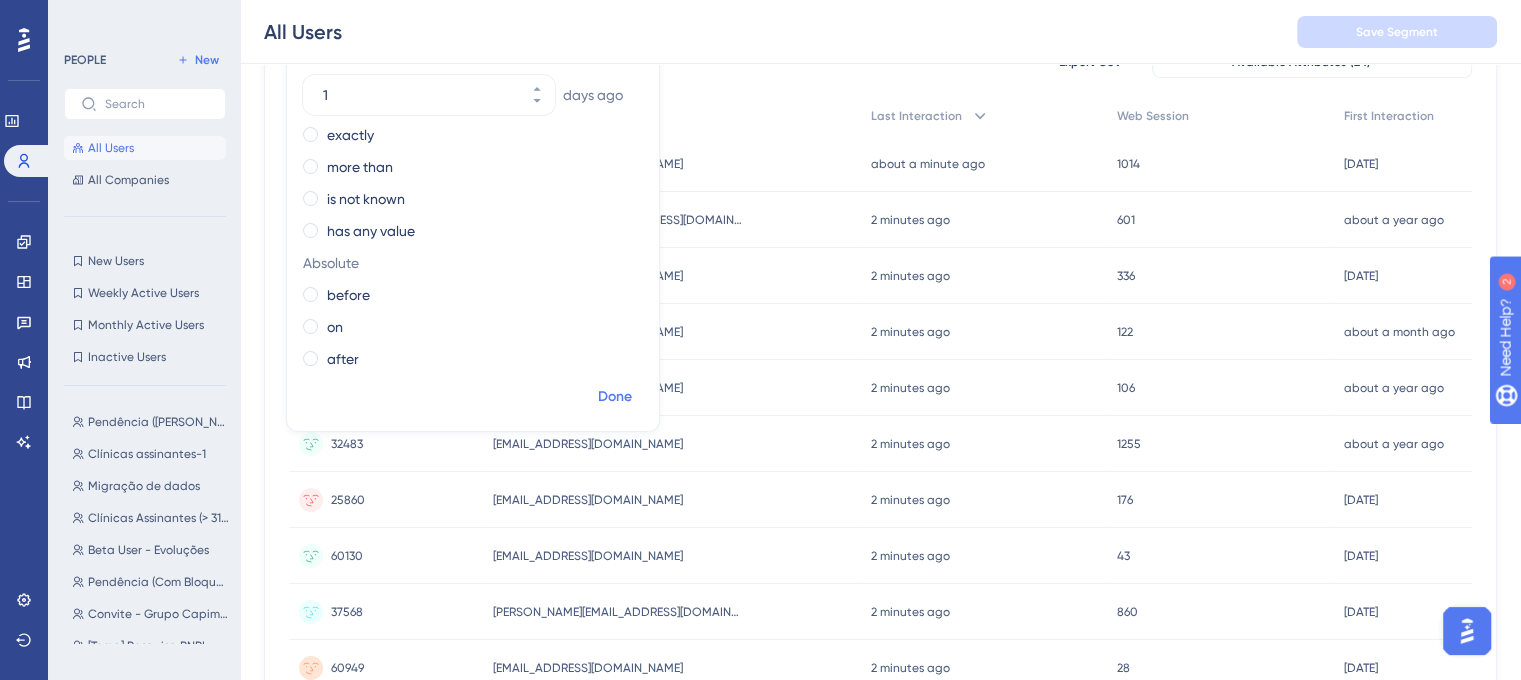 click on "Done" at bounding box center [615, 397] 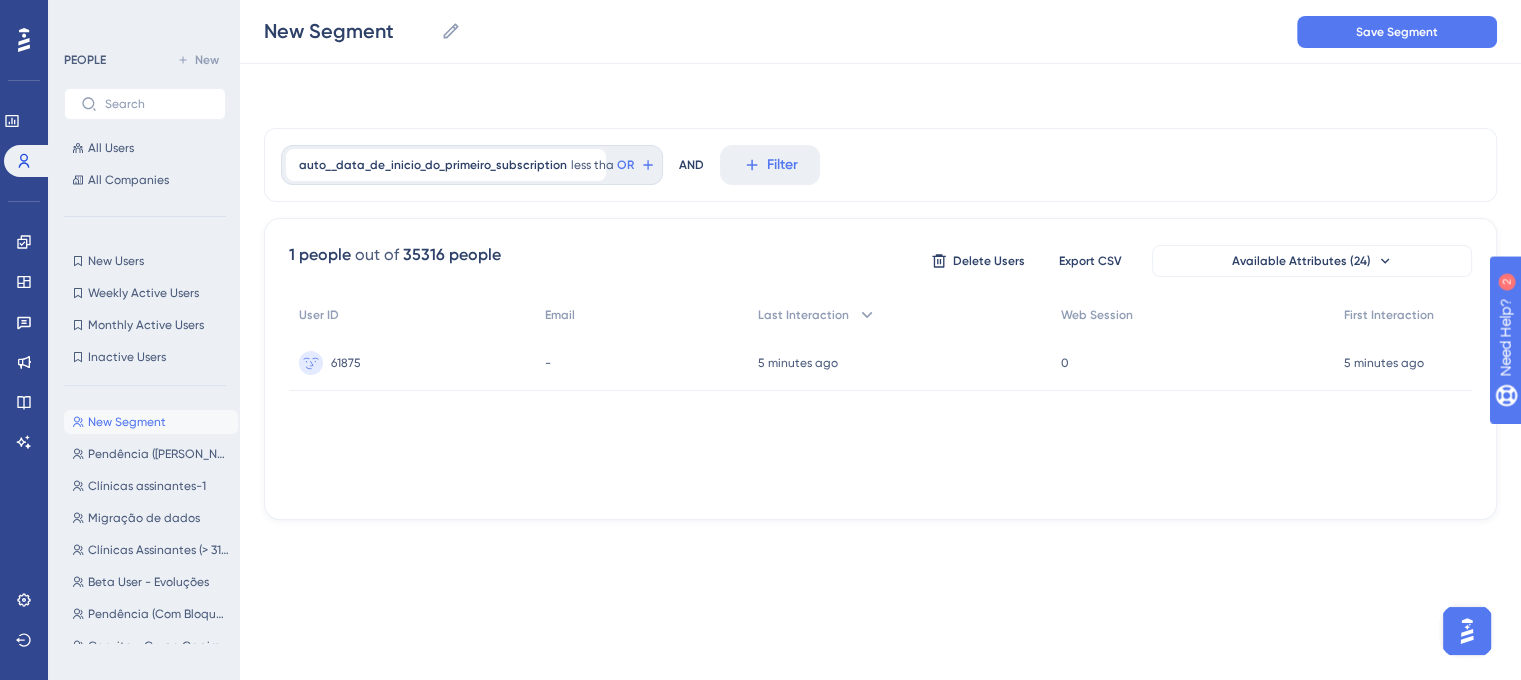 scroll, scrollTop: 0, scrollLeft: 0, axis: both 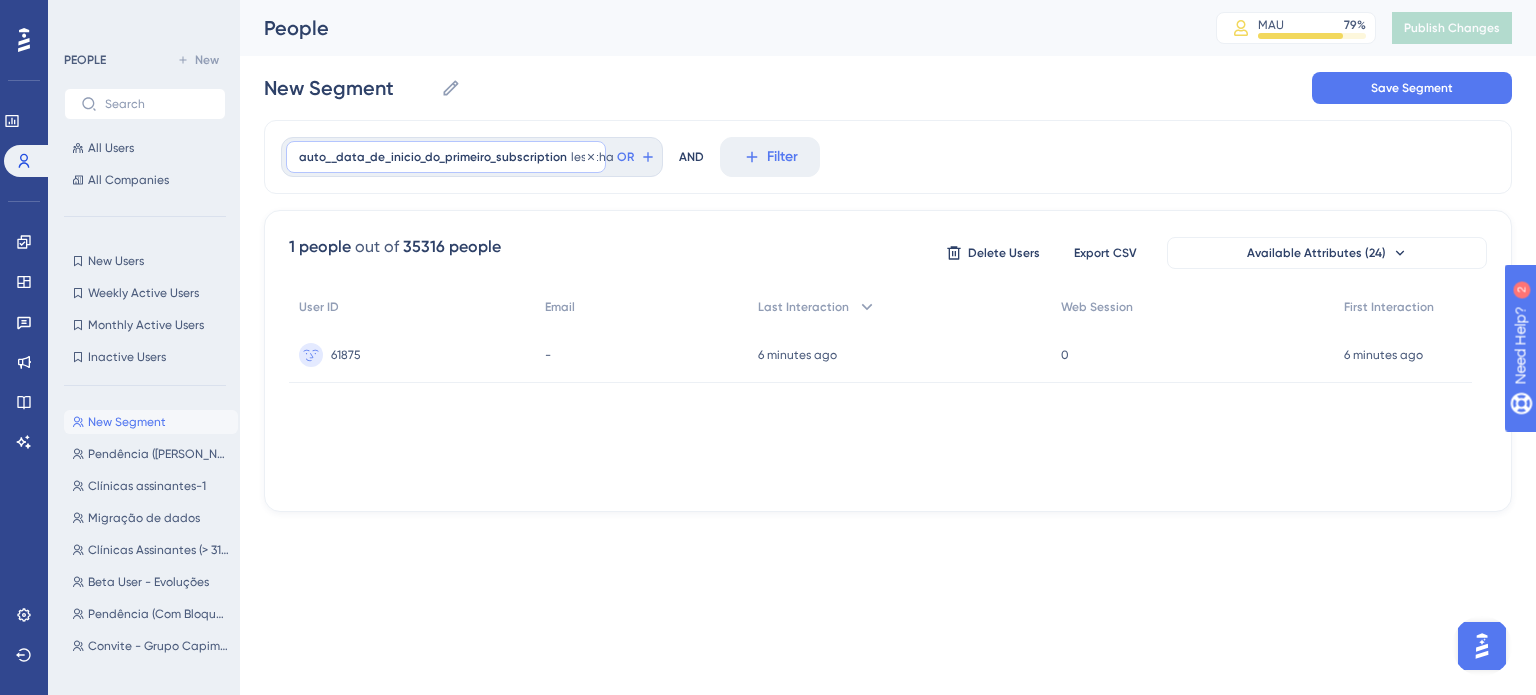 click on "auto__data_de_inicio_do_primeiro_subscription" at bounding box center (433, 157) 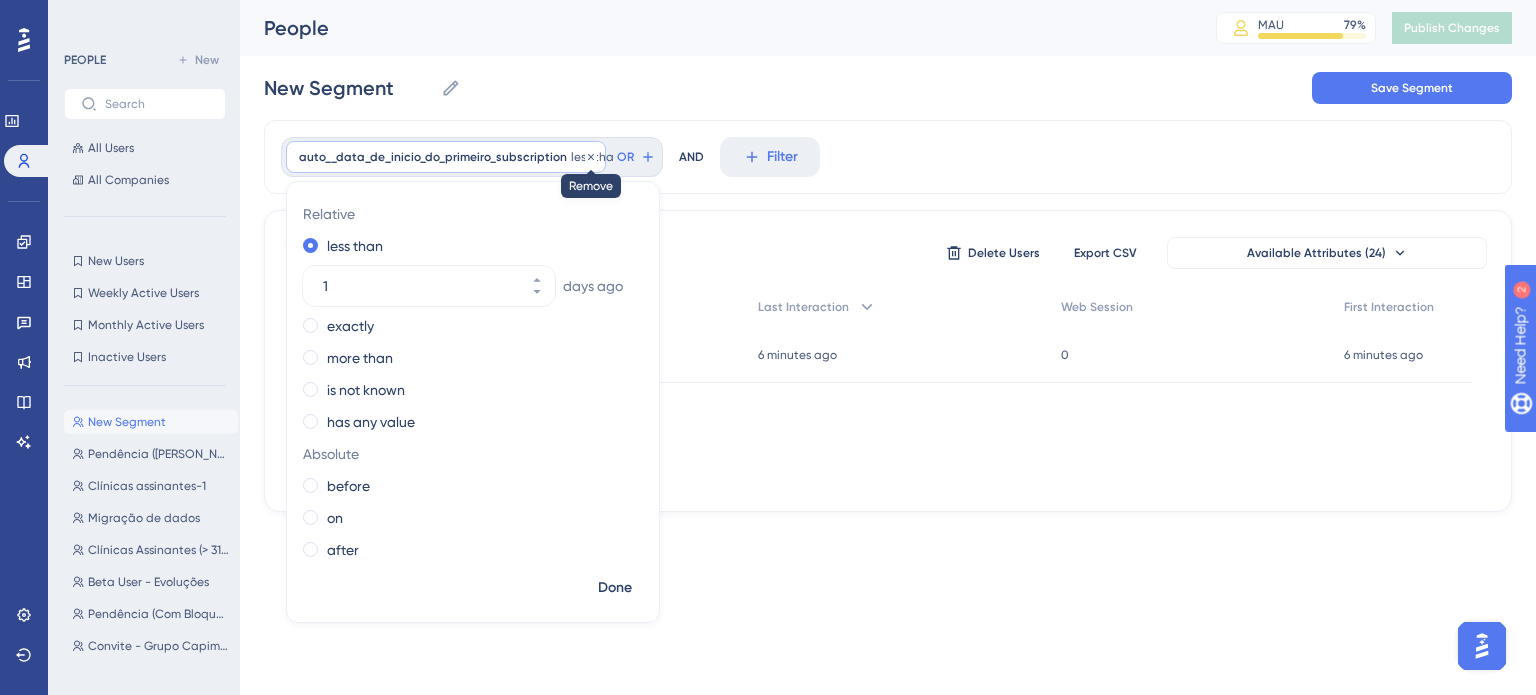 click 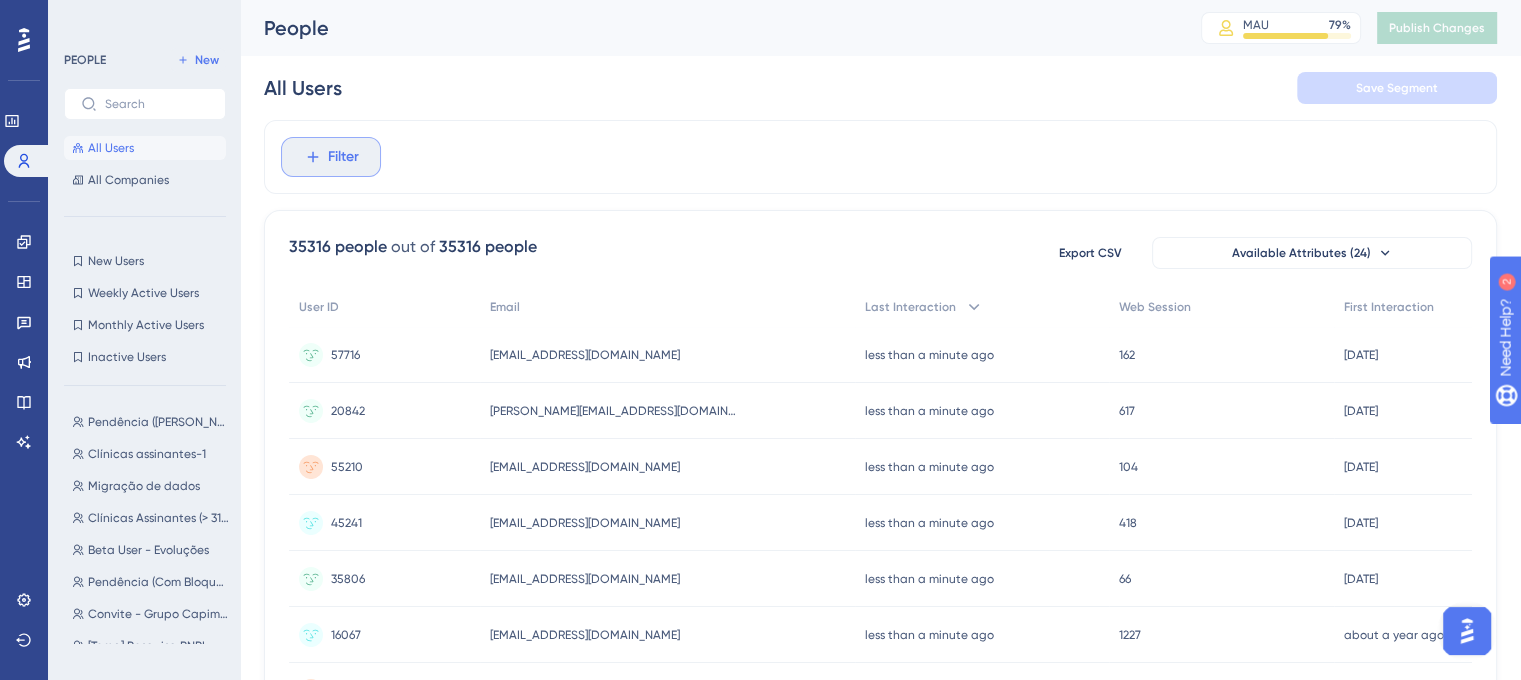 click 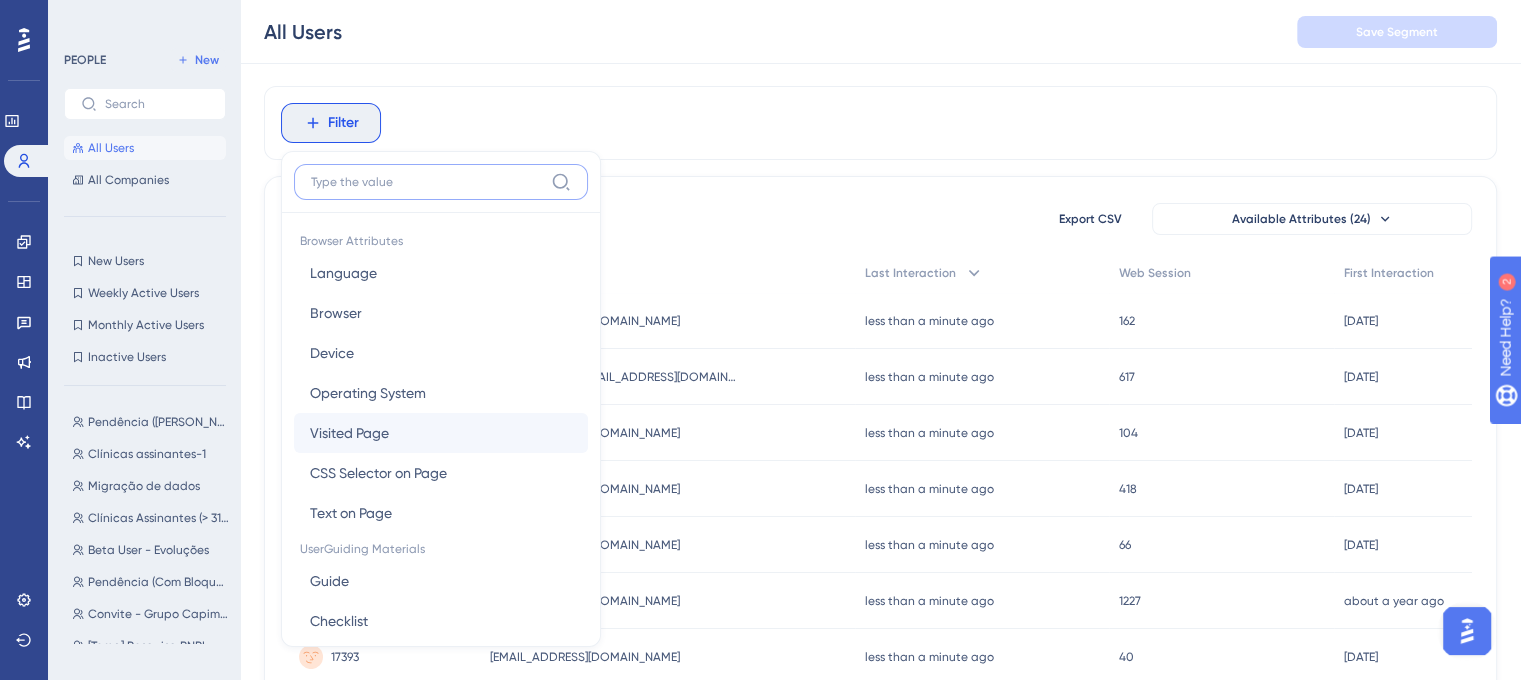 scroll, scrollTop: 0, scrollLeft: 0, axis: both 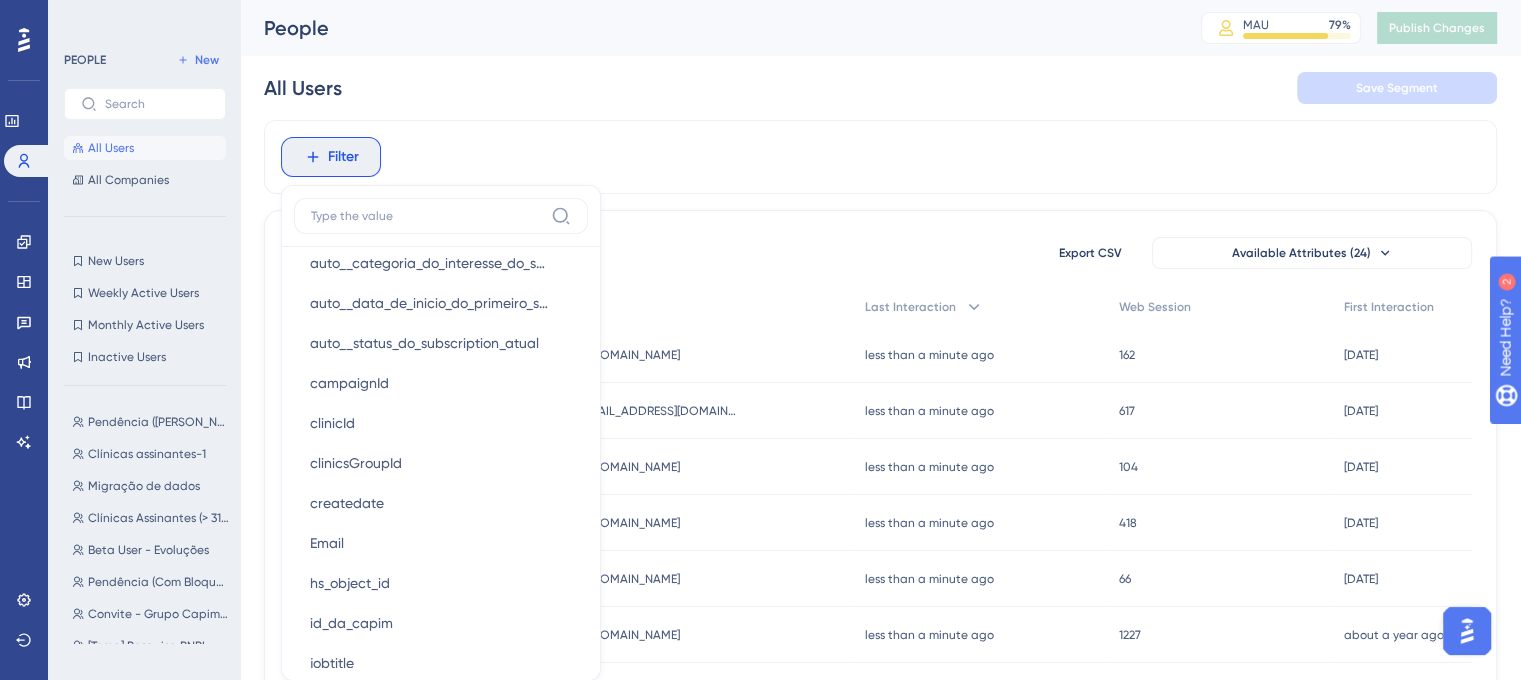click on "All Users Save Segment" at bounding box center [880, 88] 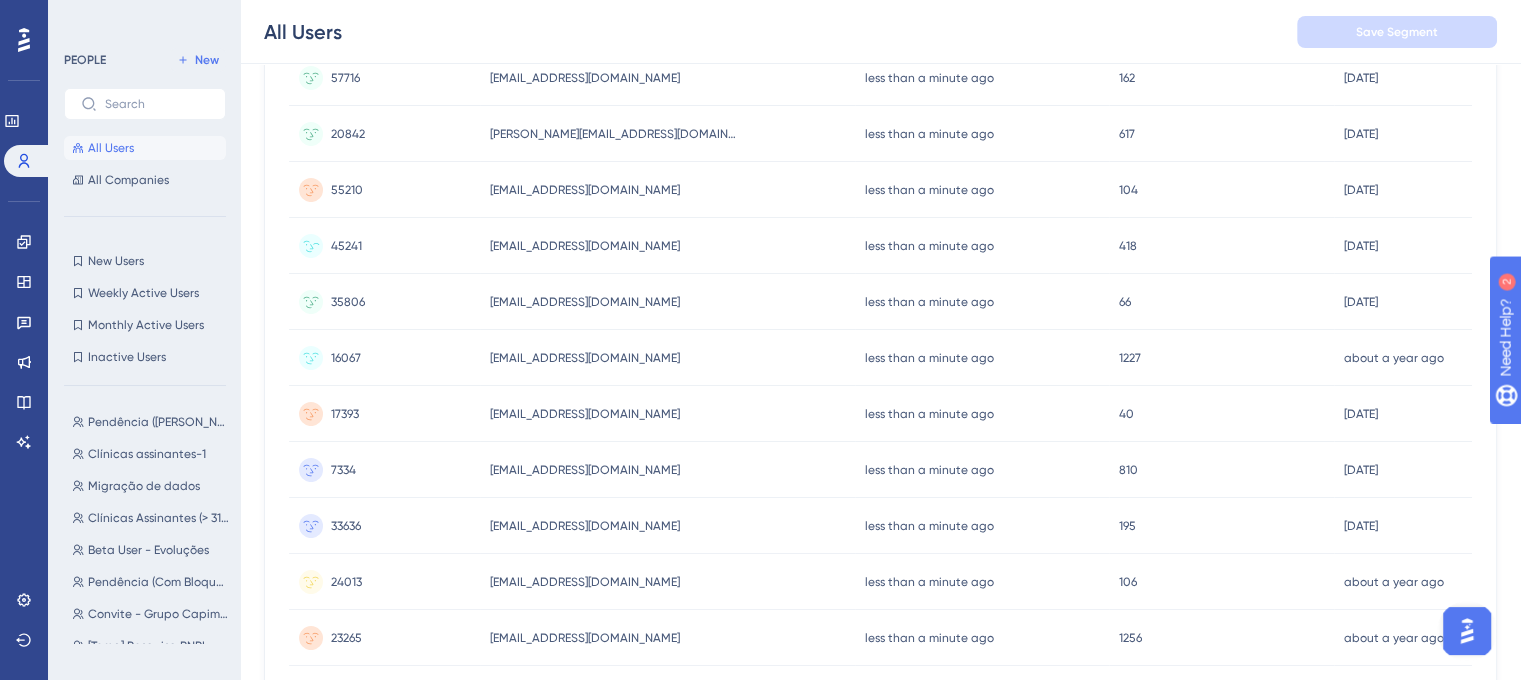 scroll, scrollTop: 0, scrollLeft: 0, axis: both 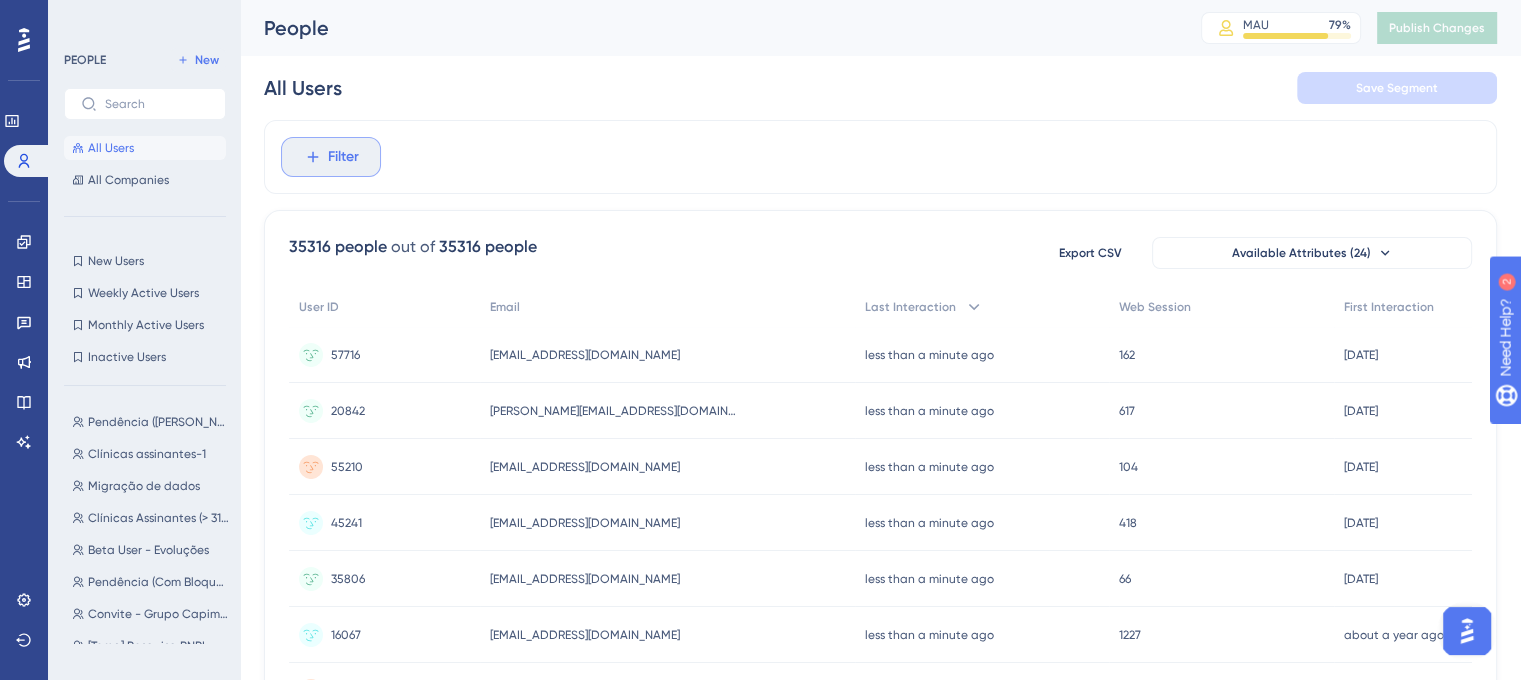 drag, startPoint x: 312, startPoint y: 128, endPoint x: 320, endPoint y: 142, distance: 16.124516 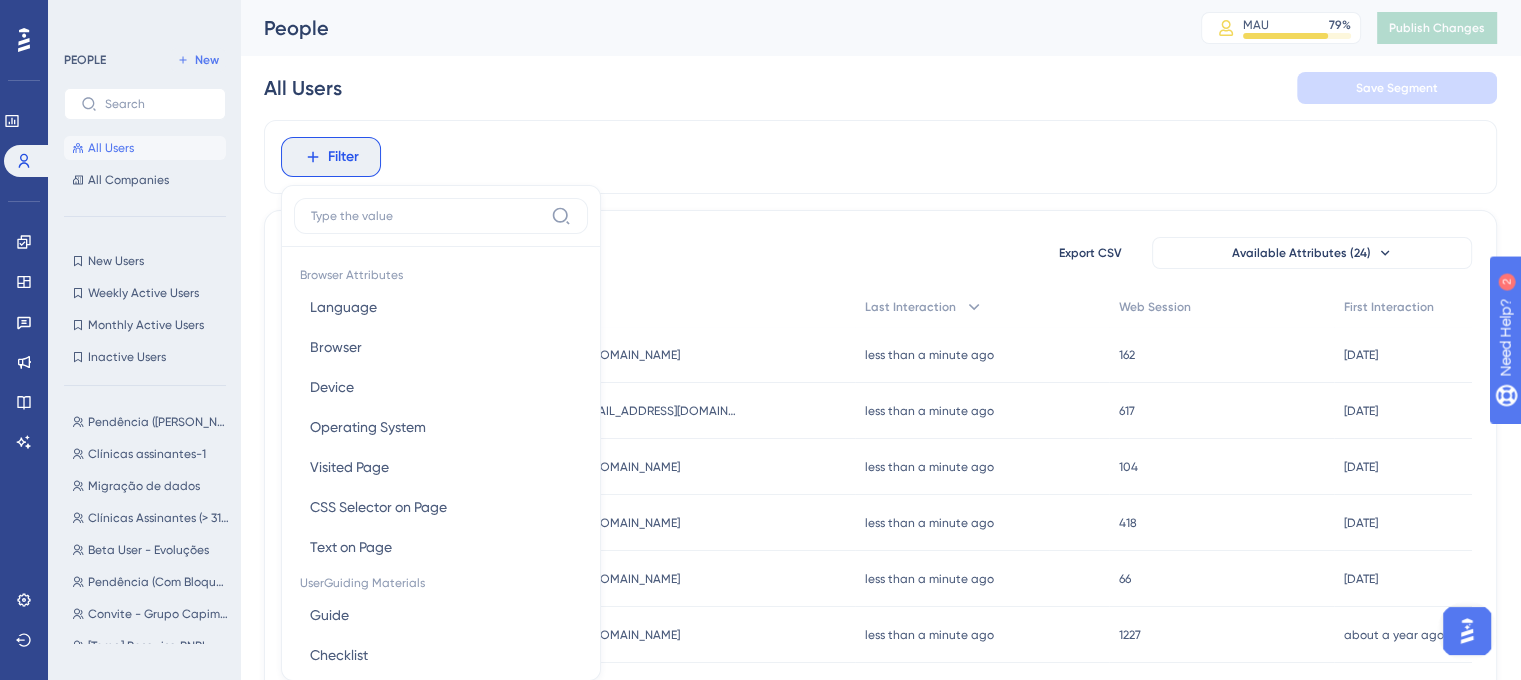 scroll, scrollTop: 88, scrollLeft: 0, axis: vertical 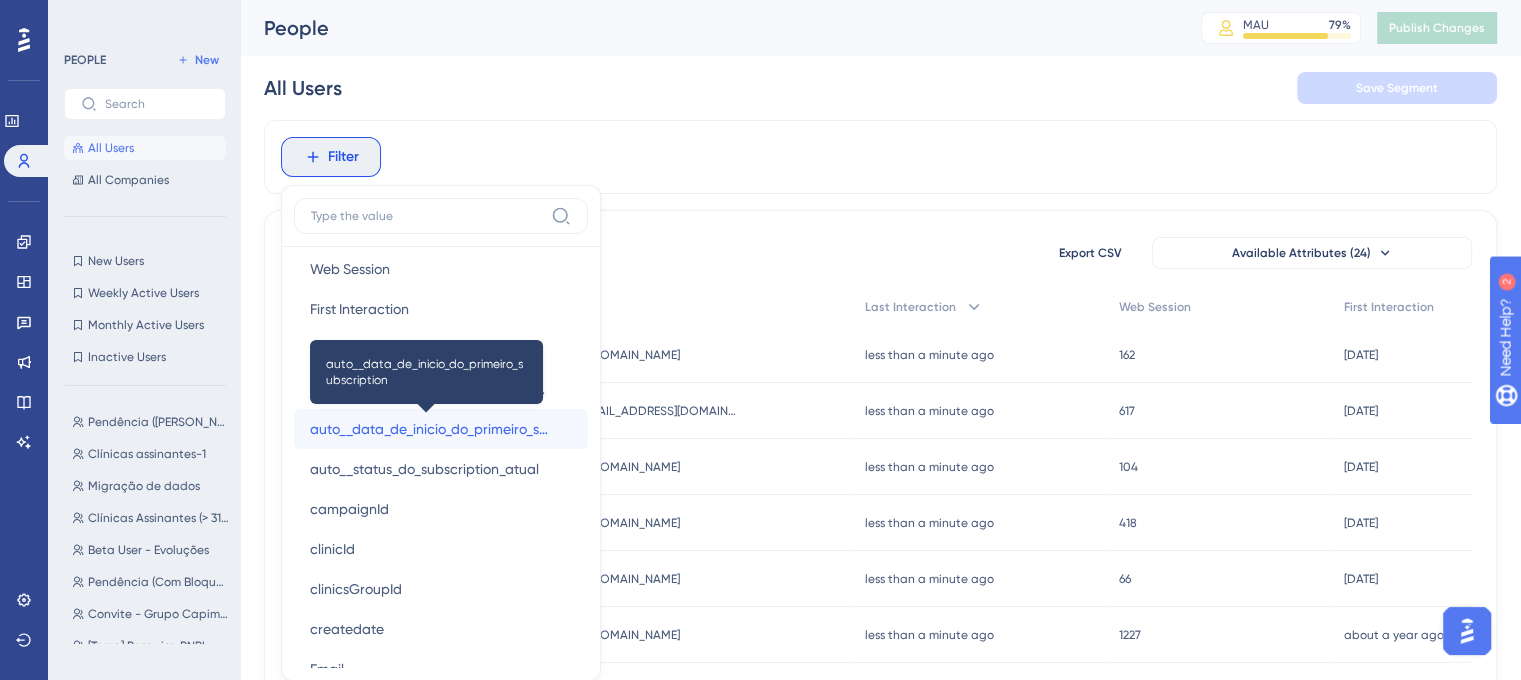 click on "auto__data_de_inicio_do_primeiro_subscription" at bounding box center (429, 429) 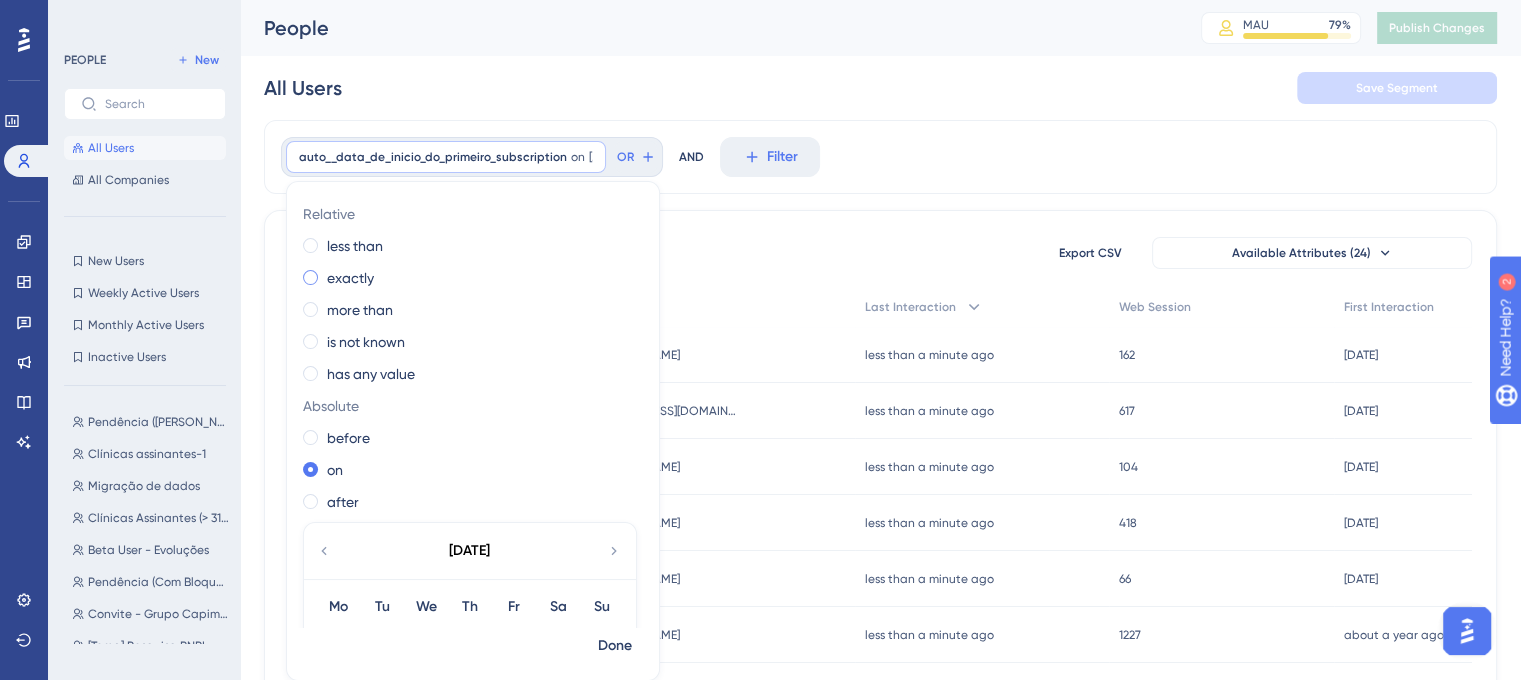 click on "exactly" at bounding box center [350, 278] 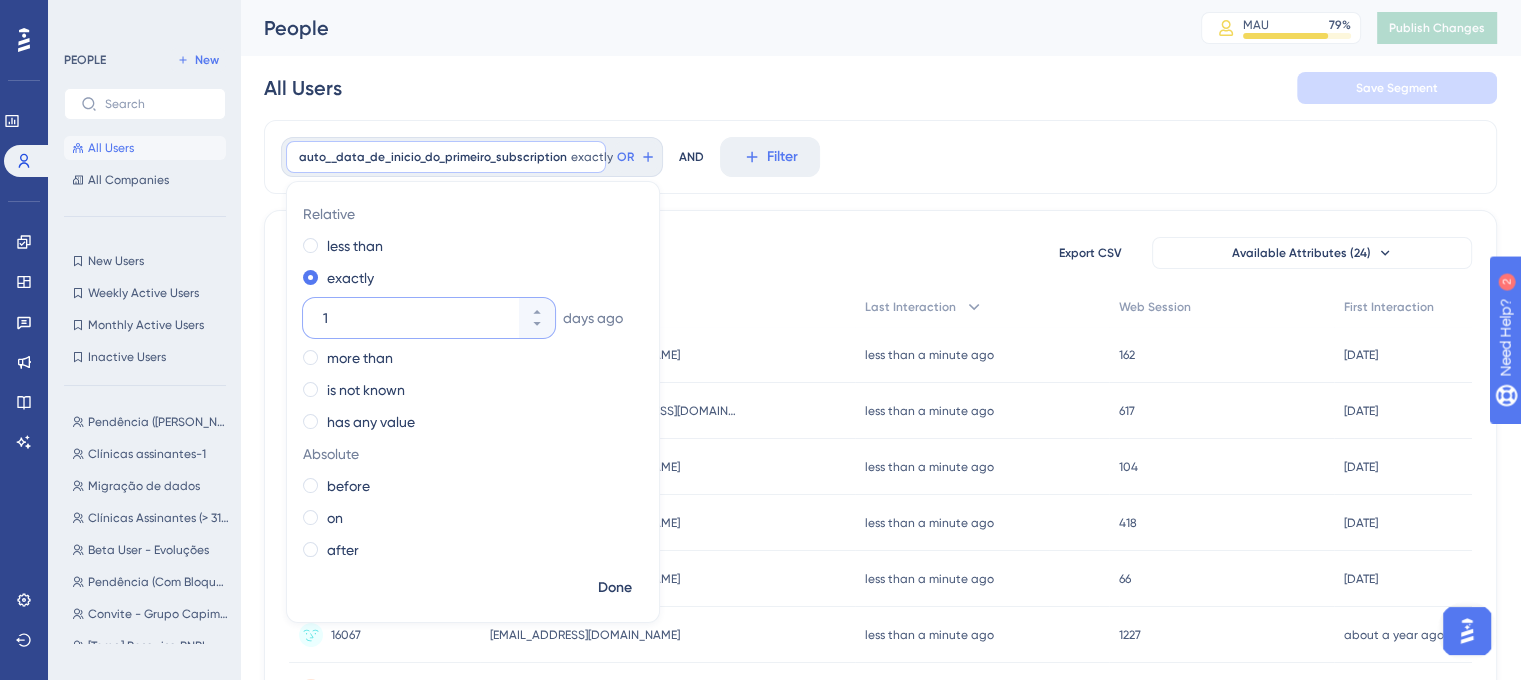 scroll, scrollTop: 100, scrollLeft: 0, axis: vertical 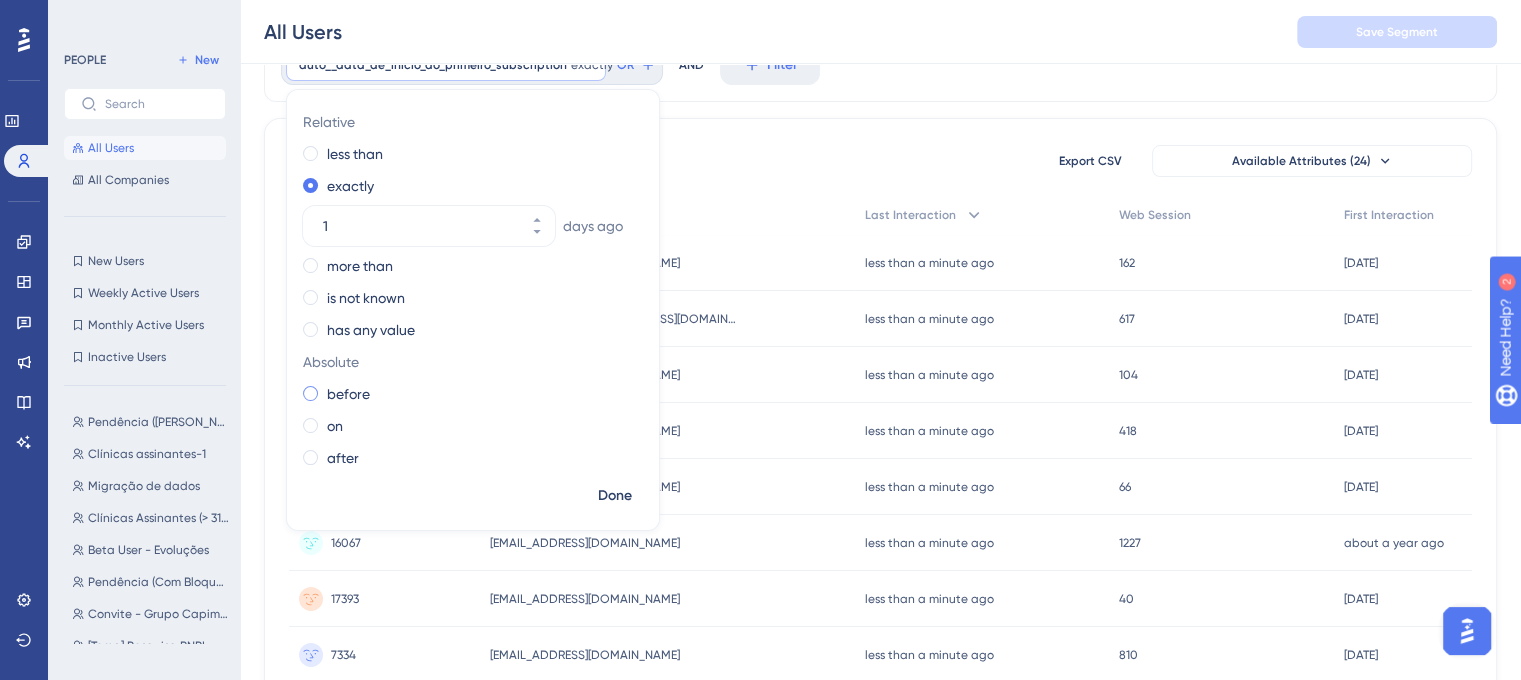 click on "before" at bounding box center (348, 394) 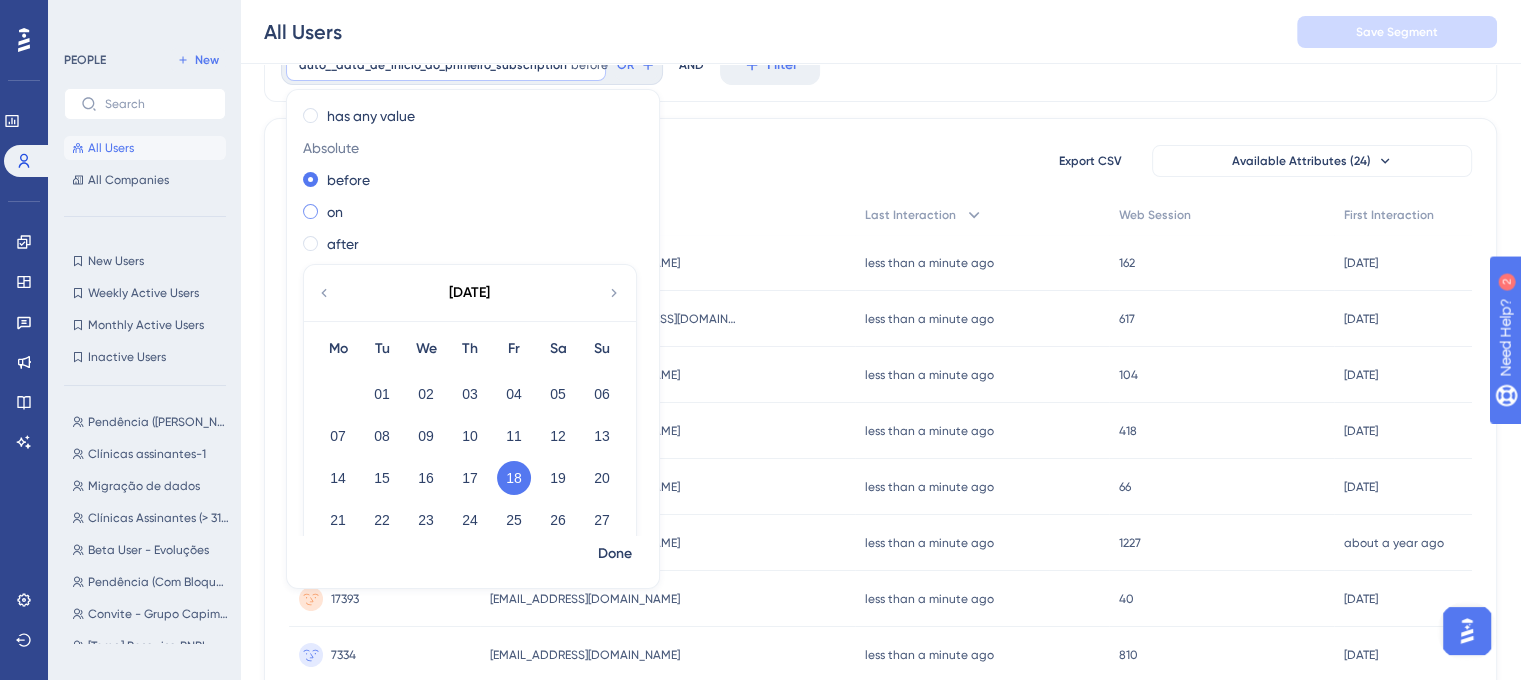 scroll, scrollTop: 235, scrollLeft: 0, axis: vertical 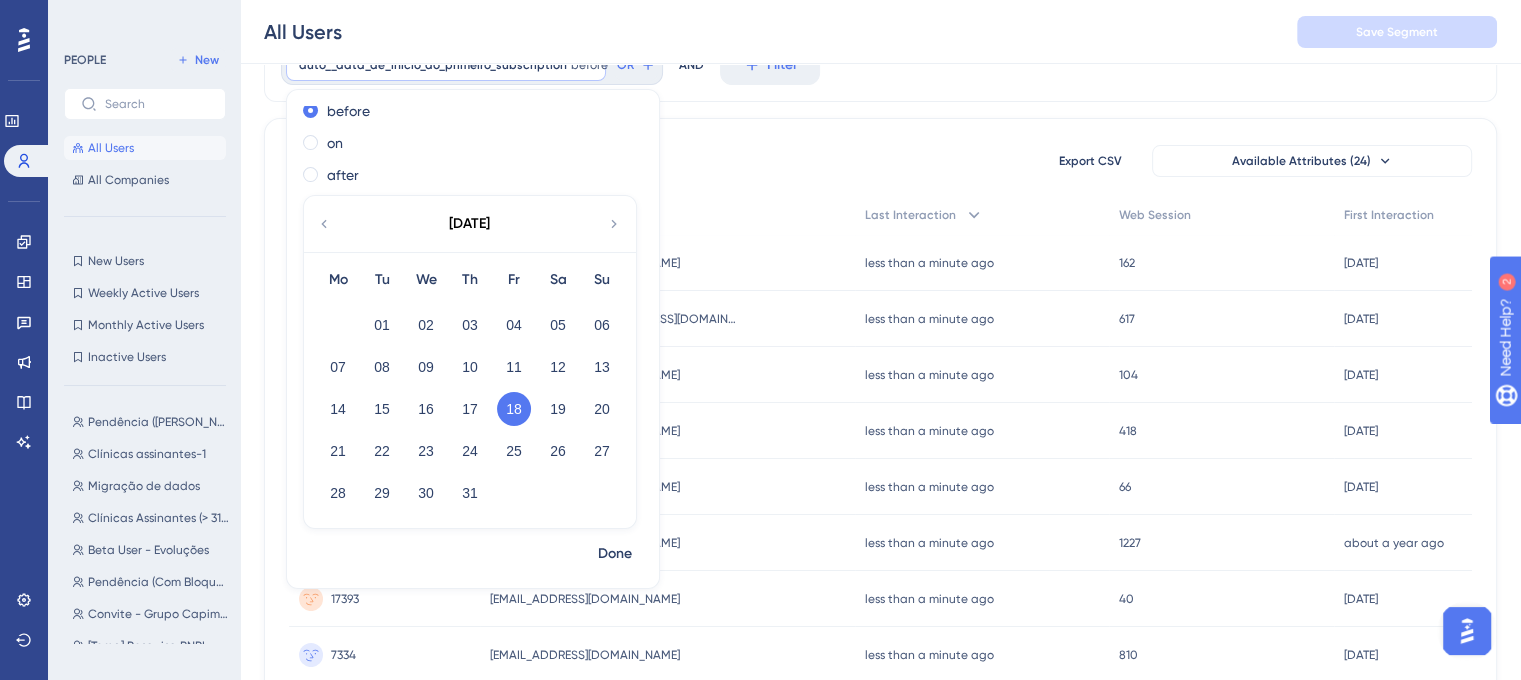 click on "[DATE]" at bounding box center (469, 224) 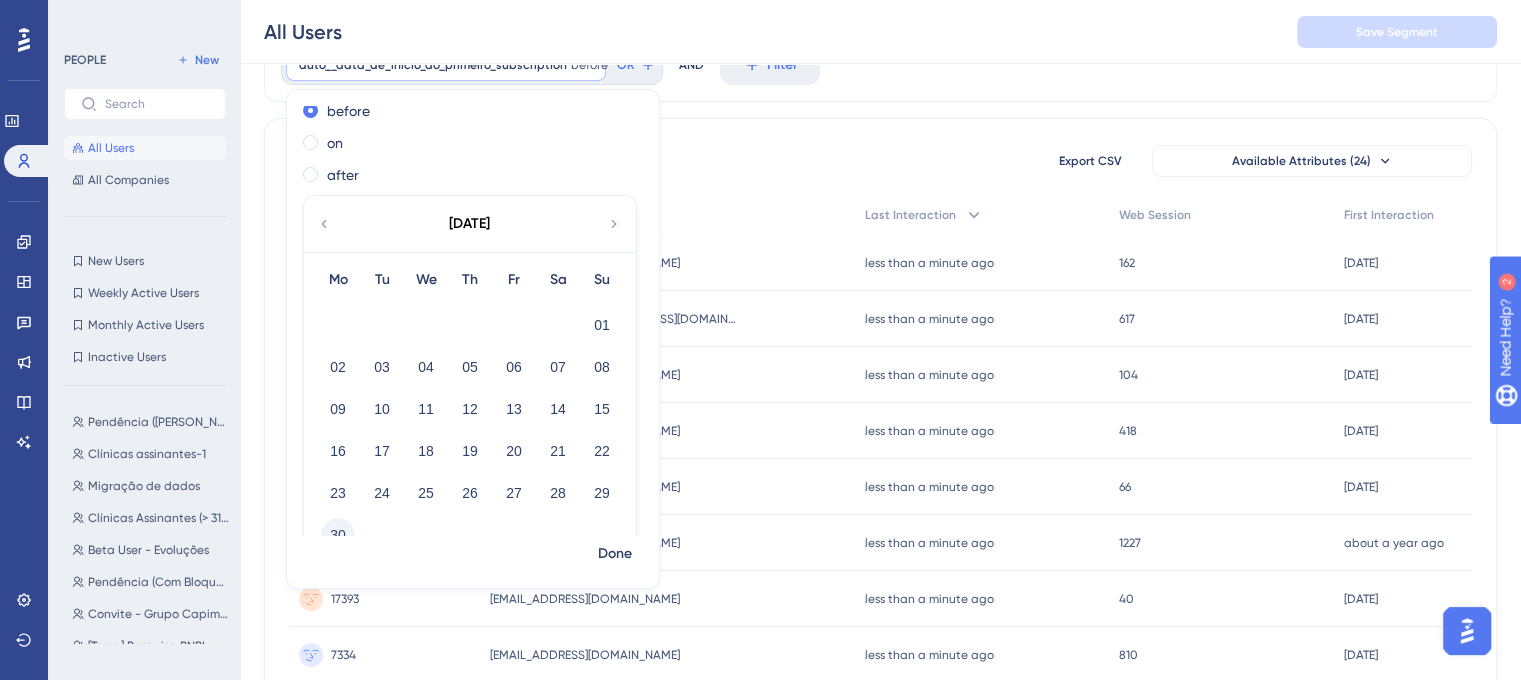 click on "30" at bounding box center [338, 535] 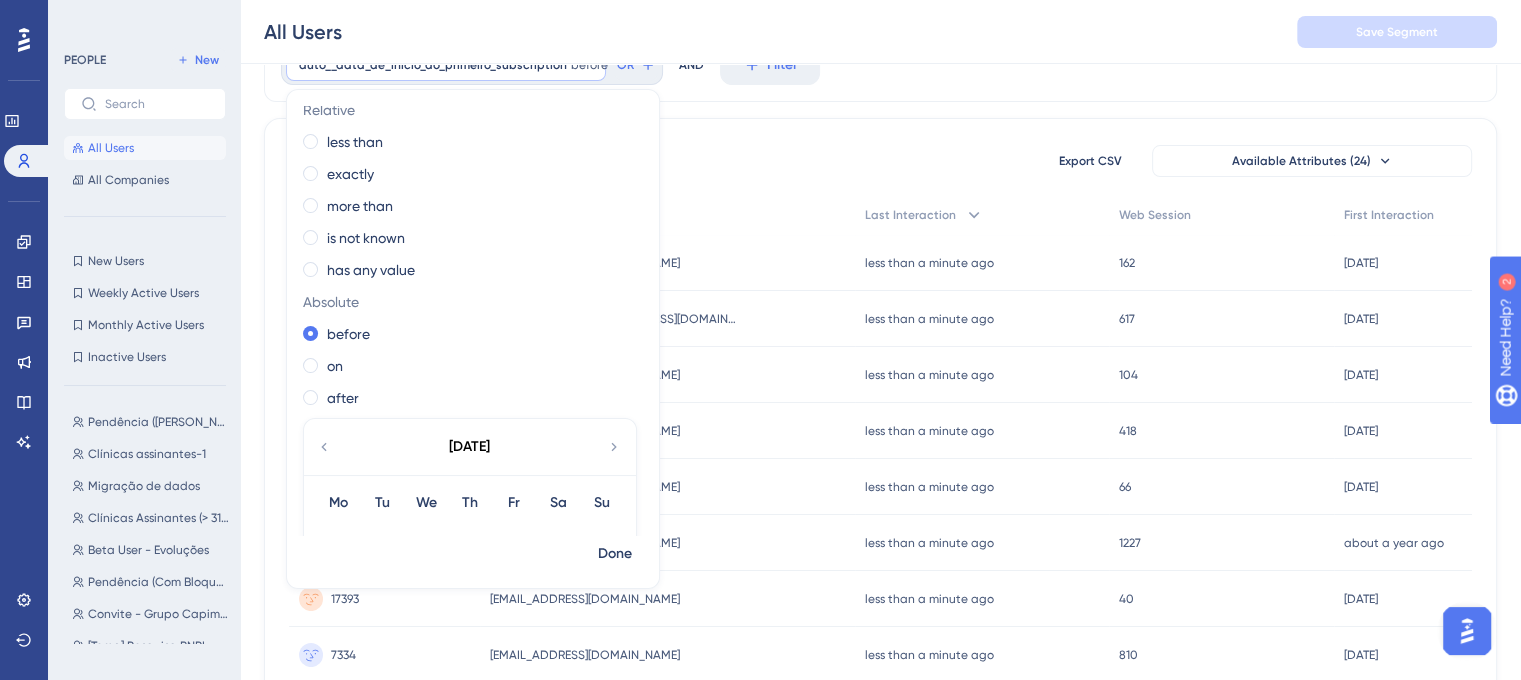 scroll, scrollTop: 0, scrollLeft: 0, axis: both 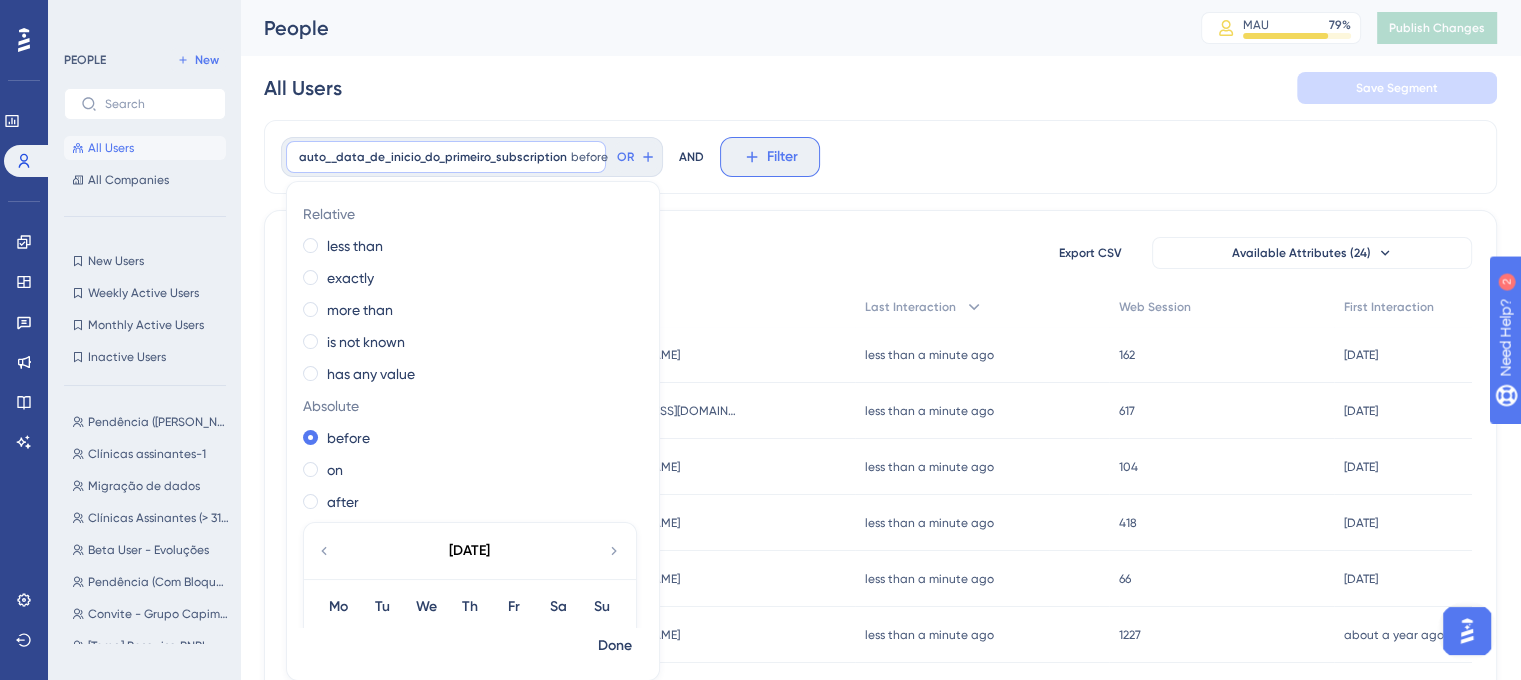 click on "Filter" at bounding box center [770, 157] 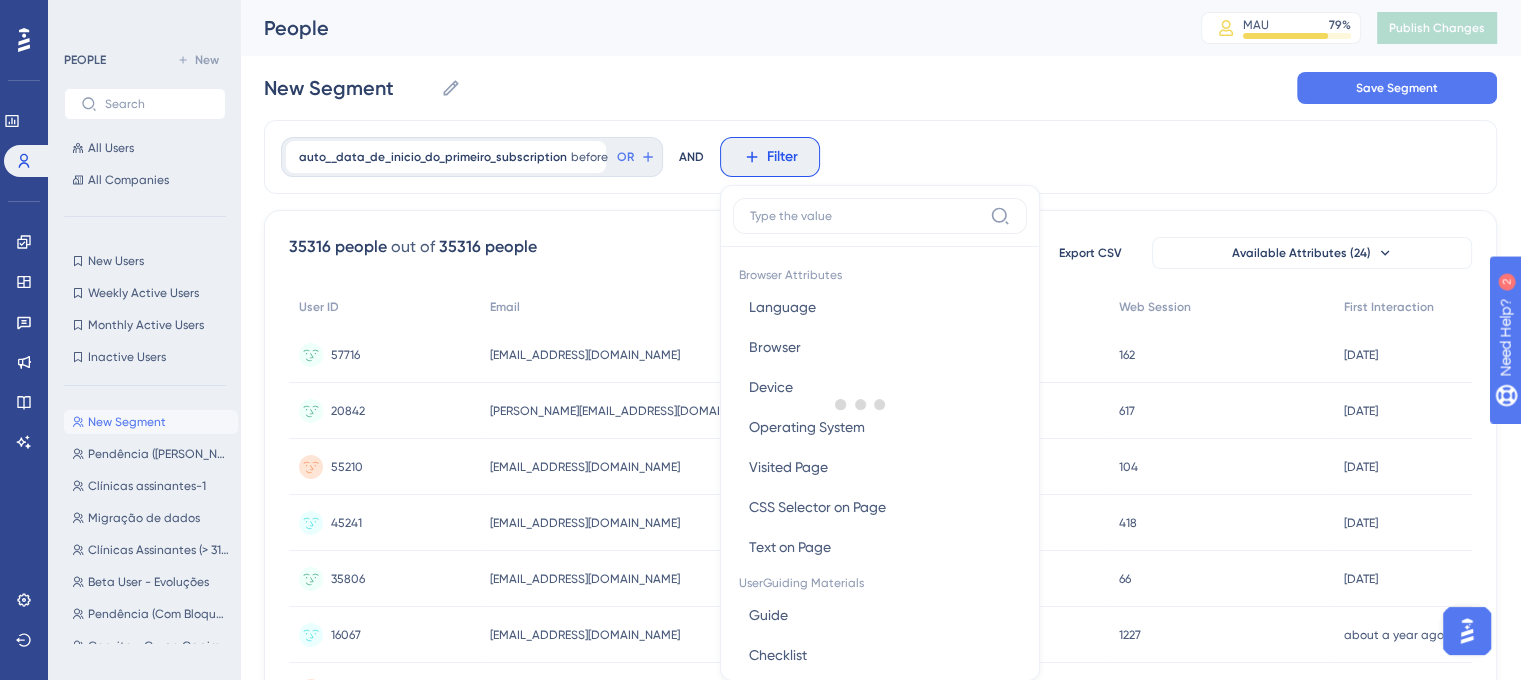 scroll, scrollTop: 44, scrollLeft: 0, axis: vertical 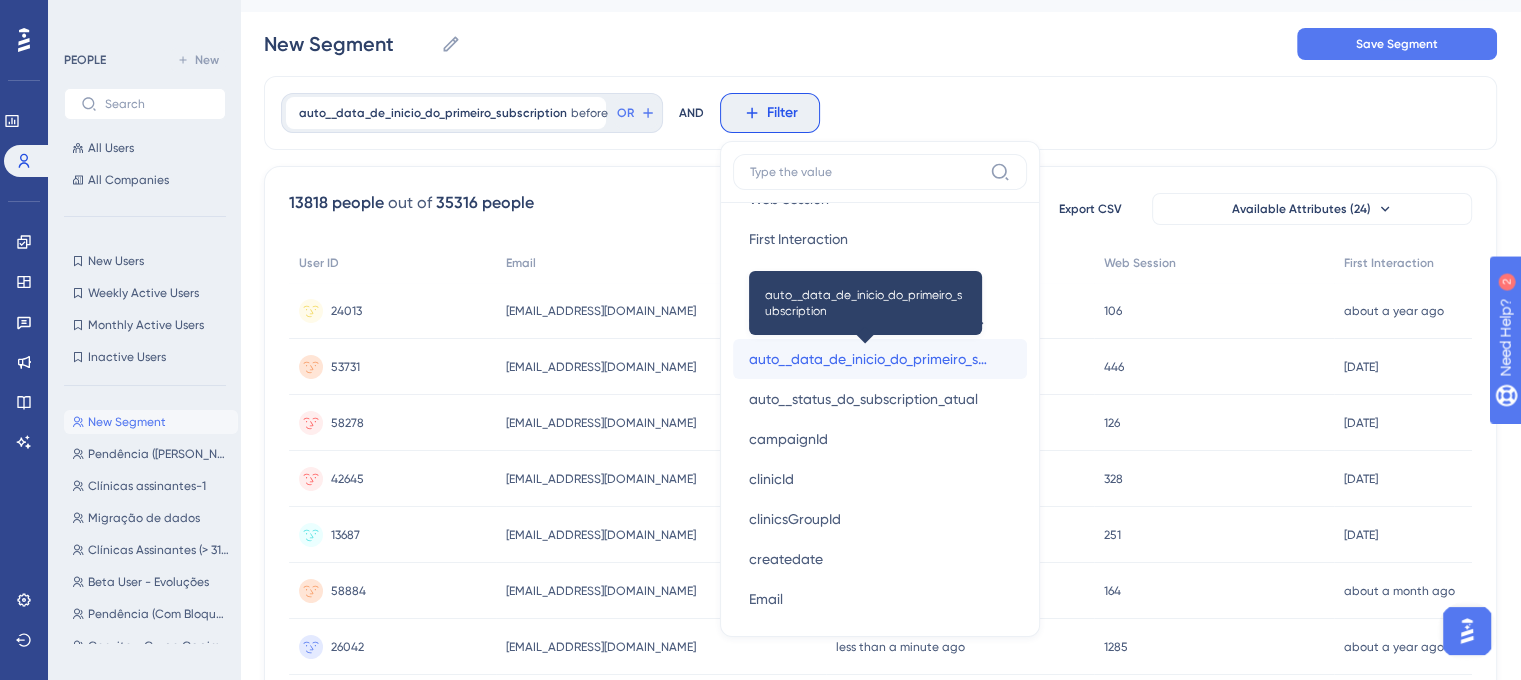 click on "auto__data_de_inicio_do_primeiro_subscription" at bounding box center [868, 359] 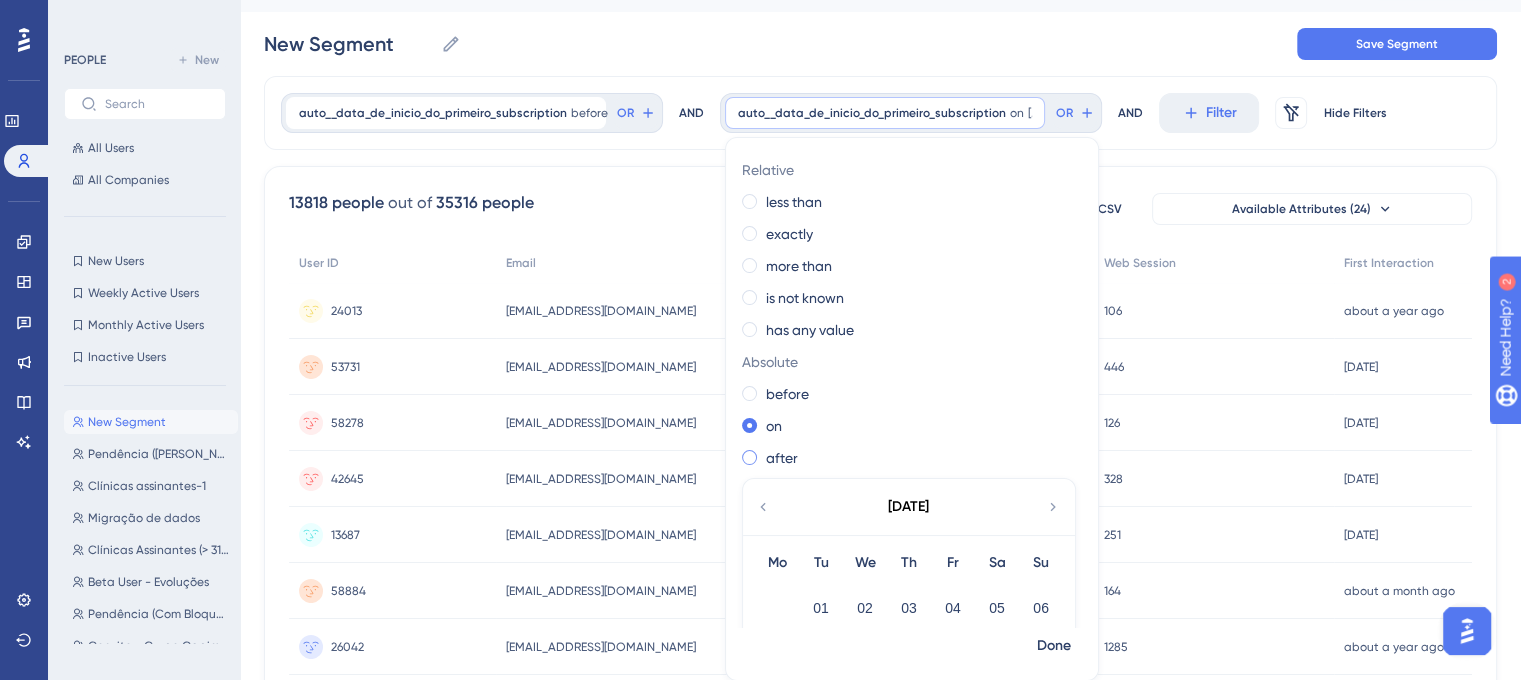 click on "after" at bounding box center [782, 458] 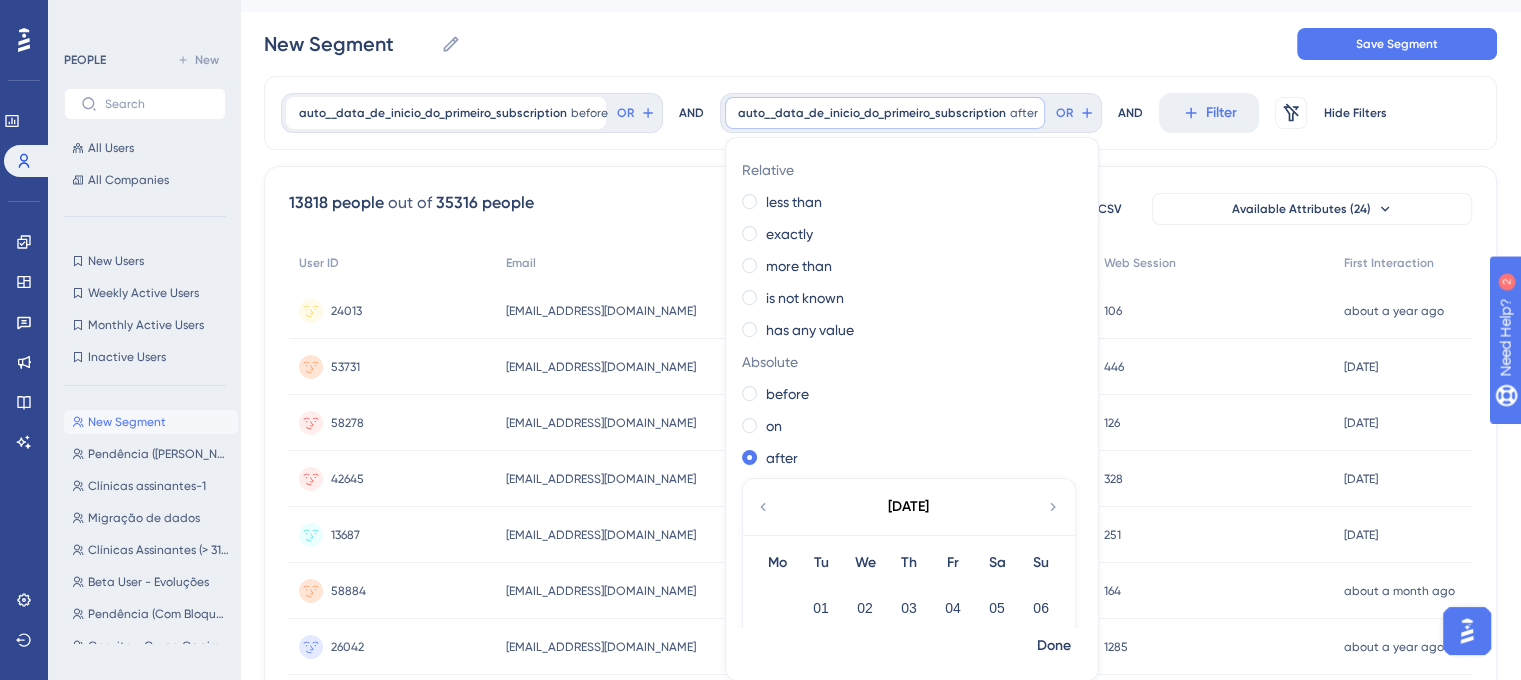 click 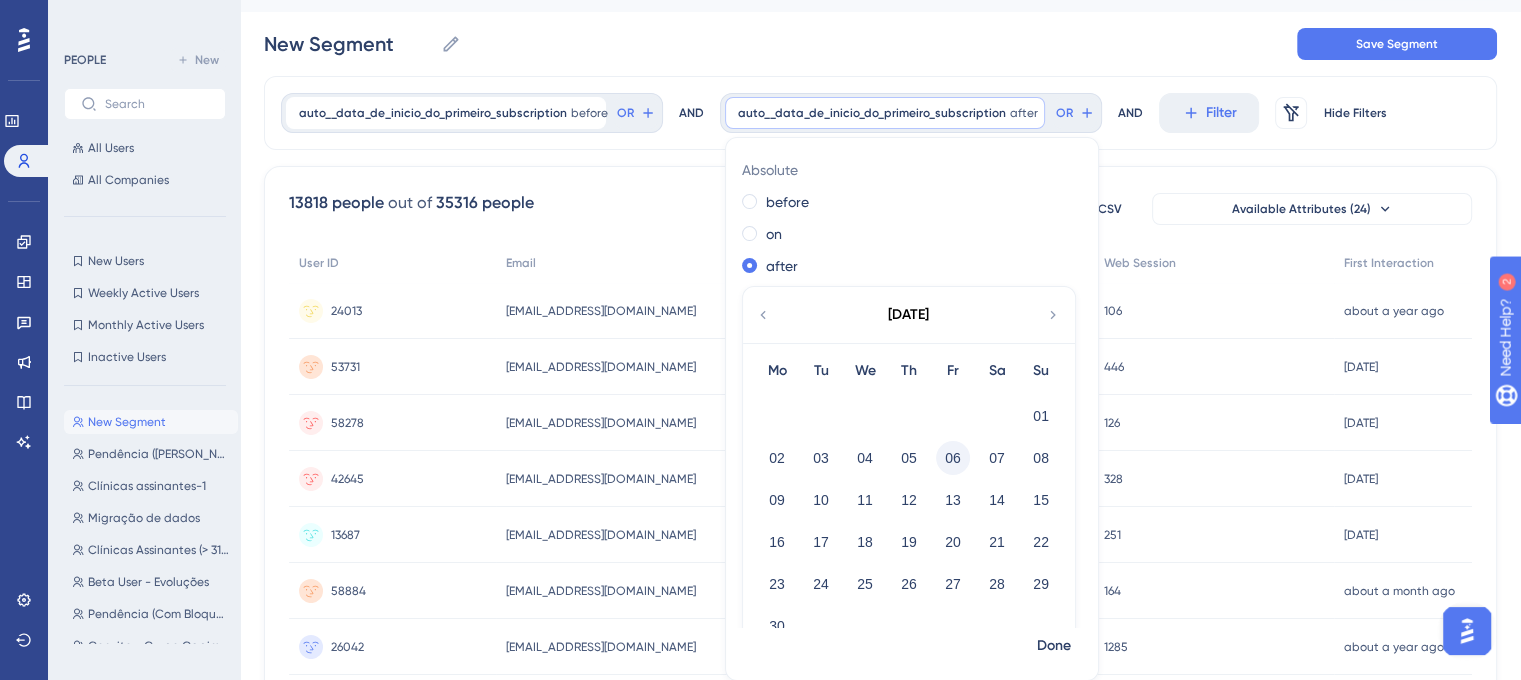 scroll, scrollTop: 200, scrollLeft: 0, axis: vertical 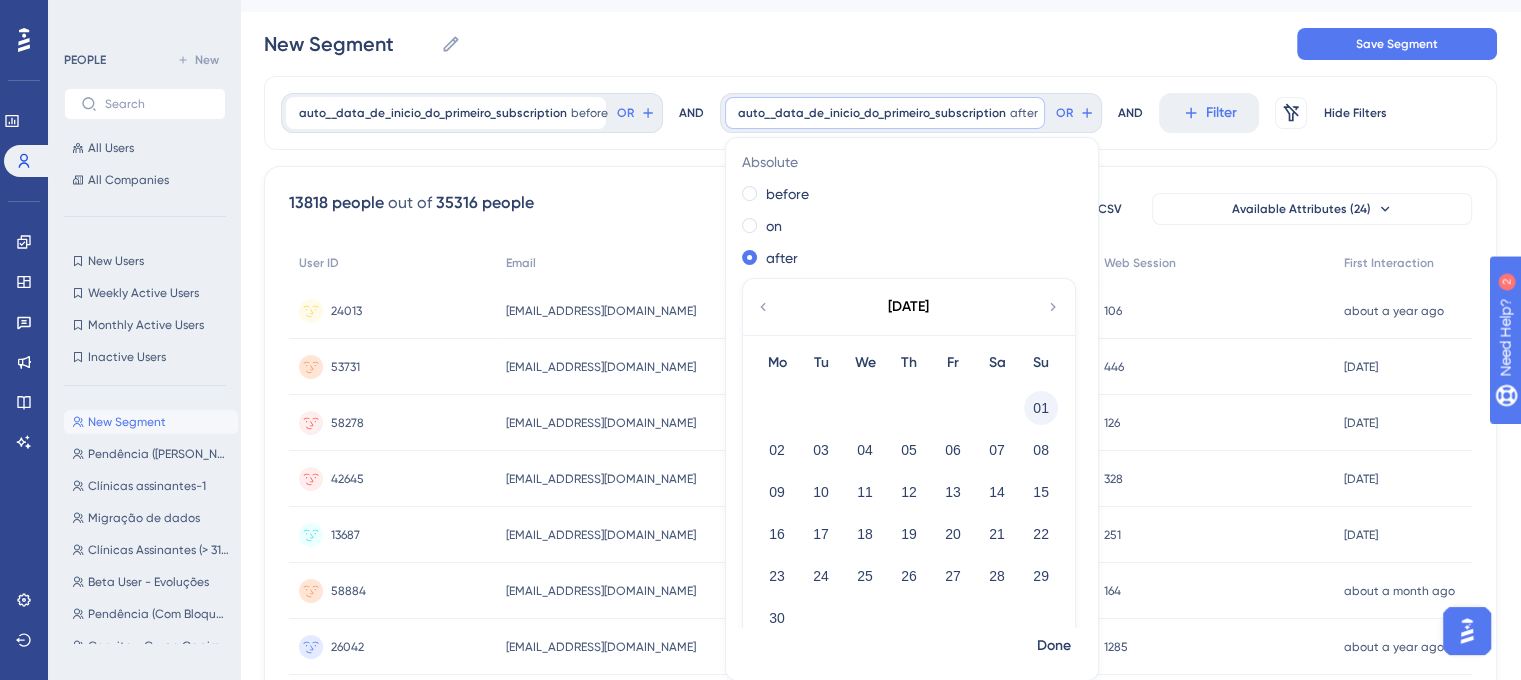 click on "01" at bounding box center (1041, 408) 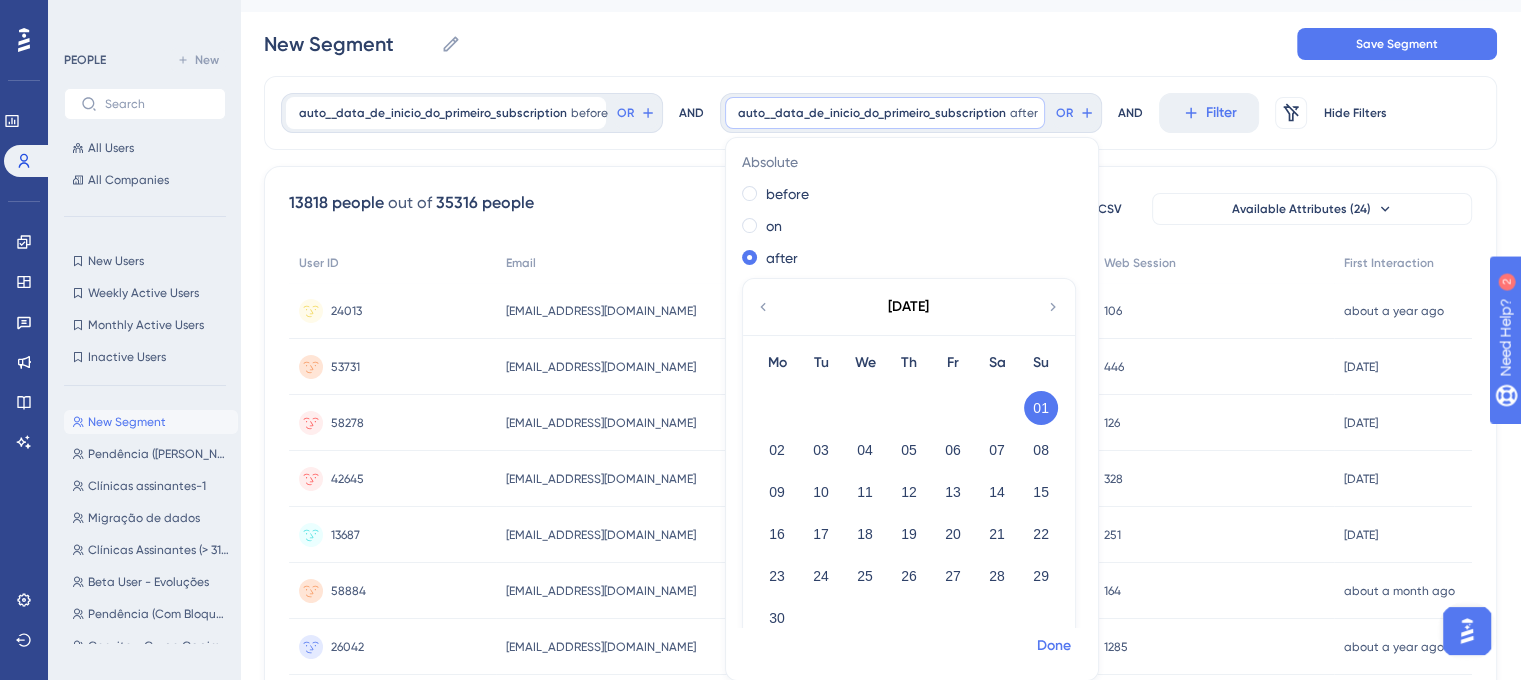 click on "Done" at bounding box center (1054, 646) 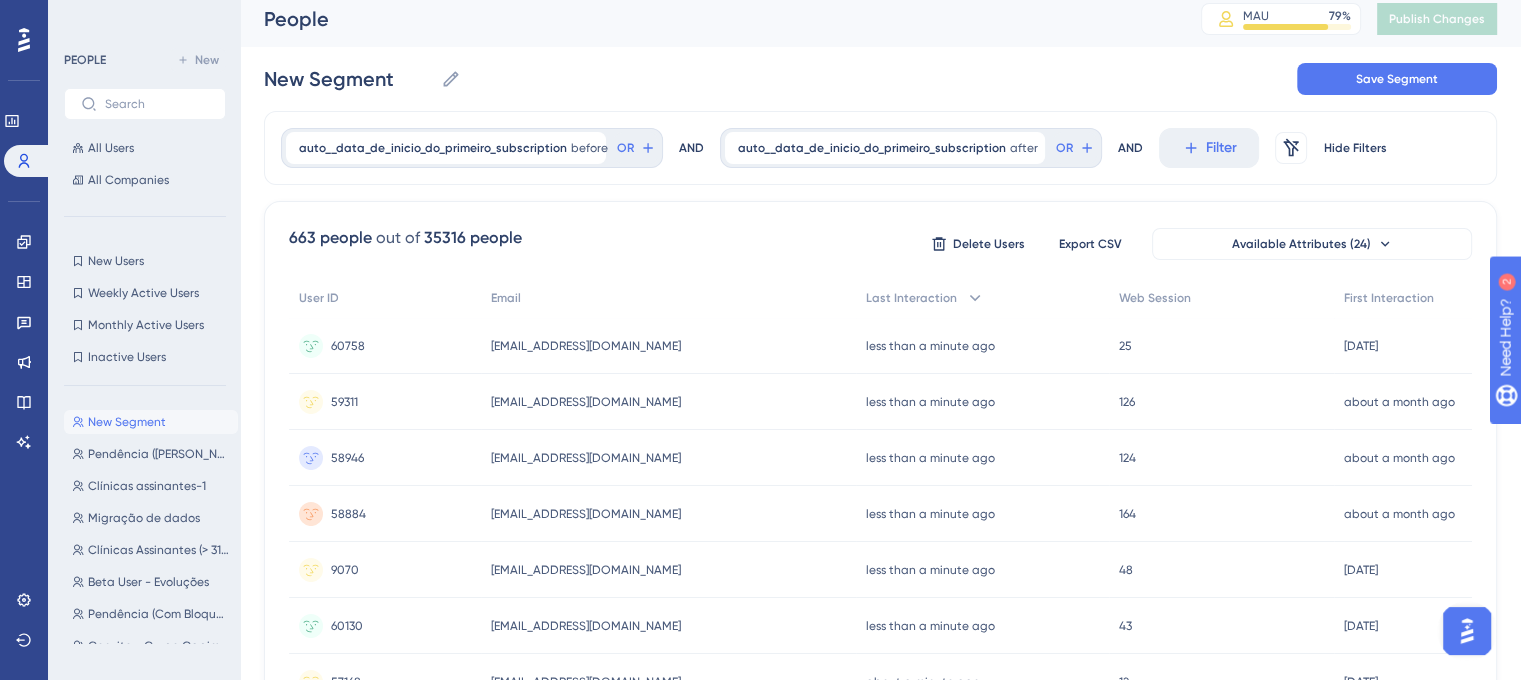 scroll, scrollTop: 0, scrollLeft: 0, axis: both 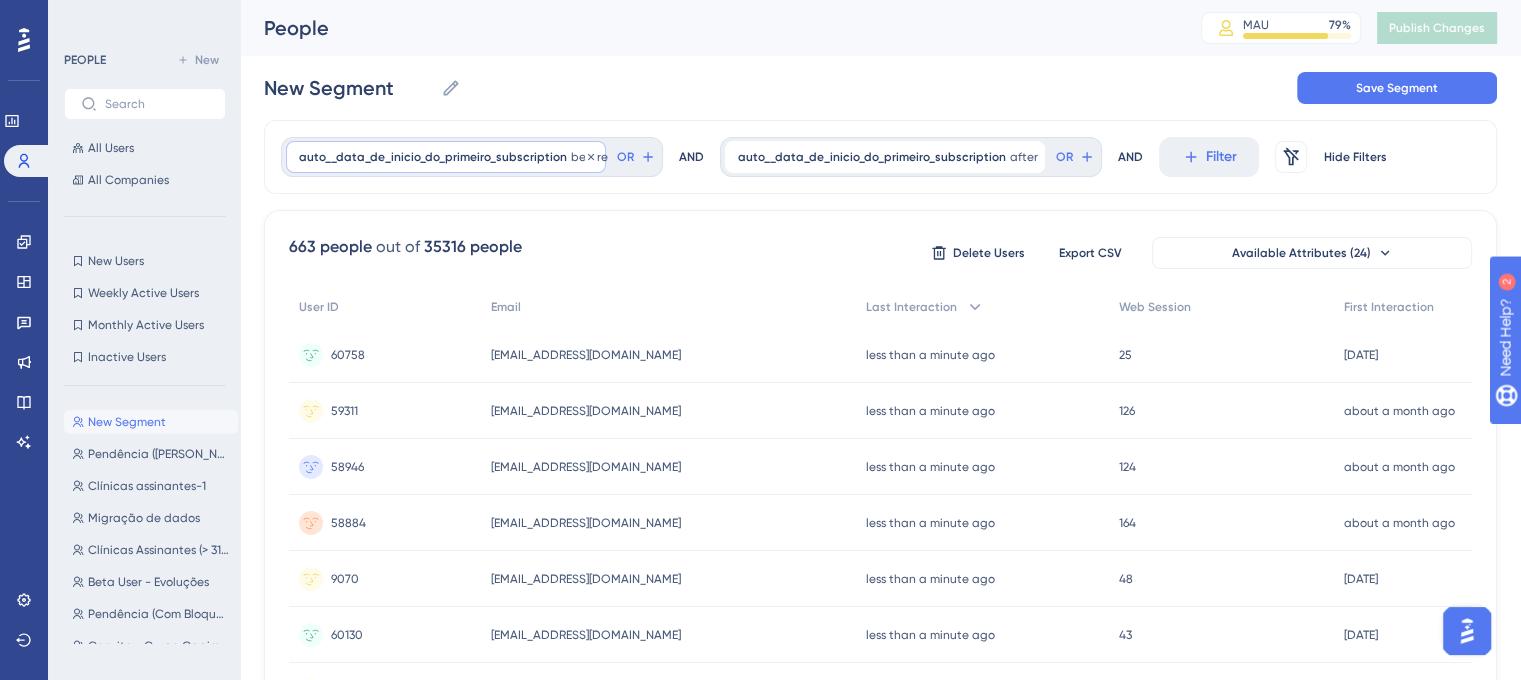 click on "auto__data_de_inicio_do_primeiro_subscription before [DATE] [DATE] Remove" at bounding box center [446, 157] 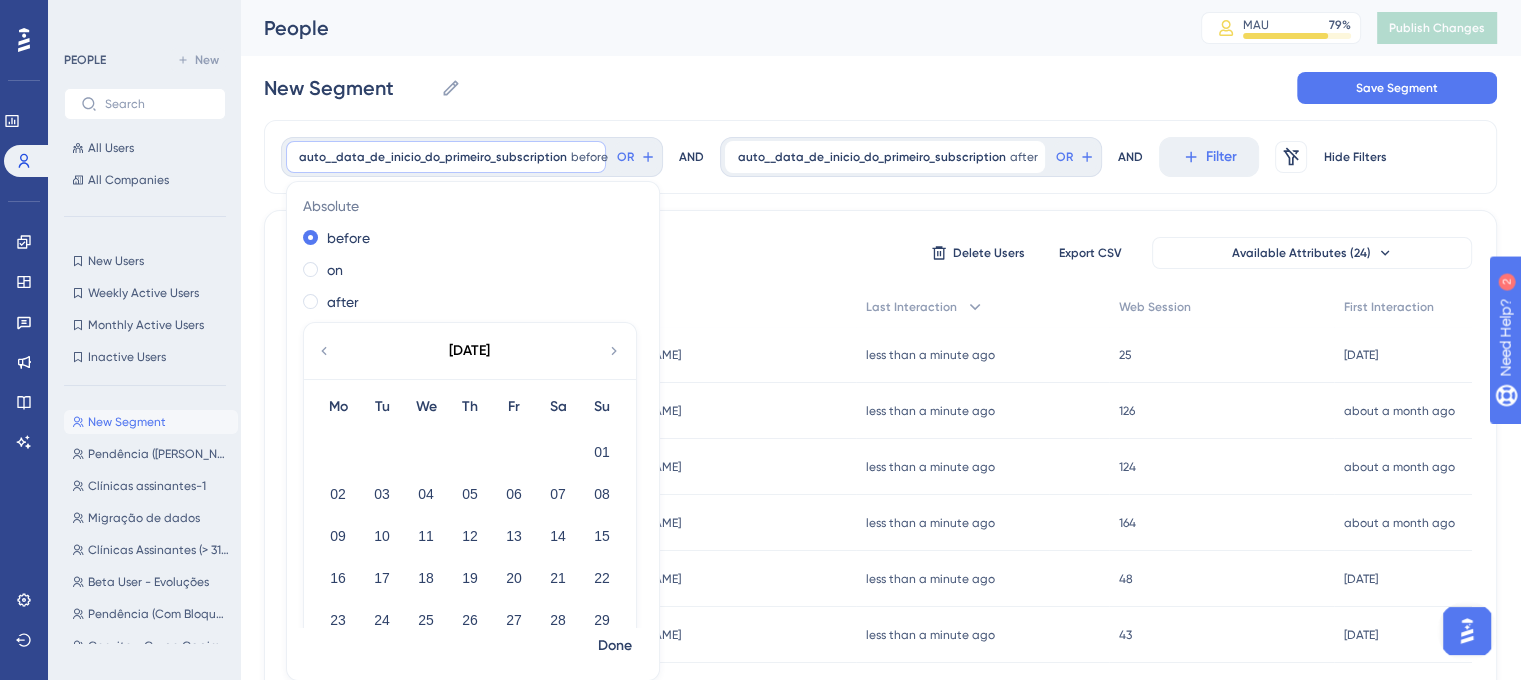 scroll, scrollTop: 277, scrollLeft: 0, axis: vertical 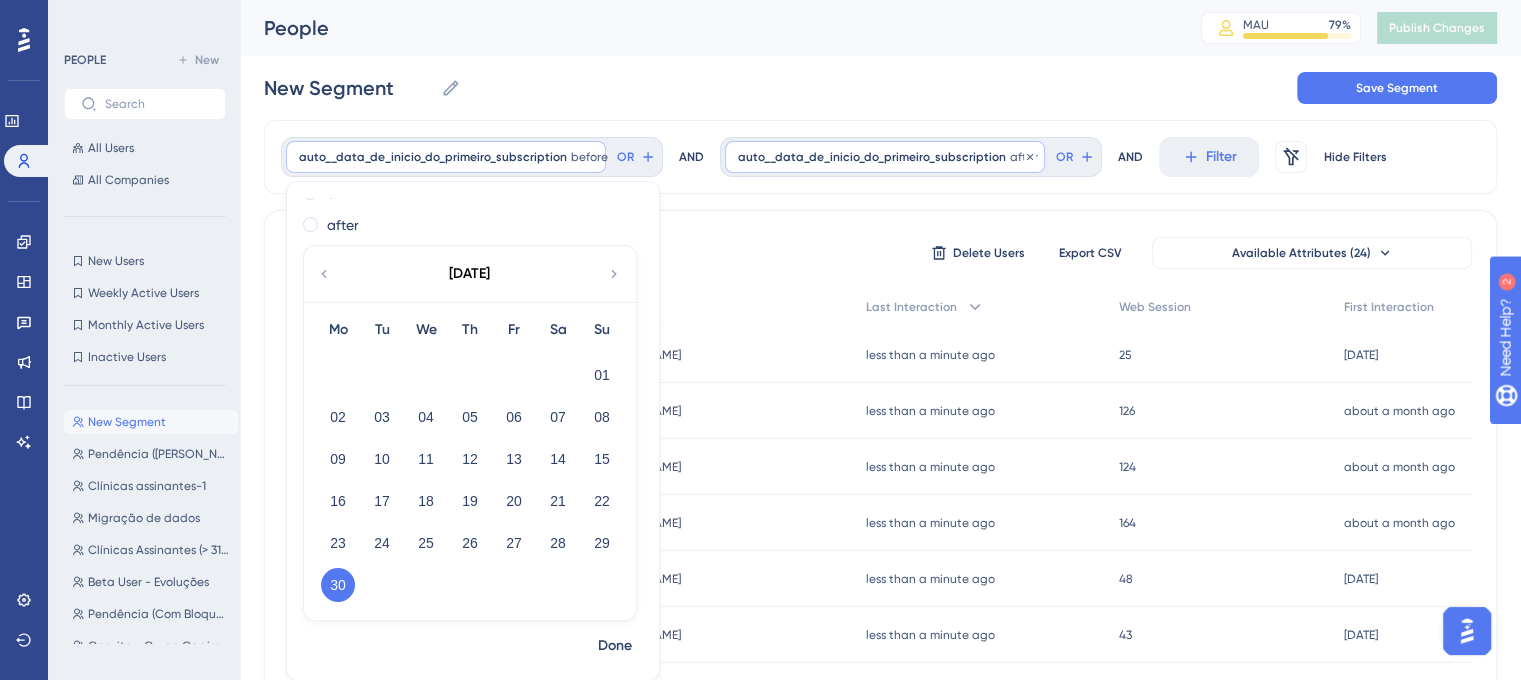 click on "auto__data_de_inicio_do_primeiro_subscription" at bounding box center (872, 157) 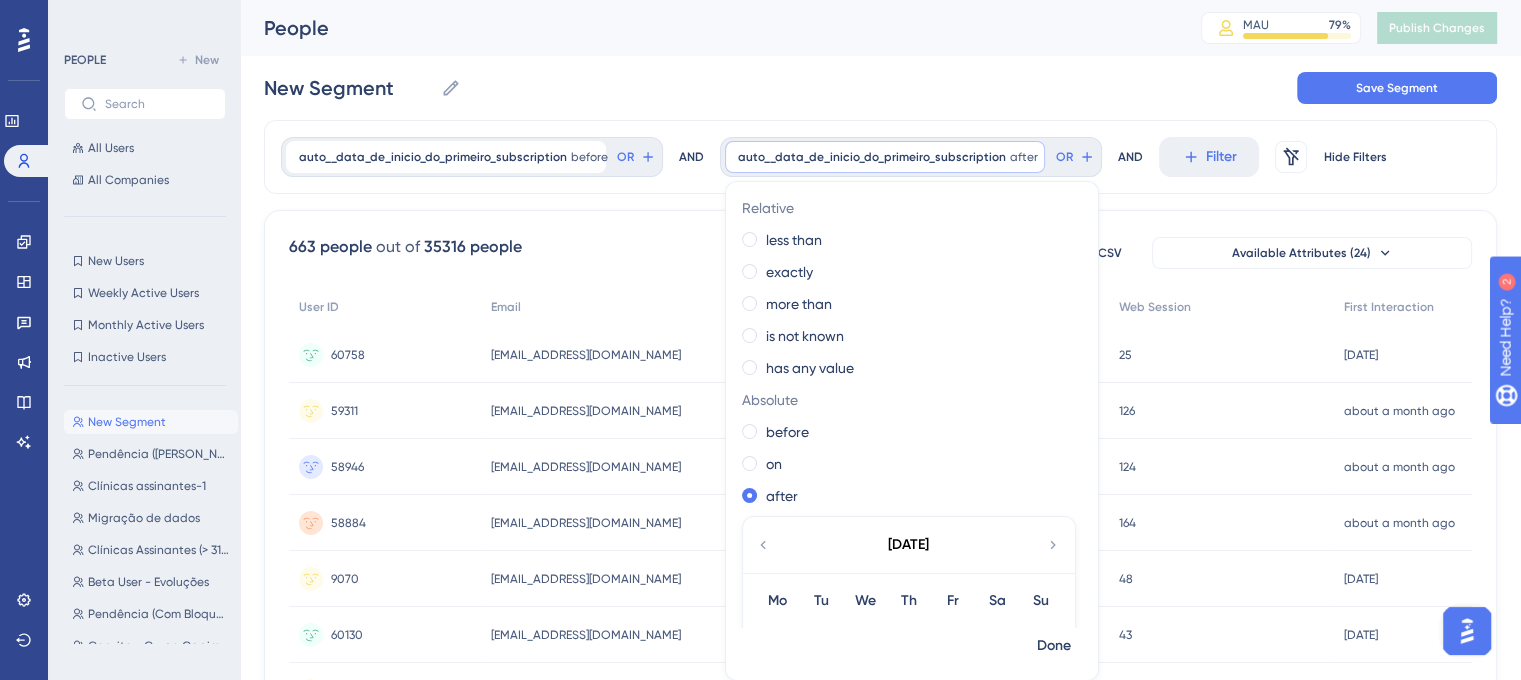 scroll, scrollTop: 0, scrollLeft: 0, axis: both 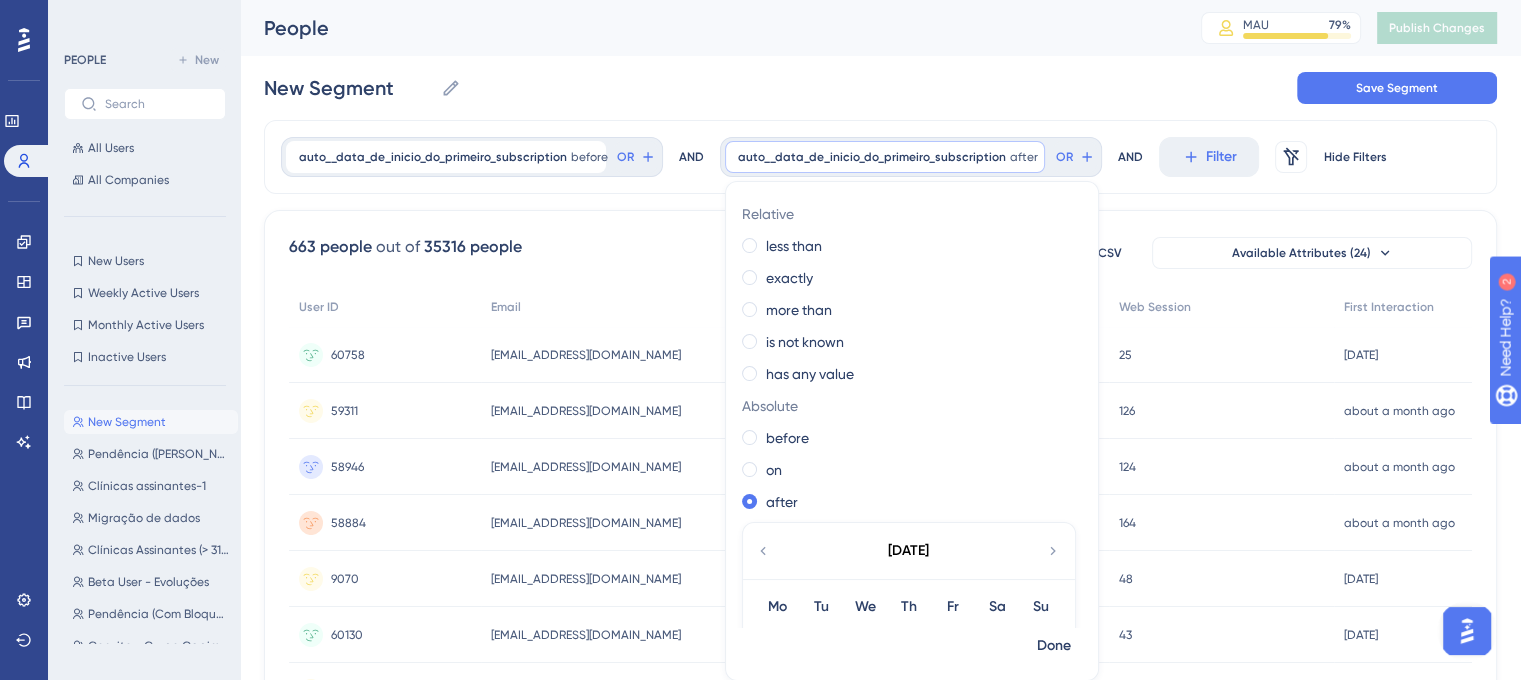 click on "People MAU 79 % Click to see add-on and upgrade options Publish Changes" at bounding box center (880, 28) 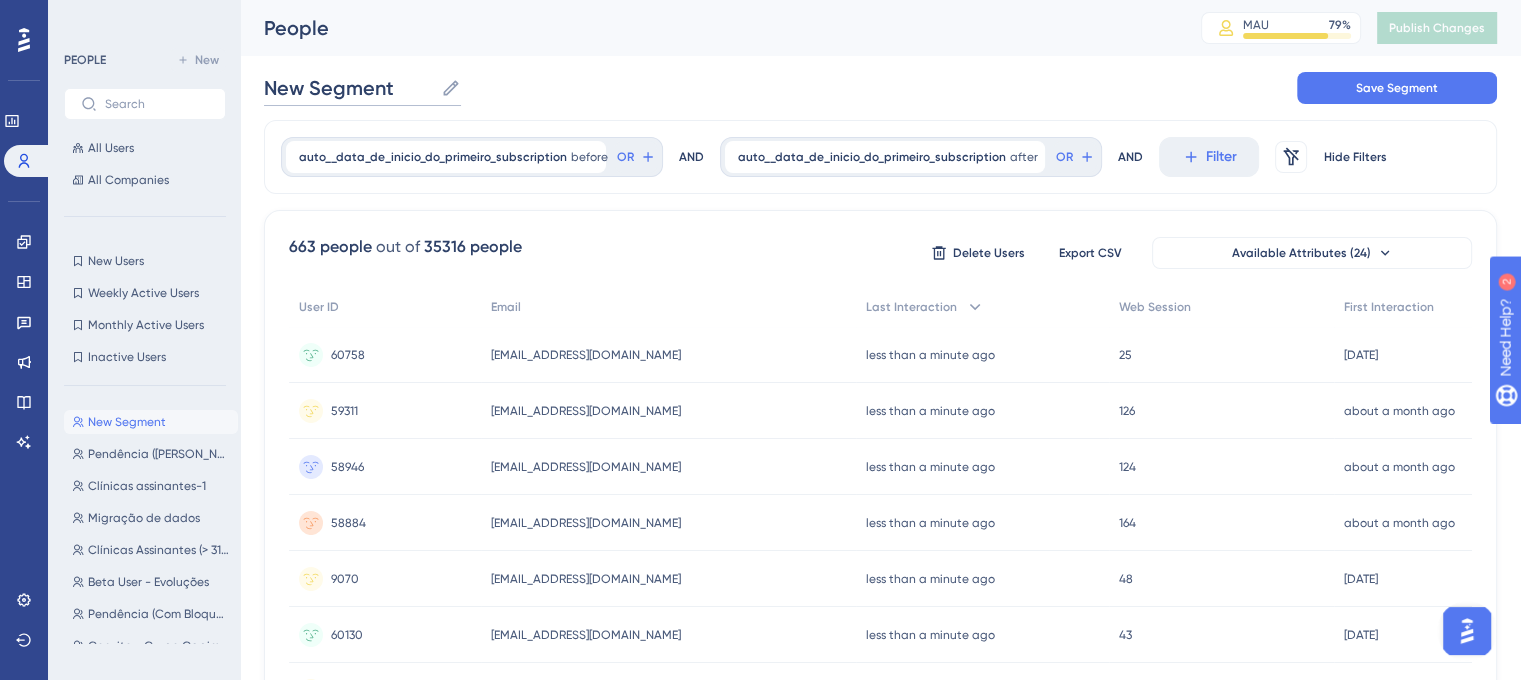 click on "New Segment" at bounding box center [348, 88] 